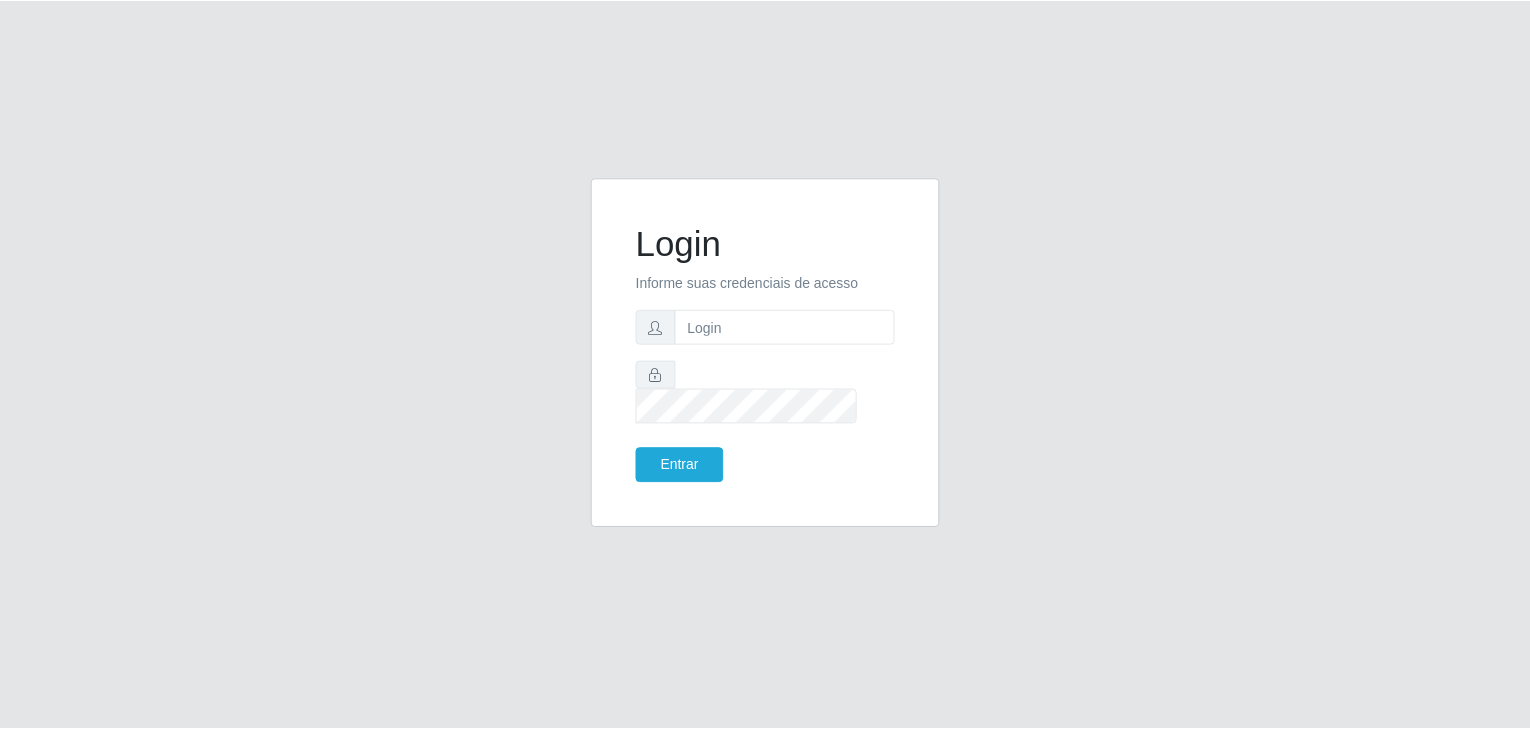 scroll, scrollTop: 0, scrollLeft: 0, axis: both 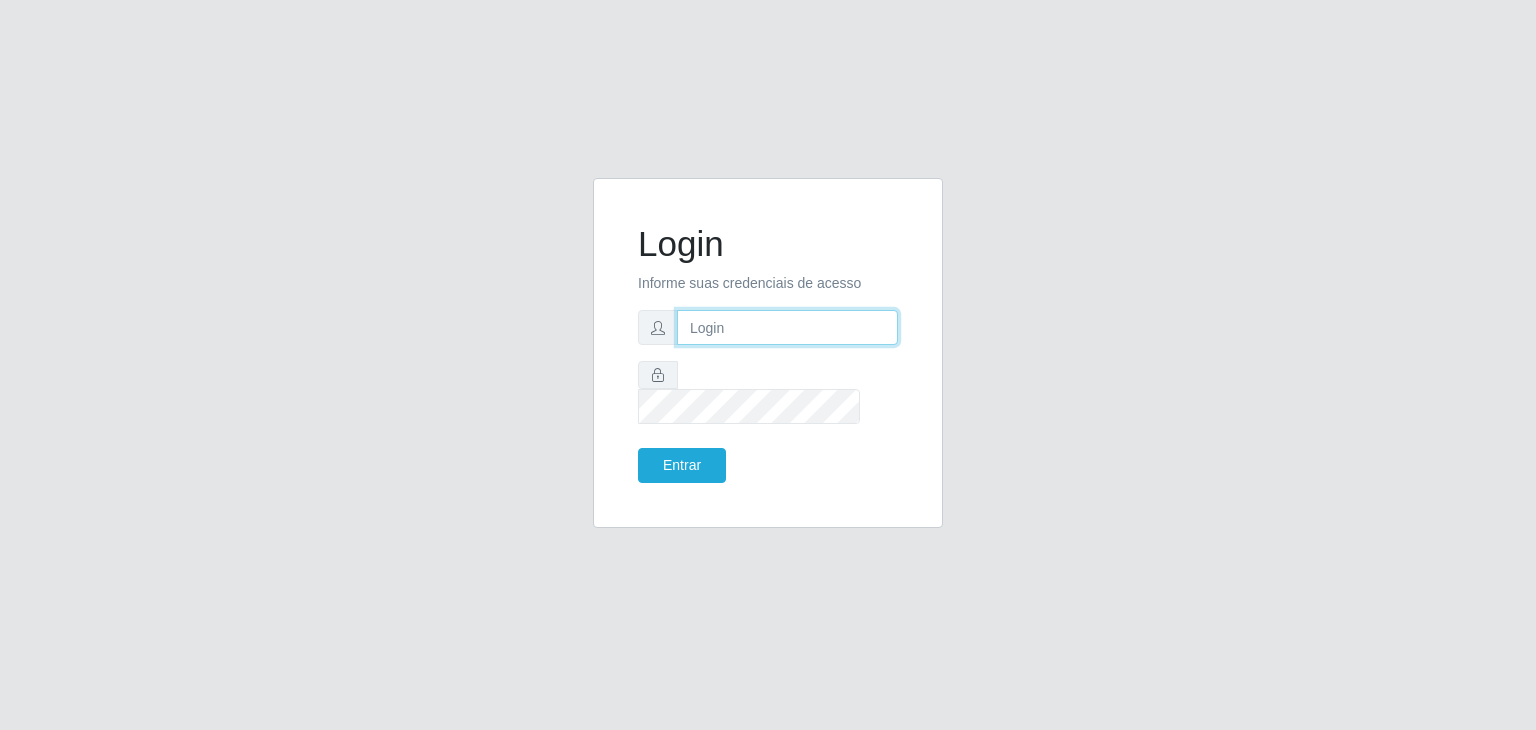 click at bounding box center [787, 327] 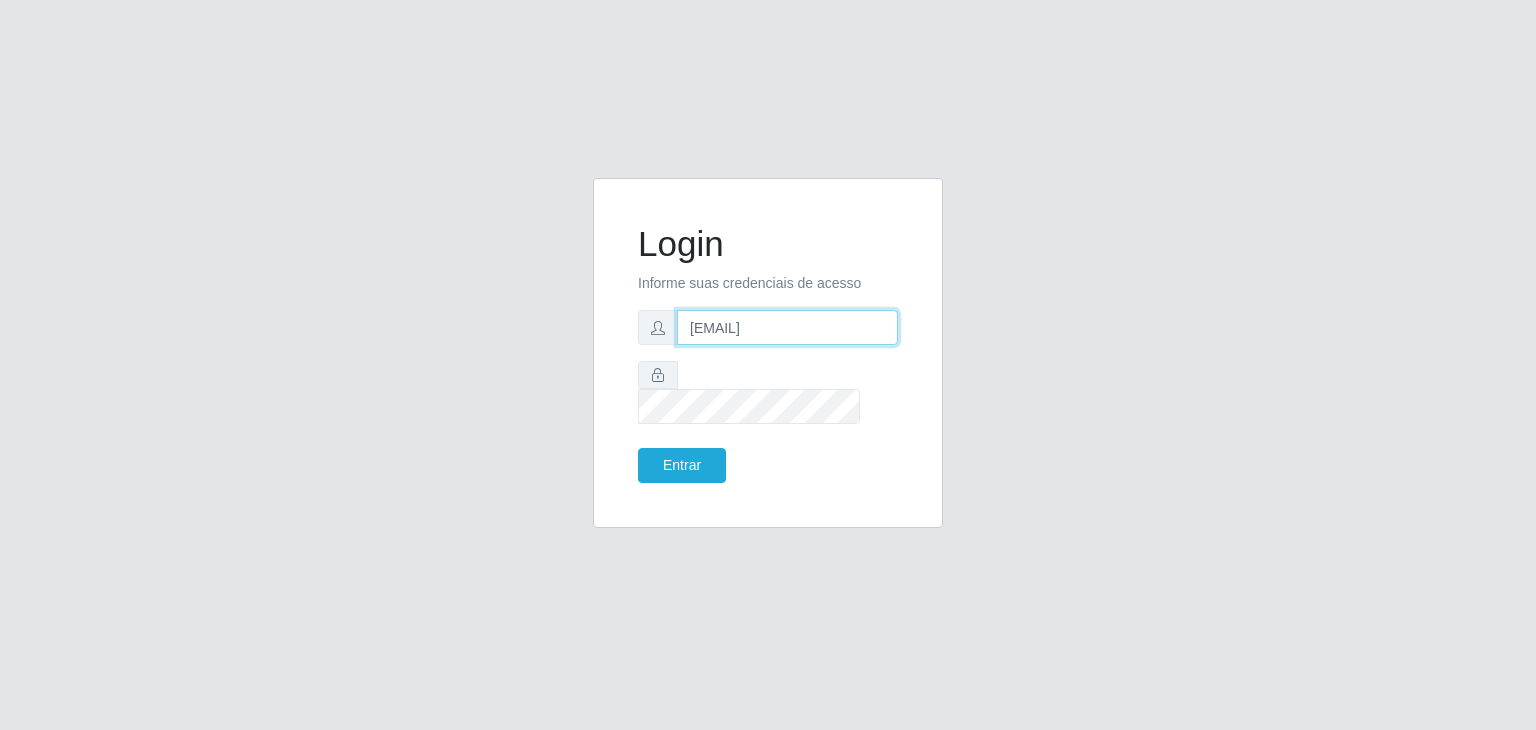 type on "ronieevon@b6" 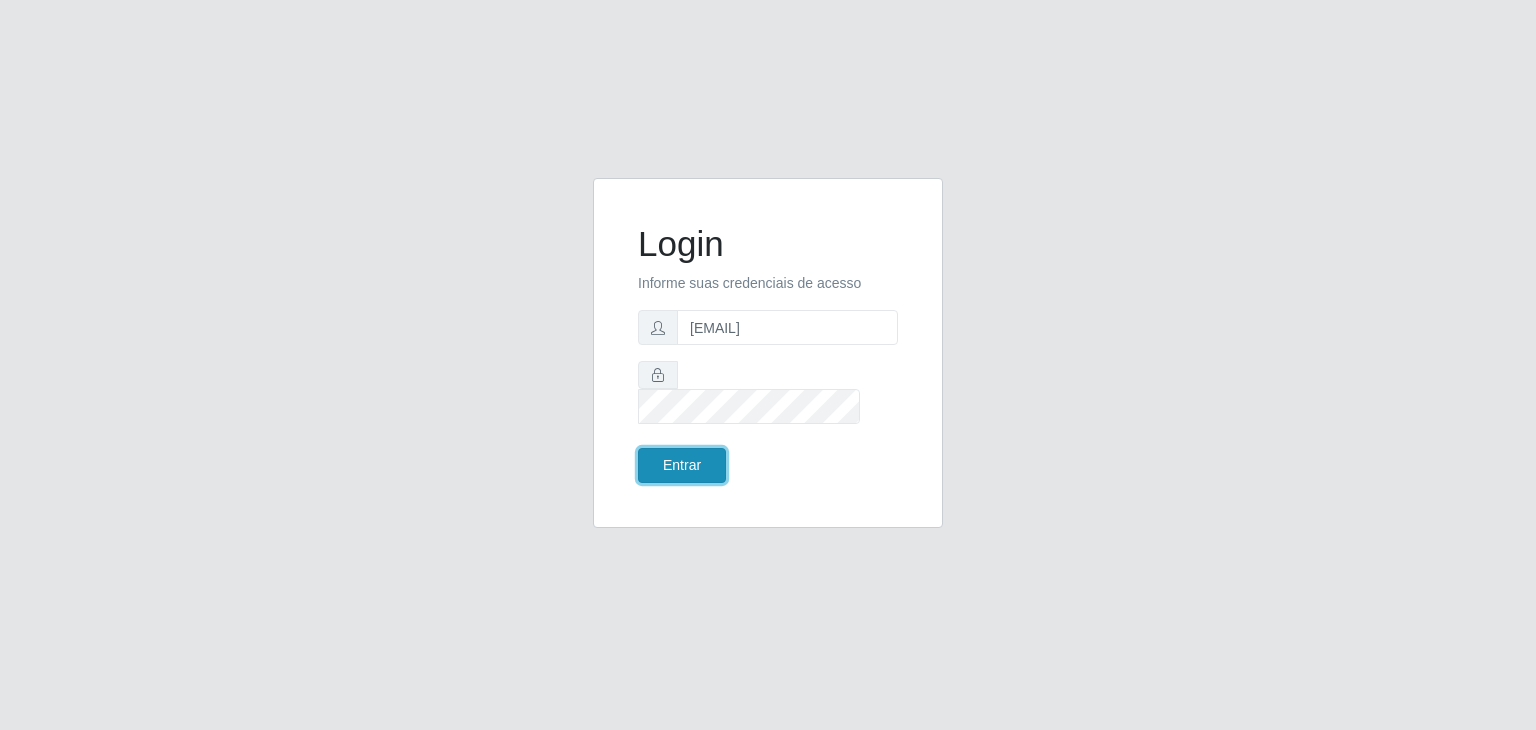 click on "Entrar" at bounding box center [682, 465] 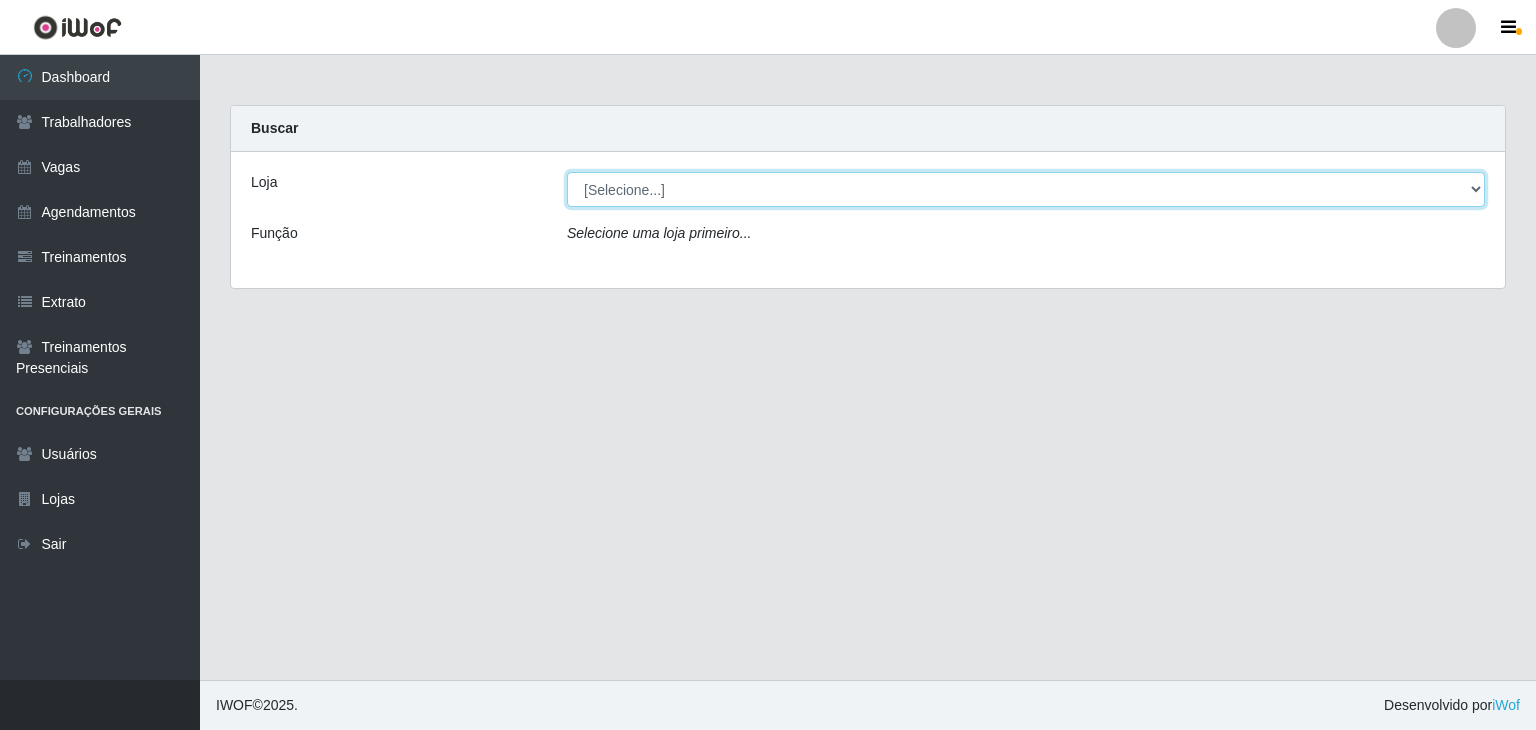 click on "[Selecione...] Bemais Supermercados - B9 Bessa" at bounding box center [1026, 189] 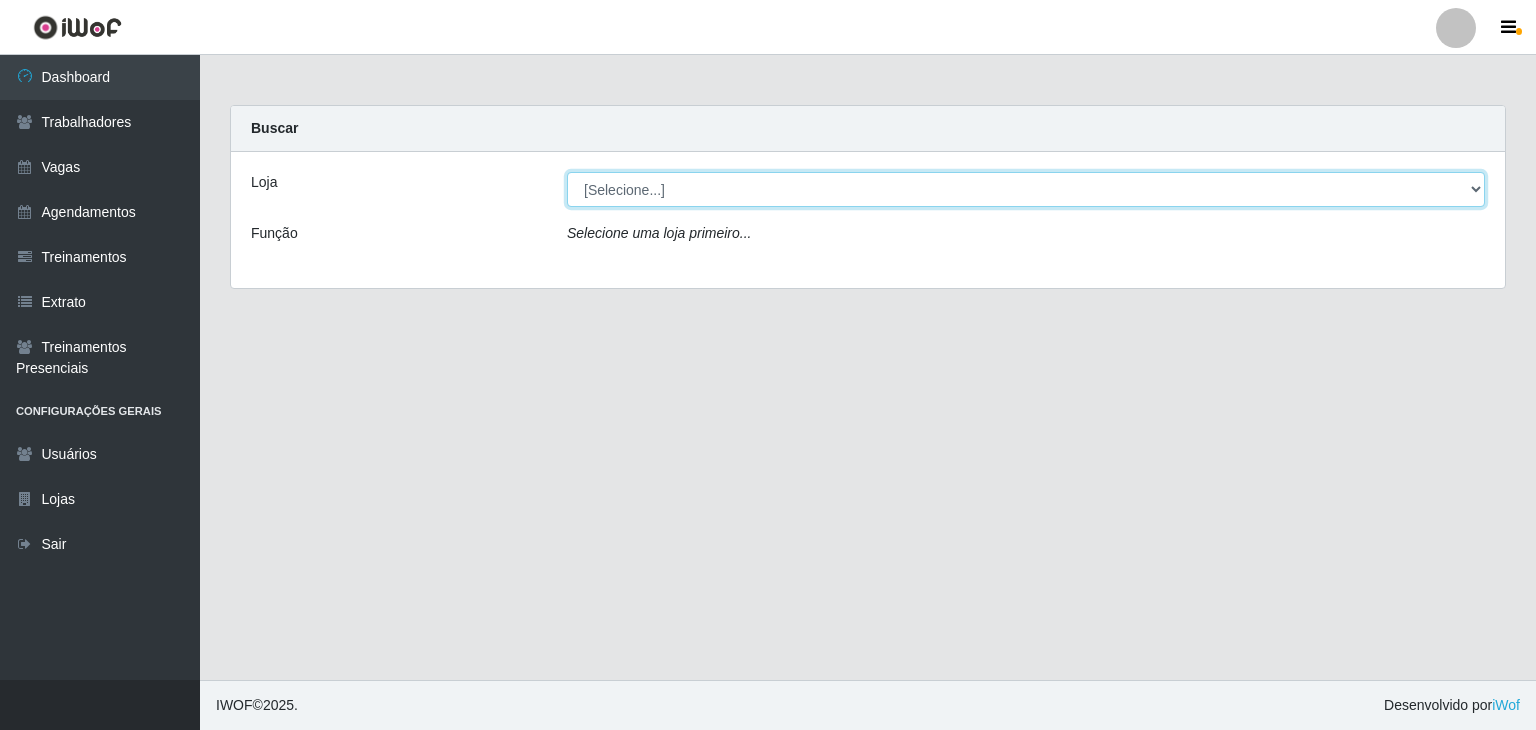select on "410" 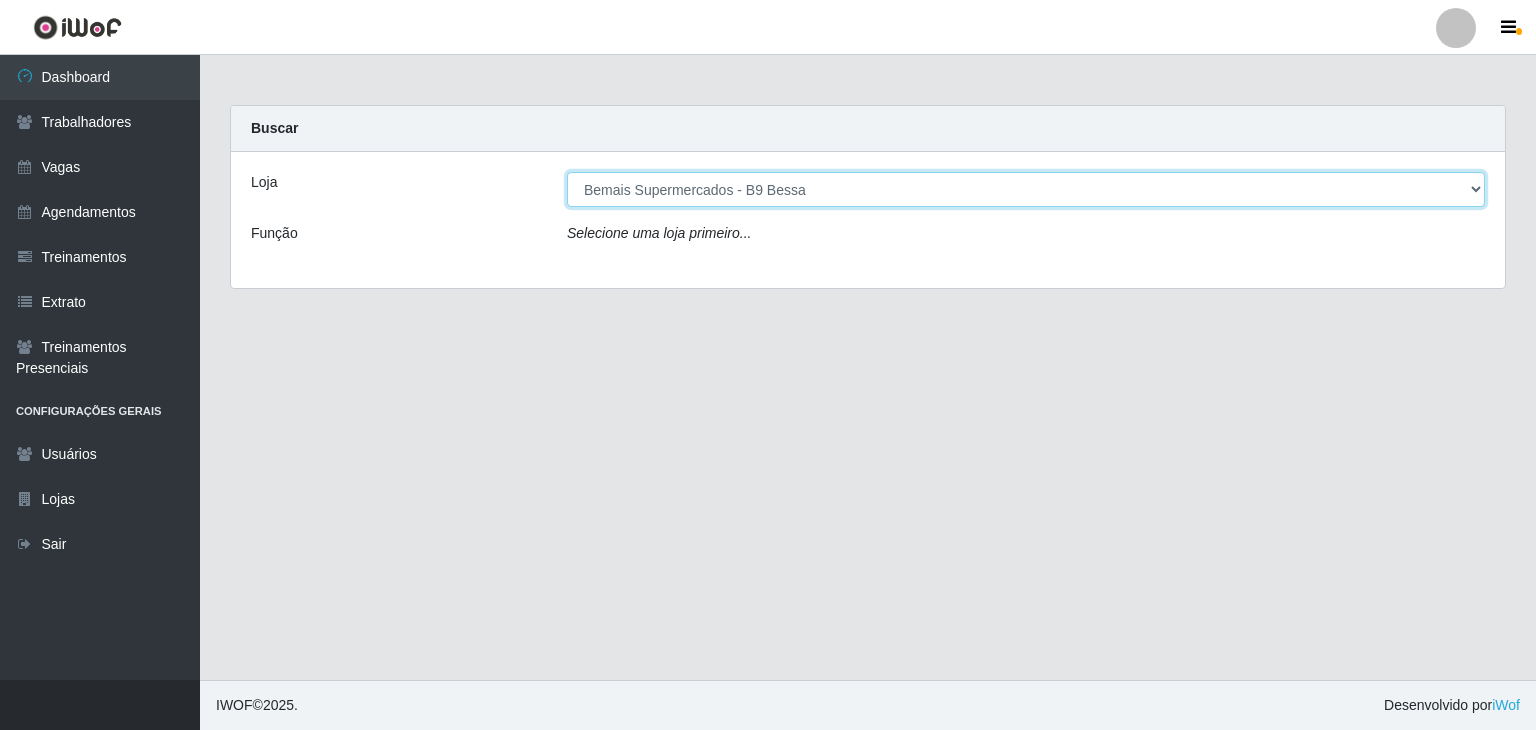 click on "[Selecione...] Bemais Supermercados - B9 Bessa" at bounding box center [1026, 189] 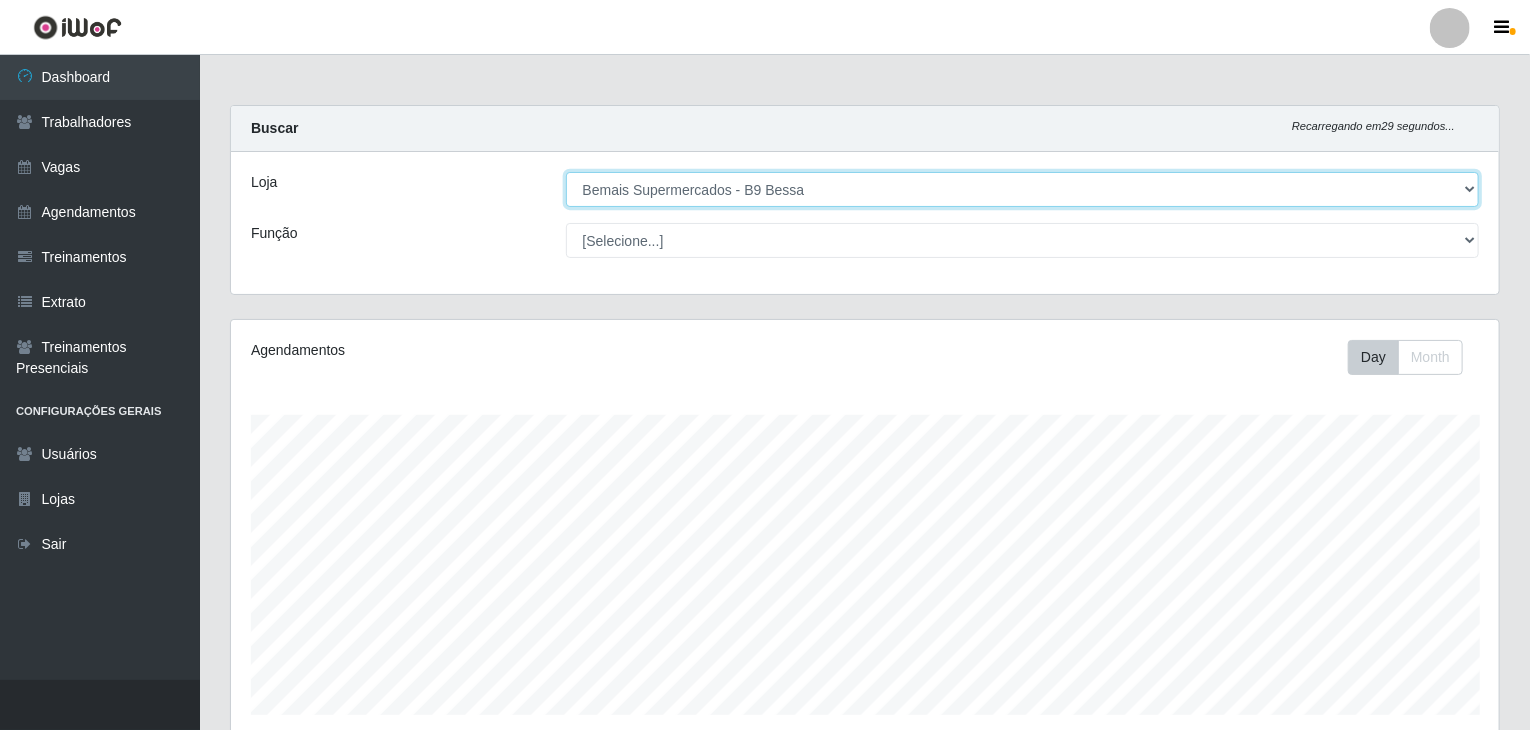 scroll, scrollTop: 999585, scrollLeft: 998731, axis: both 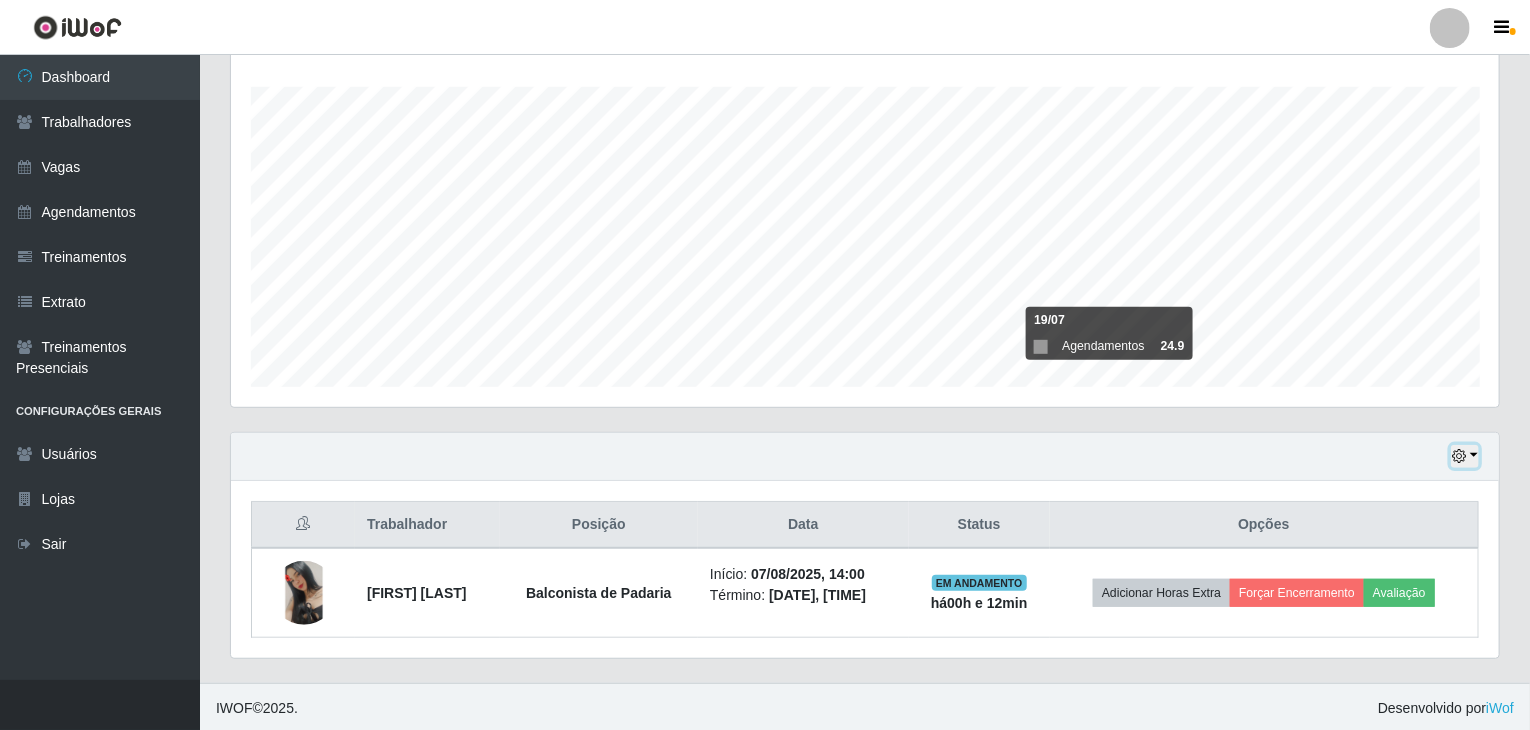 click at bounding box center [1459, 456] 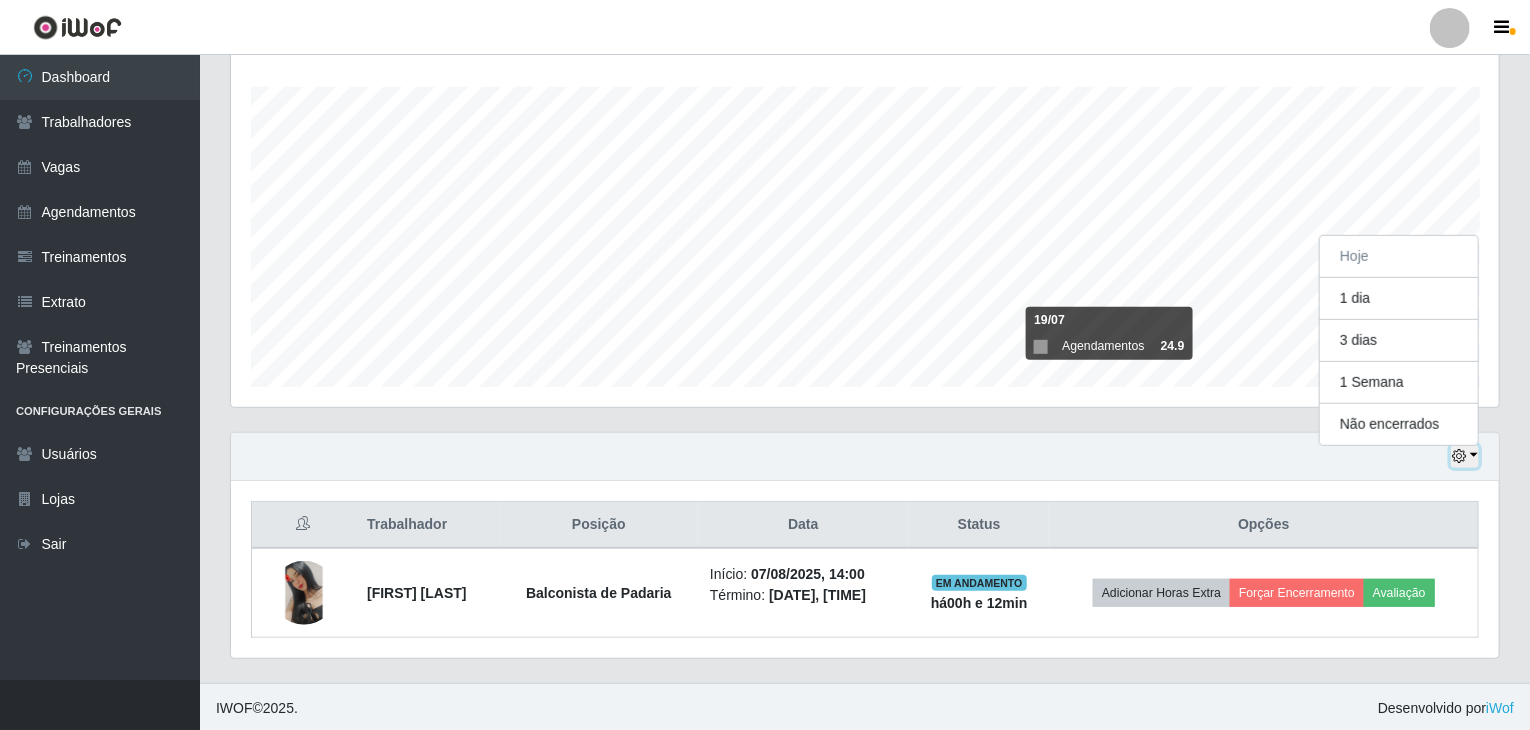 click at bounding box center [1465, 456] 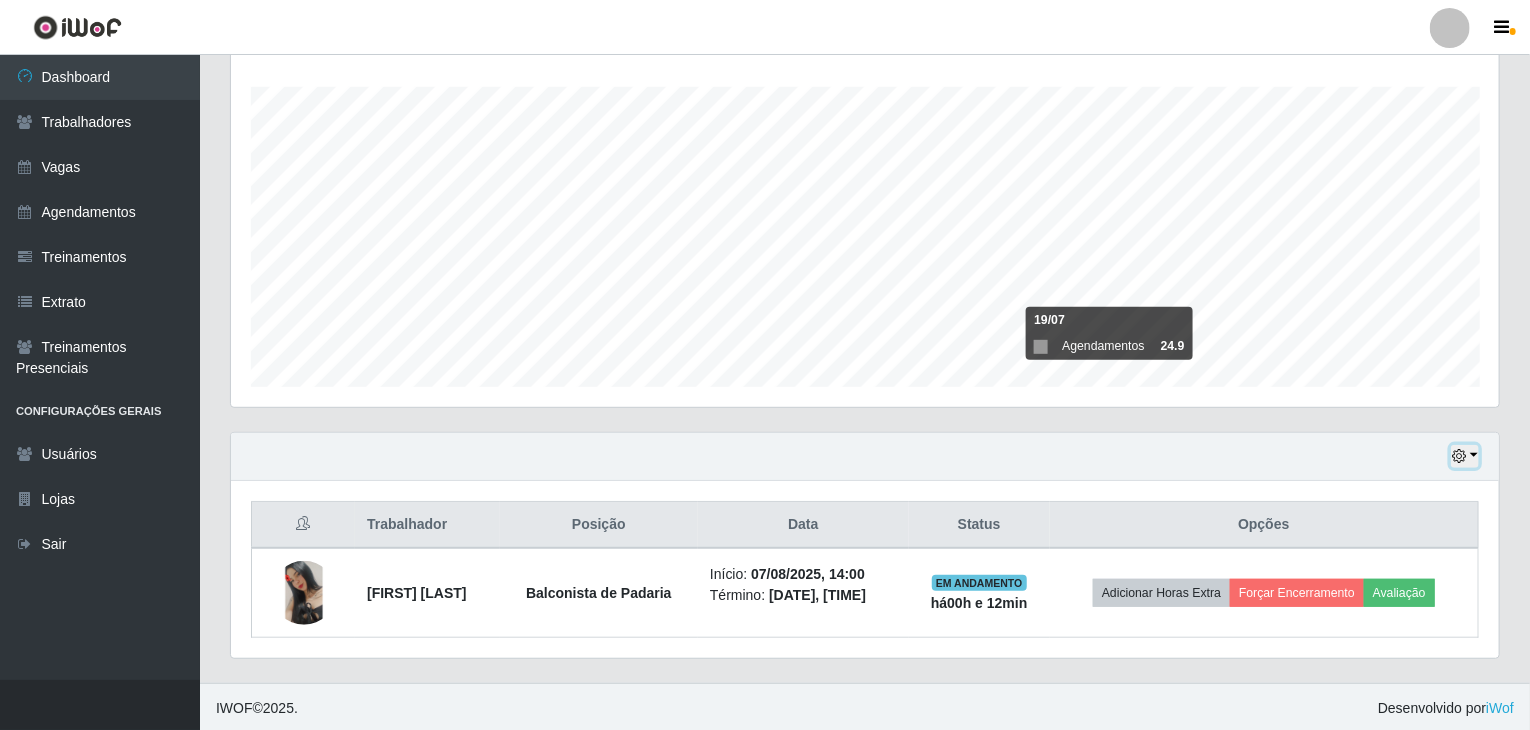 click at bounding box center (1459, 456) 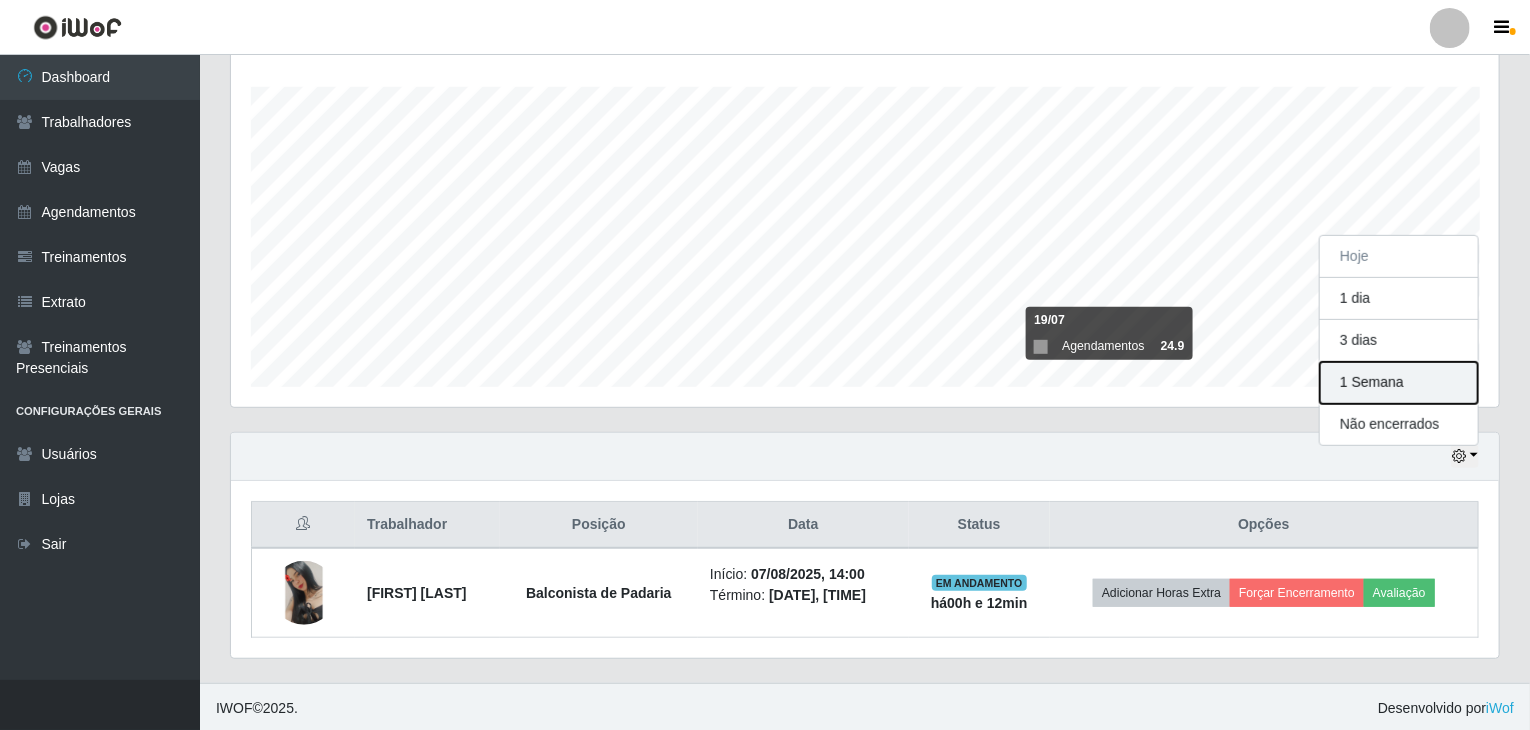 click on "1 Semana" at bounding box center [1399, 383] 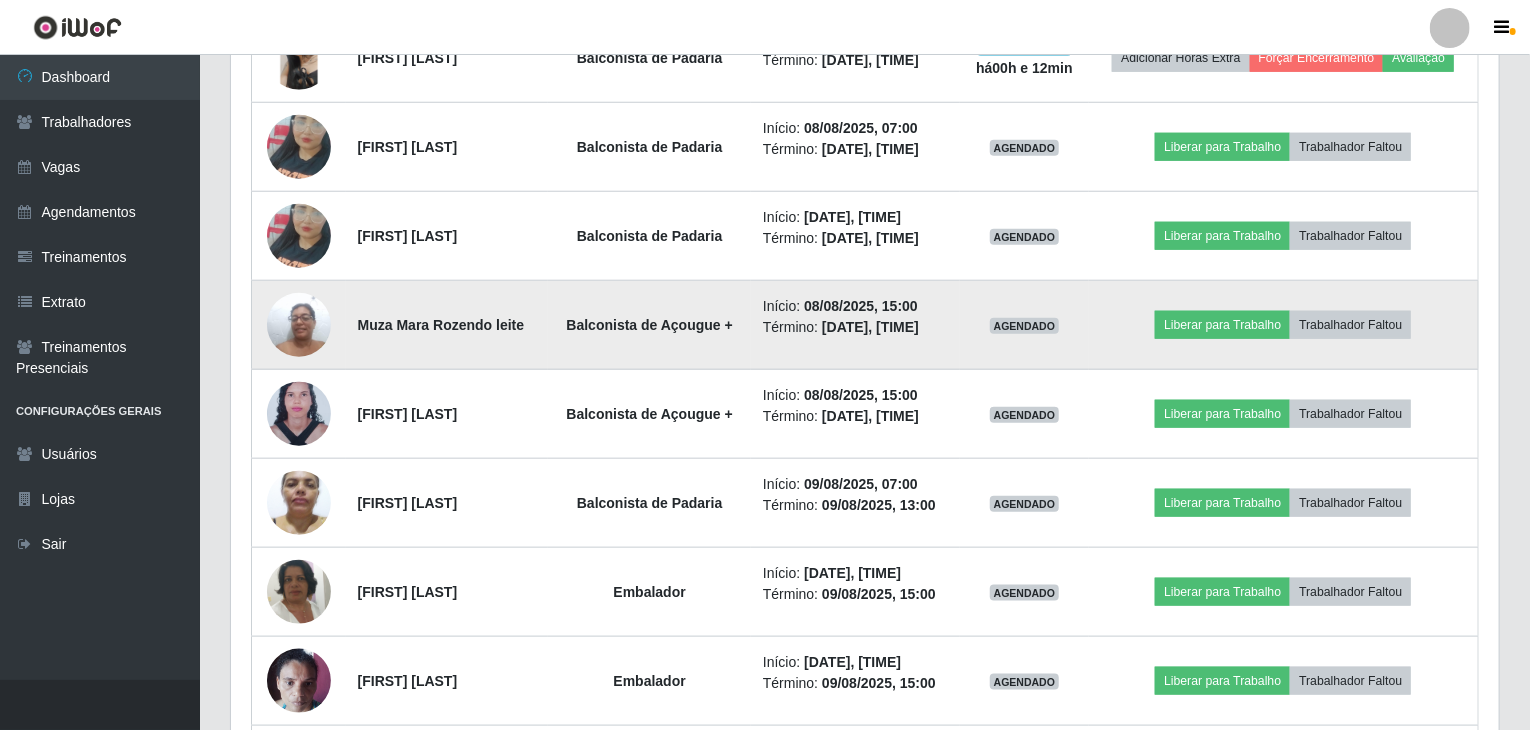 scroll, scrollTop: 828, scrollLeft: 0, axis: vertical 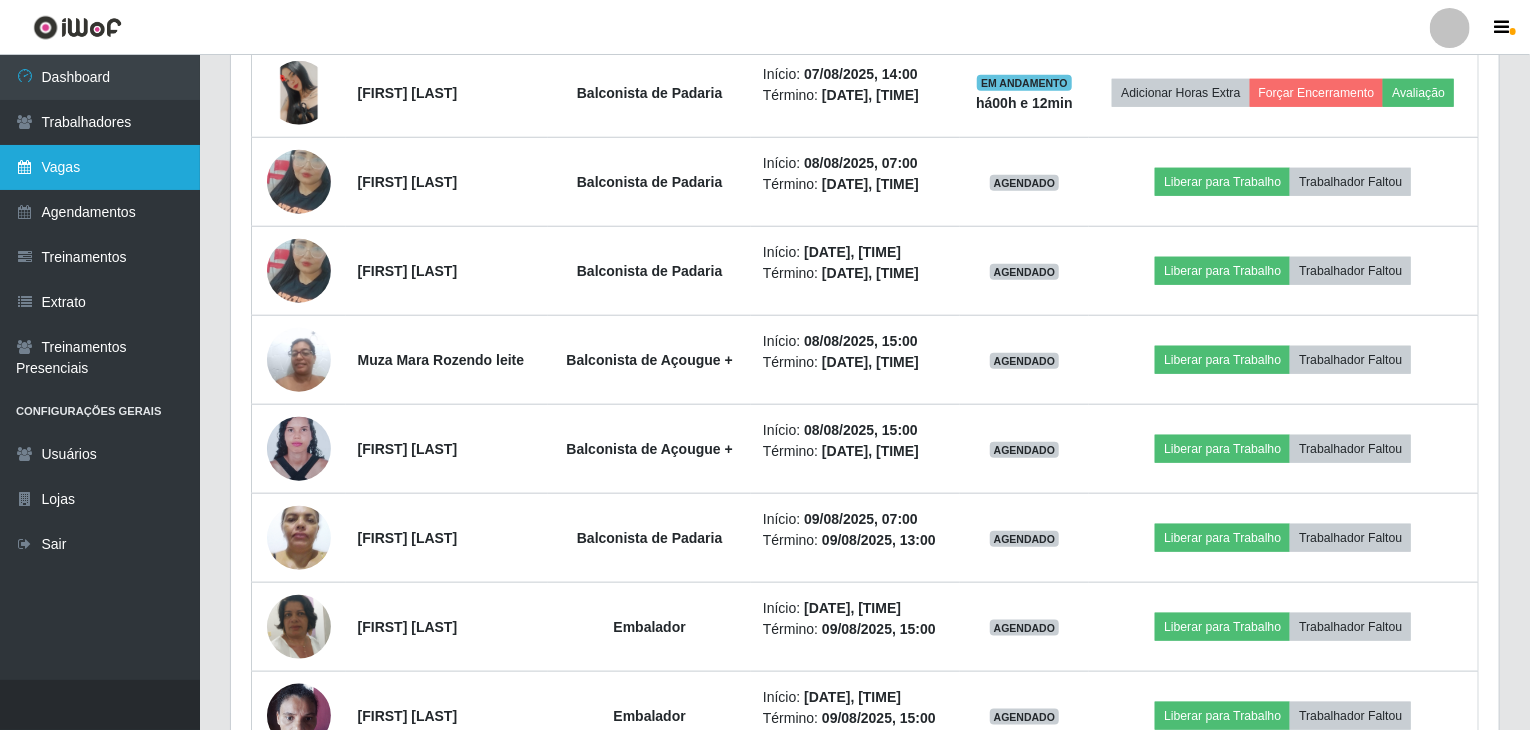 click on "Vagas" at bounding box center (100, 167) 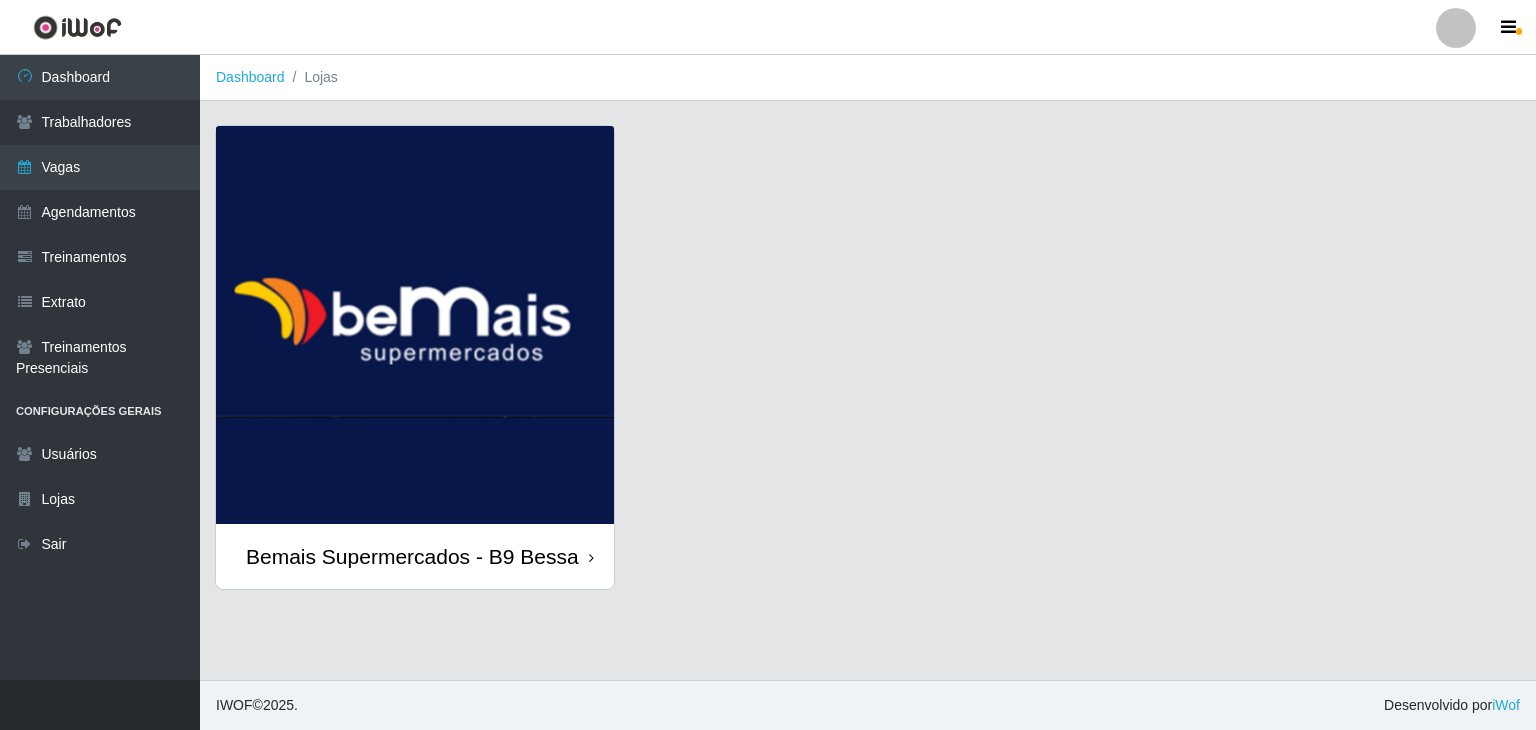 click at bounding box center [415, 325] 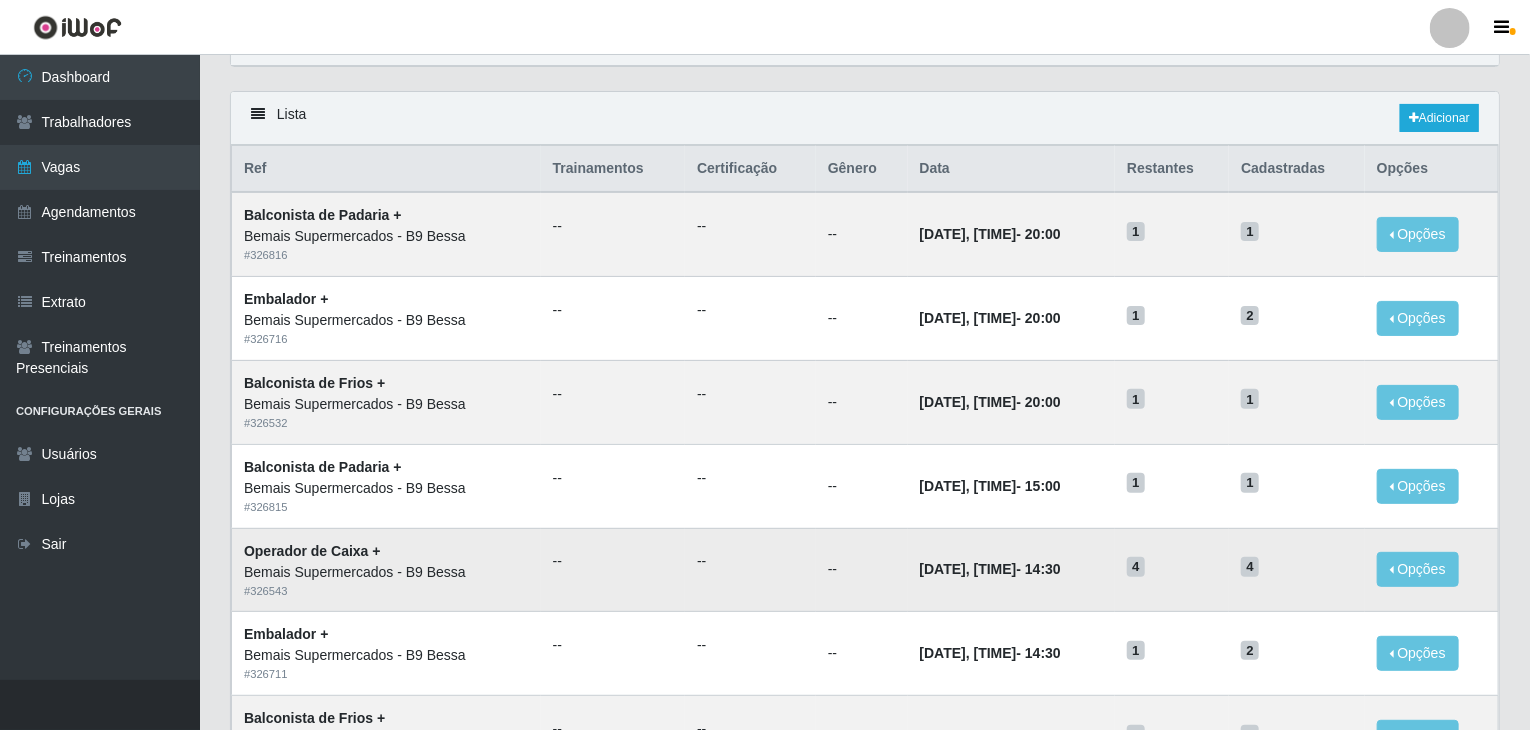 scroll, scrollTop: 0, scrollLeft: 0, axis: both 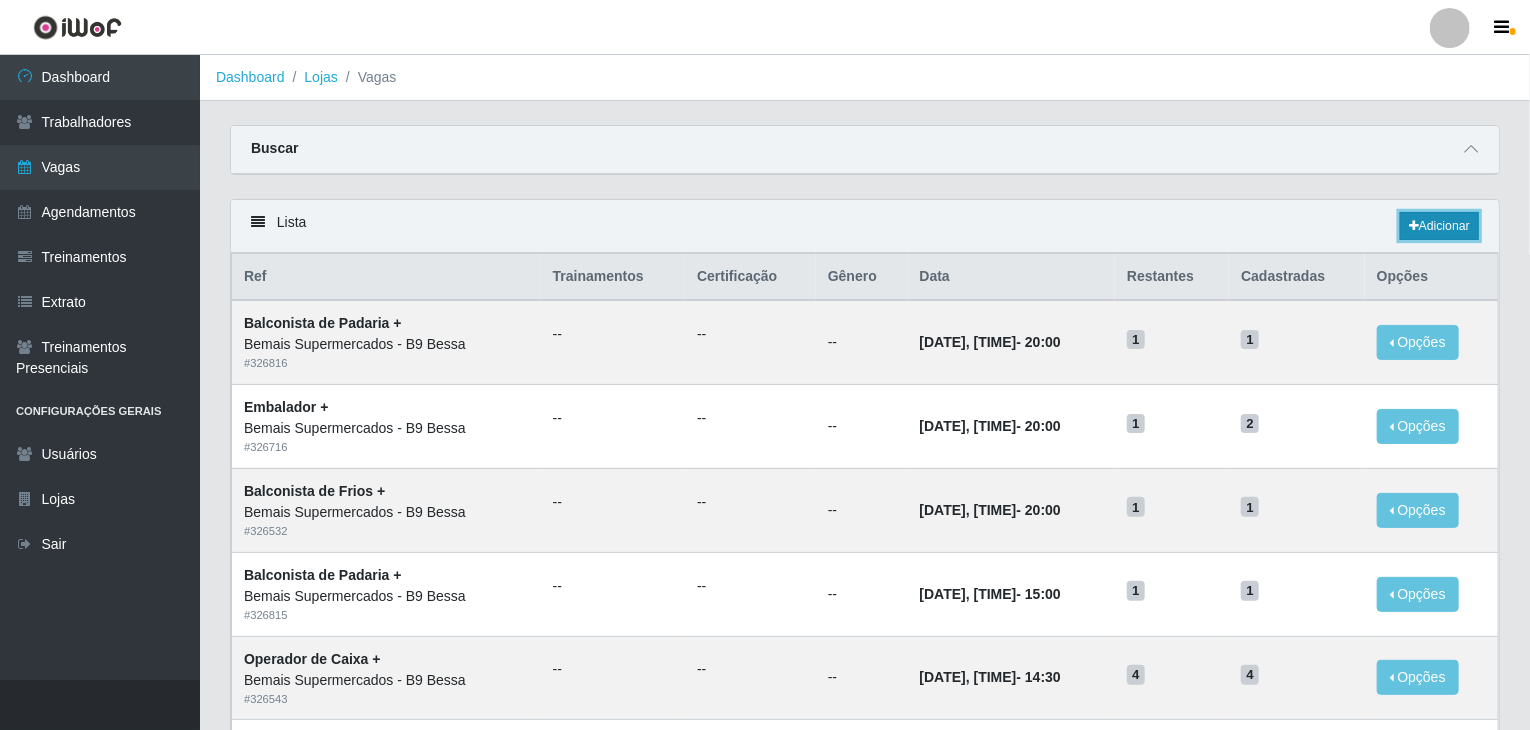 click on "Adicionar" at bounding box center (1439, 226) 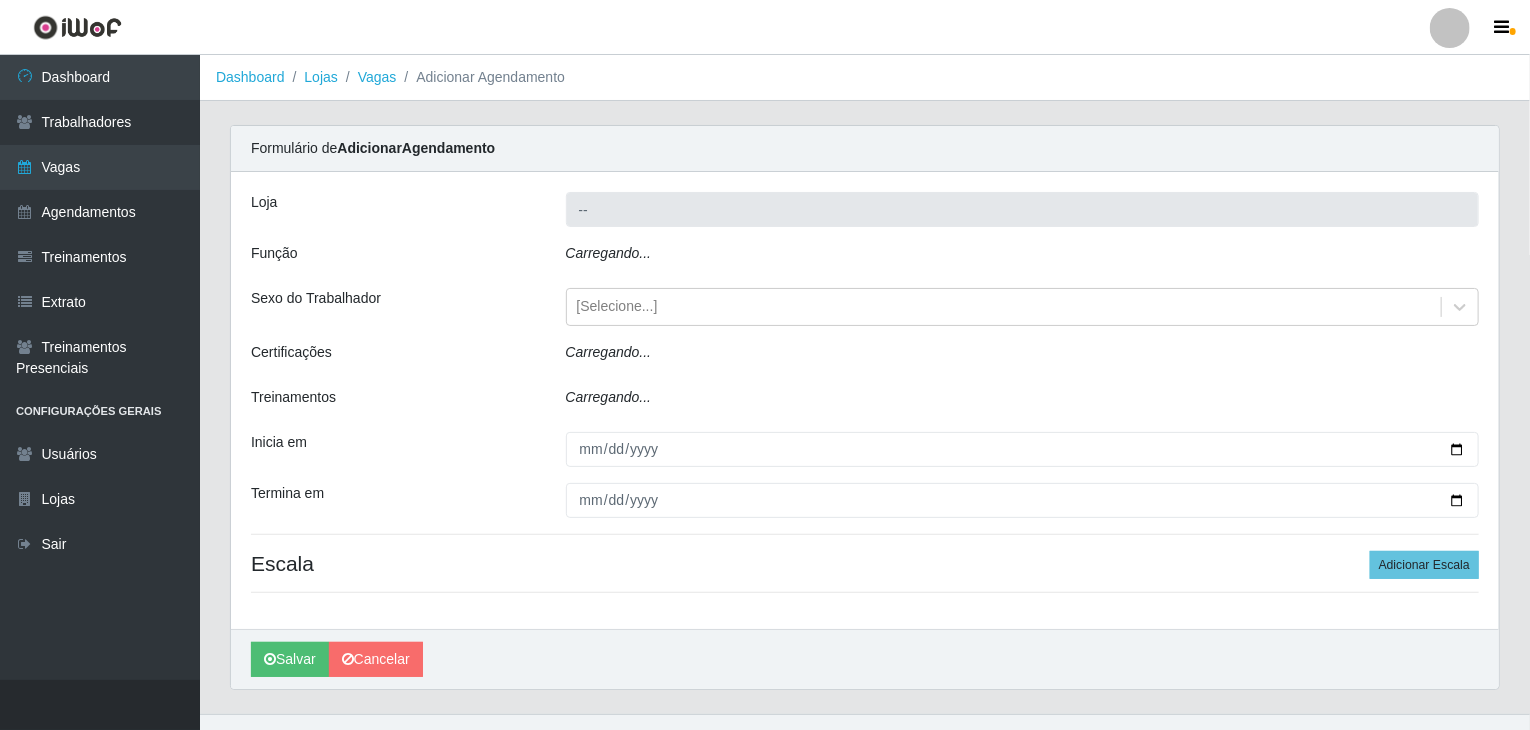 type on "Bemais Supermercados - B9 Bessa" 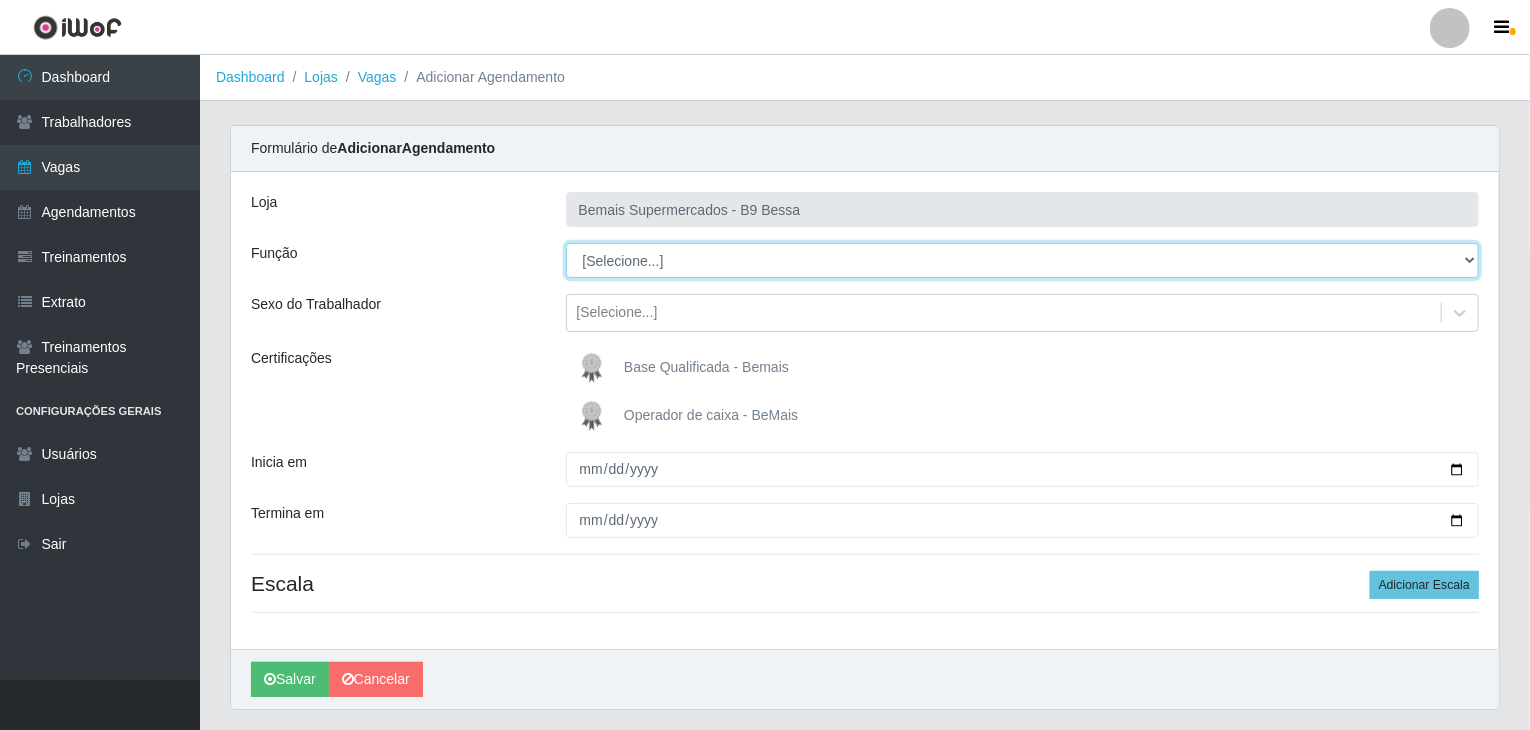 click on "[Selecione...] ASG ASG + ASG ++ Auxiliar de Estoque Auxiliar de Estoque + Auxiliar de Estoque ++ Auxiliar de Sushiman Auxiliar de Sushiman+ Auxiliar de Sushiman++ Balconista de Açougue  Balconista de Açougue + Balconista de Açougue ++ Balconista de Frios Balconista de Frios + Balconista de Frios ++ Balconista de Padaria  Balconista de Padaria + Balconista de Padaria ++ Embalador Embalador + Embalador ++ Operador de Caixa Operador de Caixa + Operador de Caixa ++ Repositor  Repositor + Repositor ++ Repositor de Hortifruti Repositor de Hortifruti + Repositor de Hortifruti ++" at bounding box center [1023, 260] 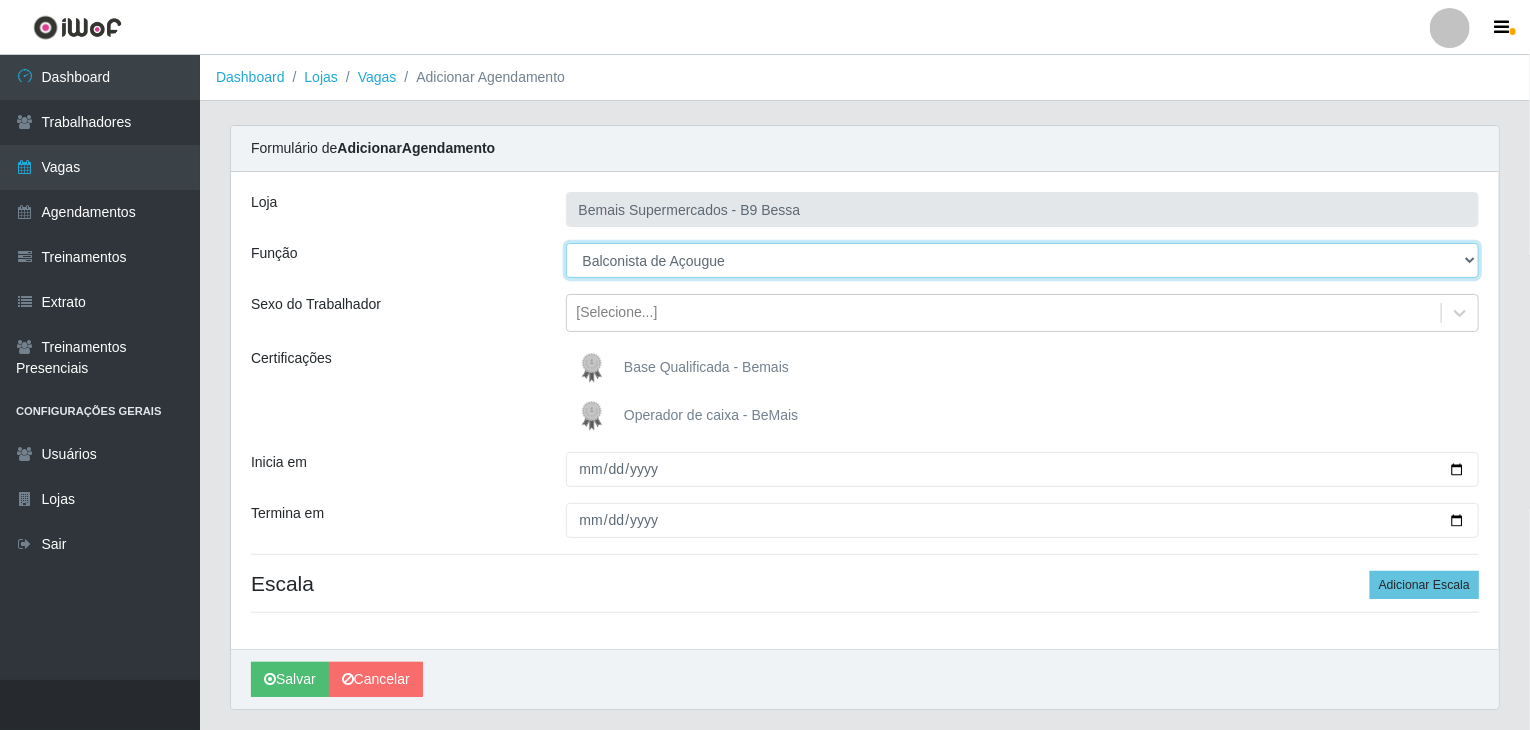 click on "[Selecione...] ASG ASG + ASG ++ Auxiliar de Estoque Auxiliar de Estoque + Auxiliar de Estoque ++ Auxiliar de Sushiman Auxiliar de Sushiman+ Auxiliar de Sushiman++ Balconista de Açougue  Balconista de Açougue + Balconista de Açougue ++ Balconista de Frios Balconista de Frios + Balconista de Frios ++ Balconista de Padaria  Balconista de Padaria + Balconista de Padaria ++ Embalador Embalador + Embalador ++ Operador de Caixa Operador de Caixa + Operador de Caixa ++ Repositor  Repositor + Repositor ++ Repositor de Hortifruti Repositor de Hortifruti + Repositor de Hortifruti ++" at bounding box center (1023, 260) 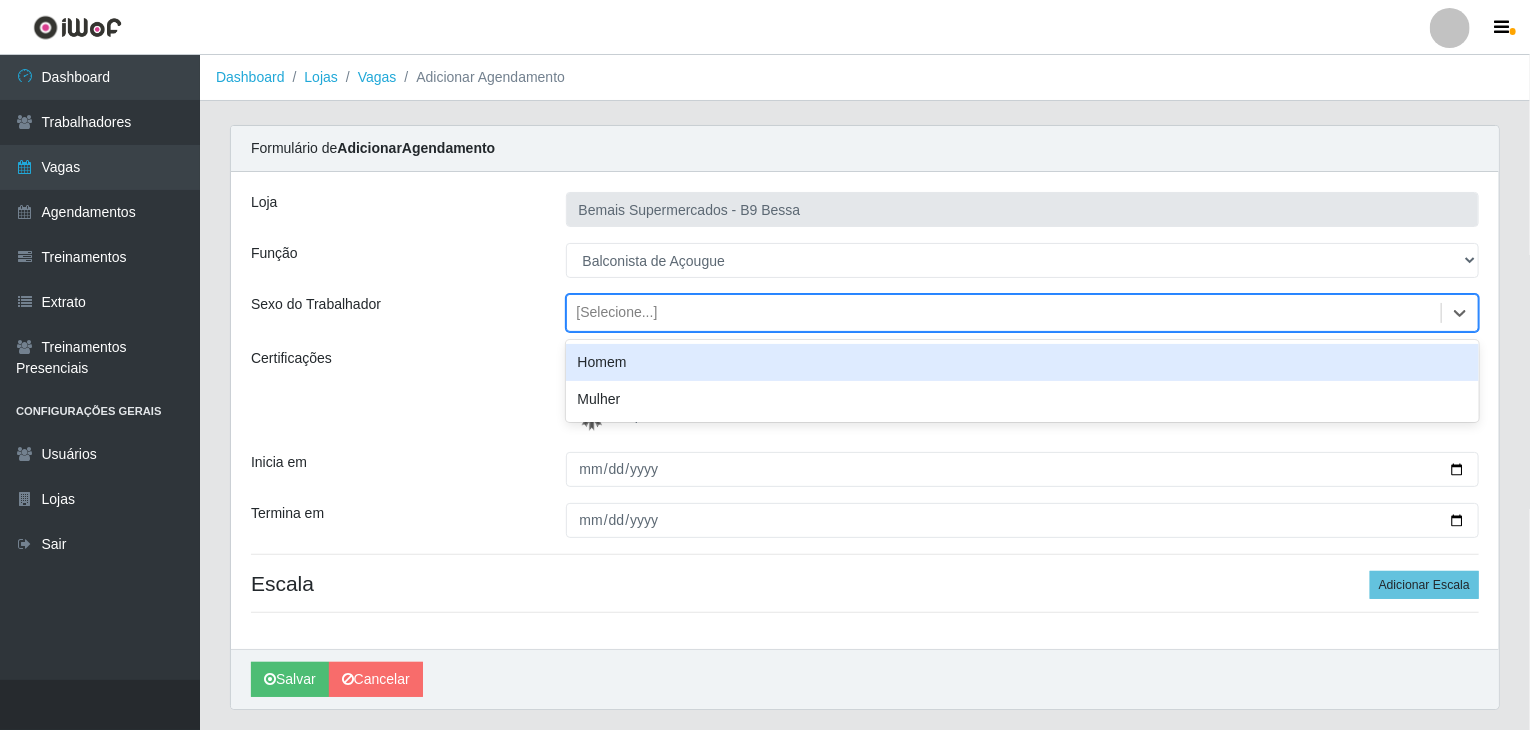 click on "[Selecione...]" at bounding box center (1004, 313) 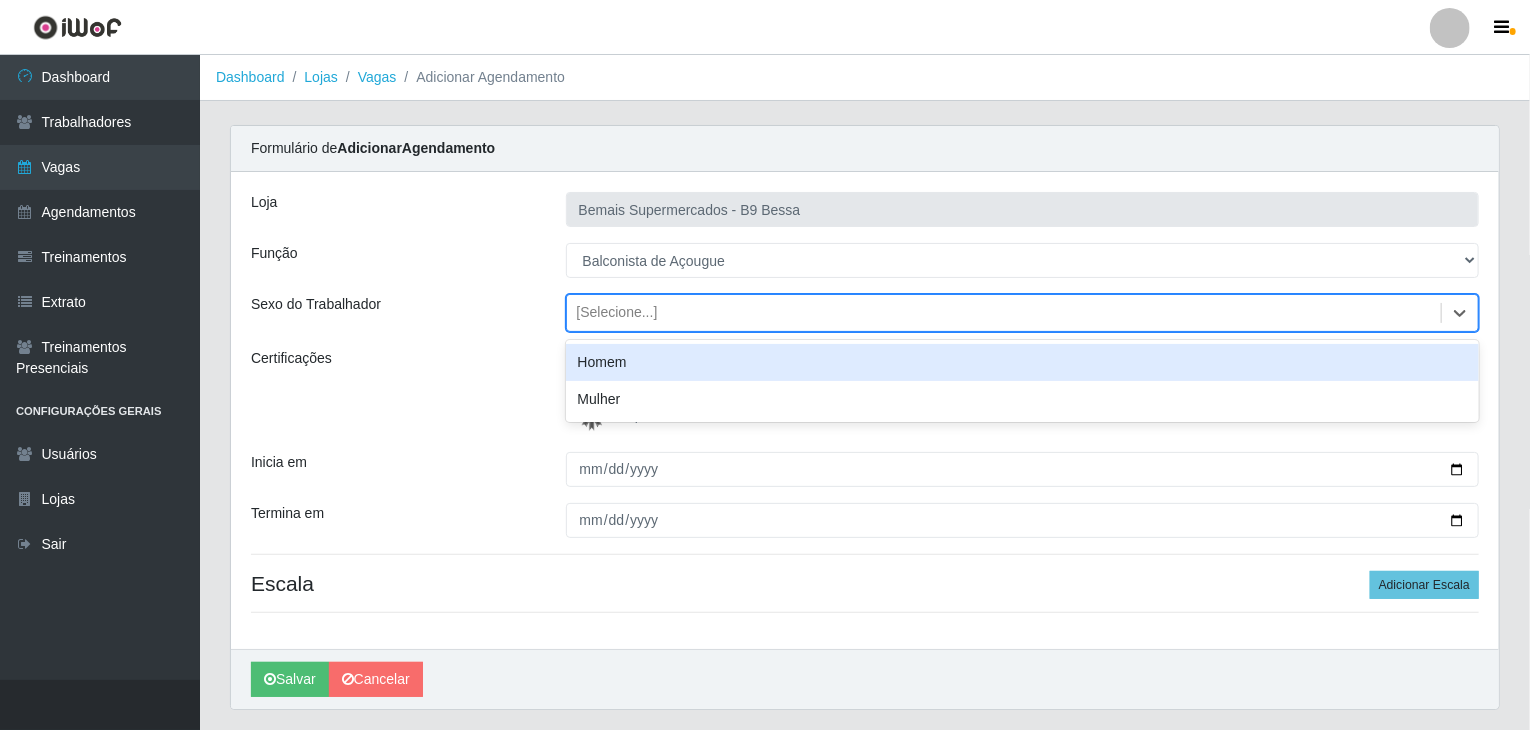 click on "Loja Bemais Supermercados - B9 Bessa Função [Selecione...] ASG ASG + ASG ++ Auxiliar de Estoque Auxiliar de Estoque + Auxiliar de Estoque ++ Auxiliar de Sushiman Auxiliar de Sushiman+ Auxiliar de Sushiman++ Balconista de Açougue  Balconista de Açougue + Balconista de Açougue ++ Balconista de Frios Balconista de Frios + Balconista de Frios ++ Balconista de Padaria  Balconista de Padaria + Balconista de Padaria ++ Embalador Embalador + Embalador ++ Operador de Caixa Operador de Caixa + Operador de Caixa ++ Repositor  Repositor + Repositor ++ Repositor de Hortifruti Repositor de Hortifruti + Repositor de Hortifruti ++ Sexo do Trabalhador      option Homem focused, 0 of 2. 2 results available. Use Up and Down to choose options, press Enter to select the currently focused option, press Escape to exit the menu, press Tab to select the option and exit the menu. [Selecione...] Homem Mulher Certificações   Base Qualificada -  Bemais   Operador de caixa - BeMais Inicia em Termina em Escala Adicionar Escala" at bounding box center [865, 410] 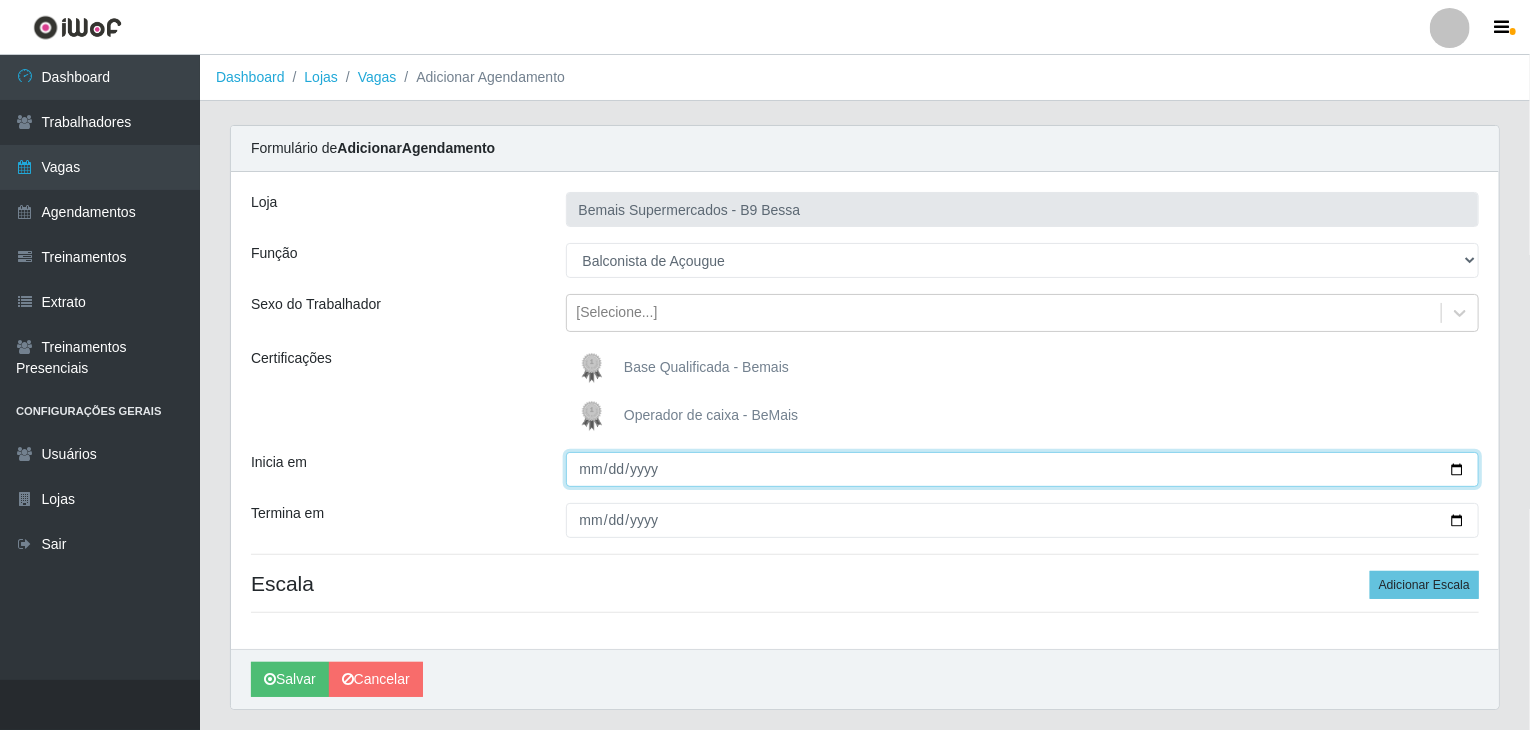 click on "Inicia em" at bounding box center [1023, 469] 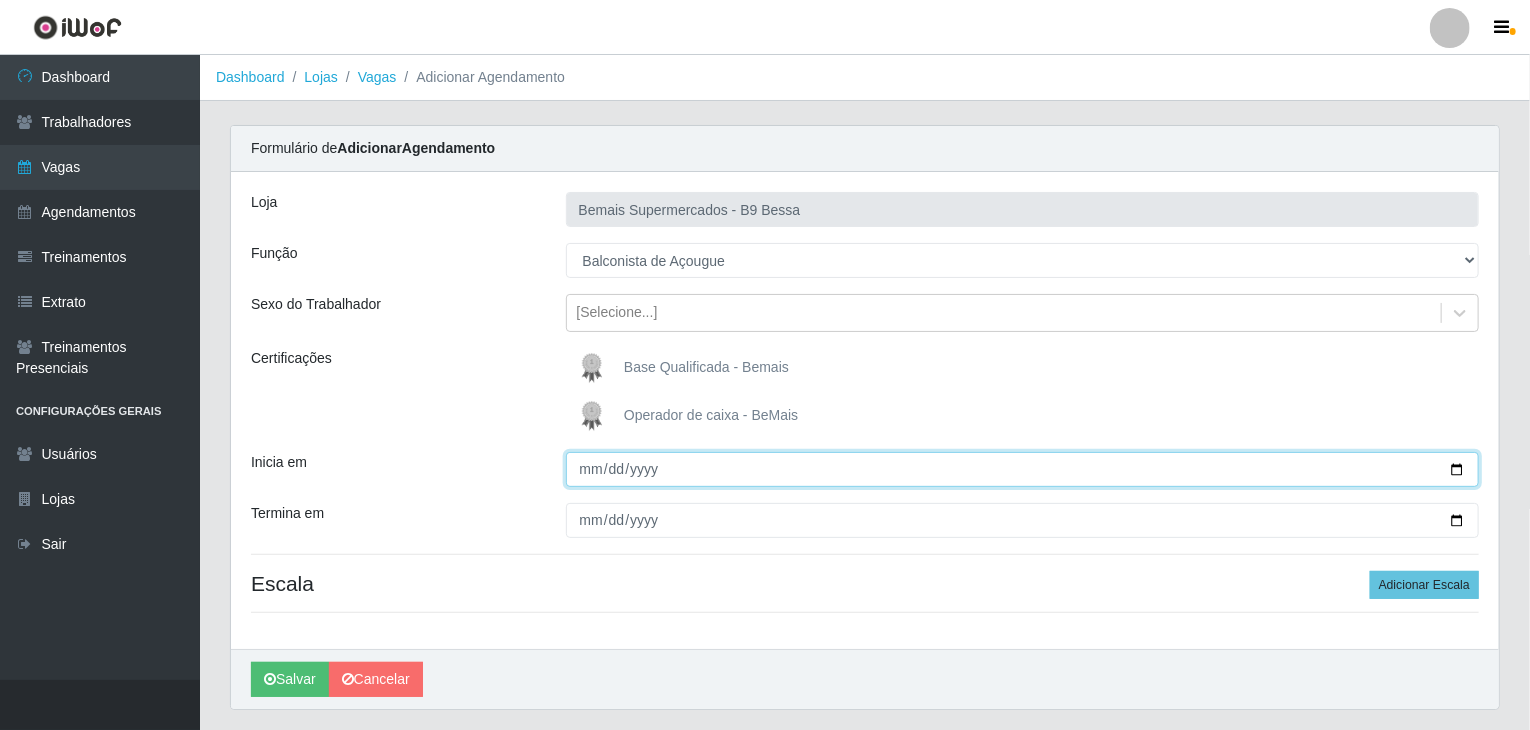 type on "2025-08-08" 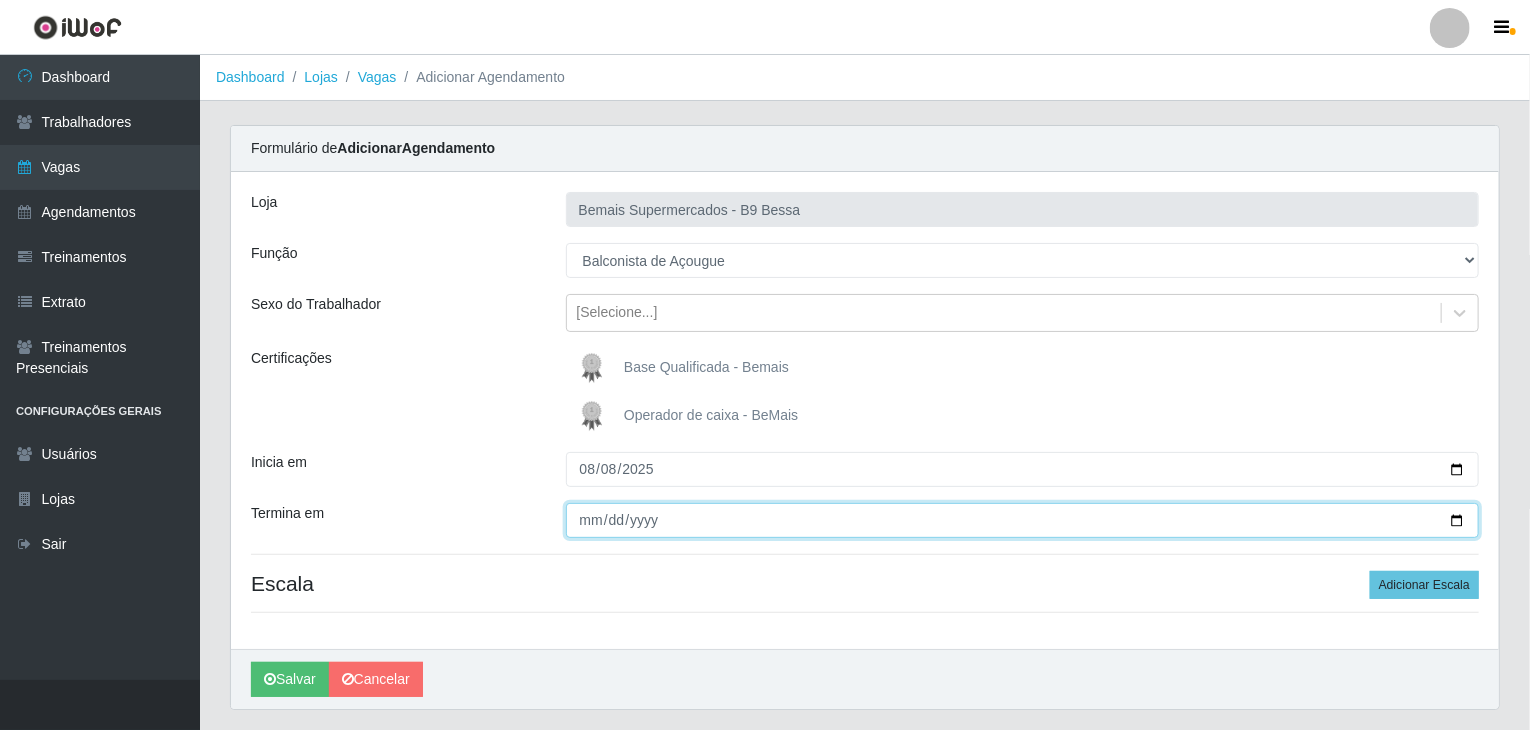 click on "Termina em" at bounding box center (1023, 520) 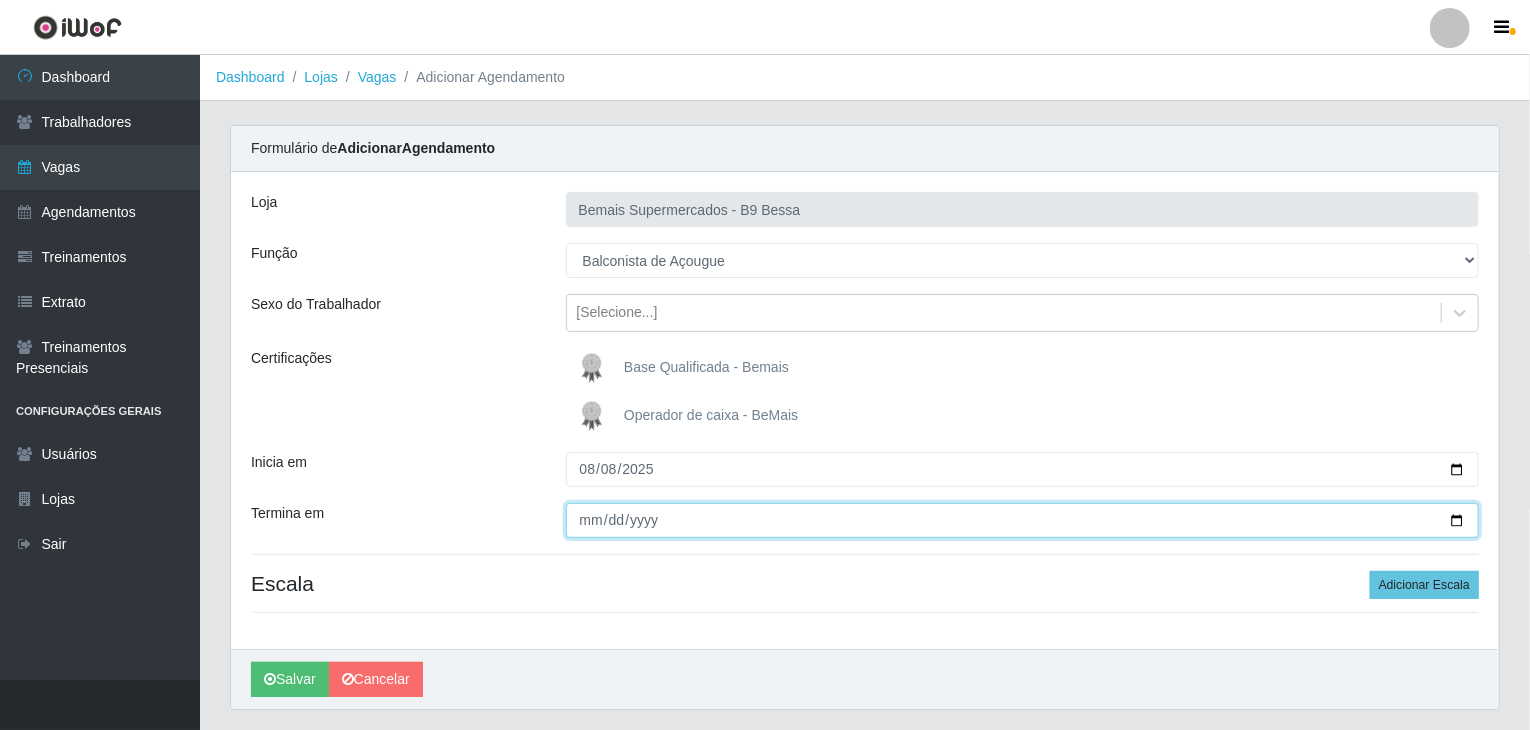 click on "Termina em" at bounding box center (1023, 520) 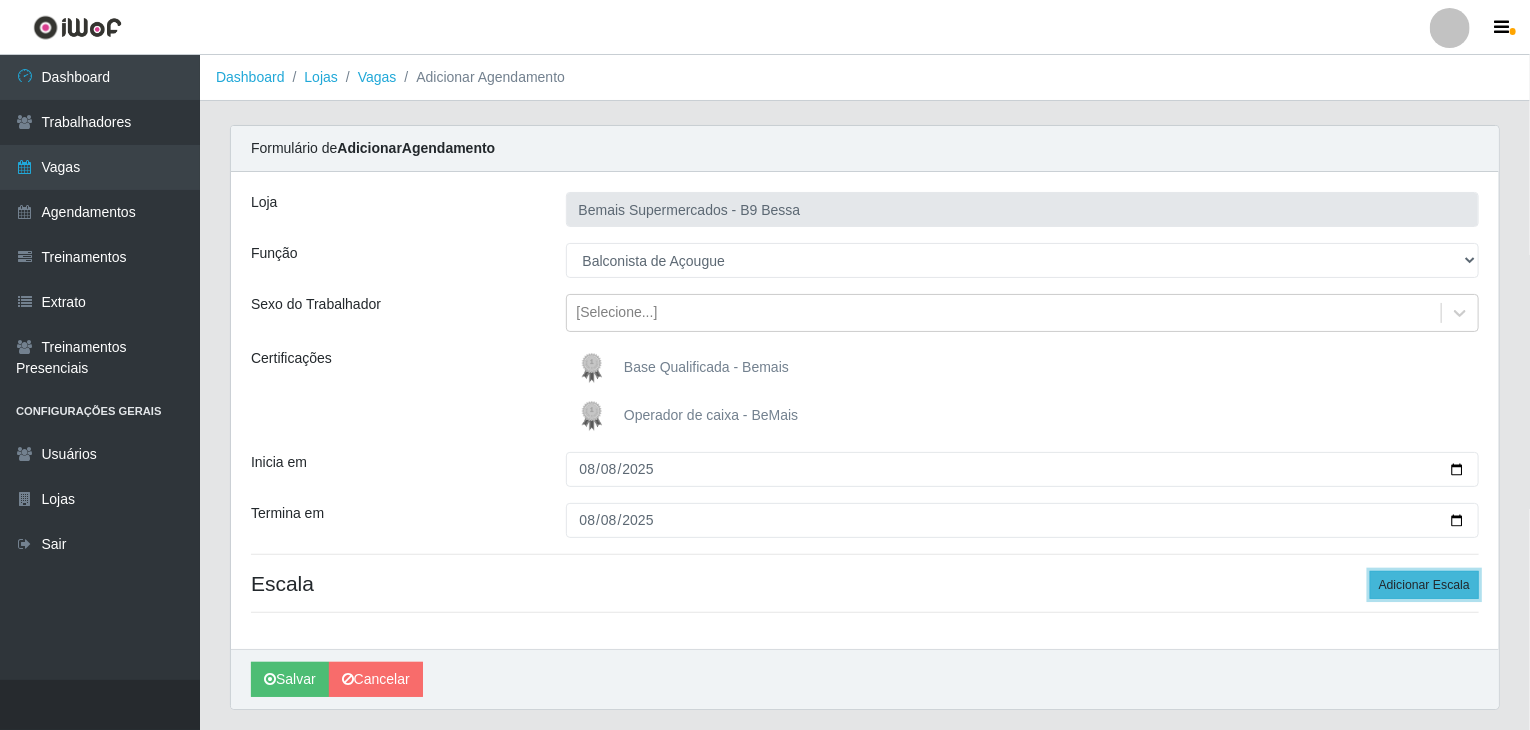 click on "Adicionar Escala" at bounding box center [1424, 585] 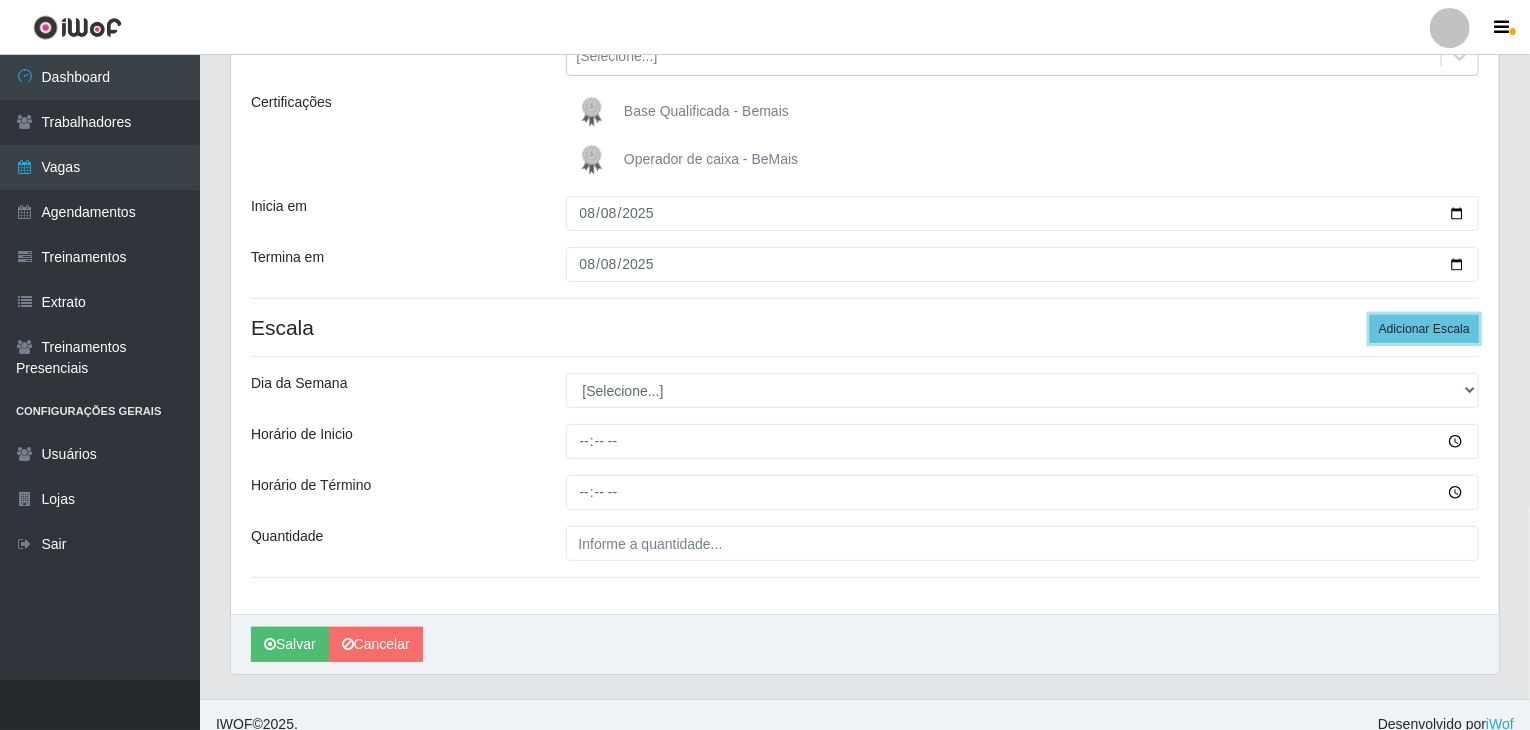 scroll, scrollTop: 273, scrollLeft: 0, axis: vertical 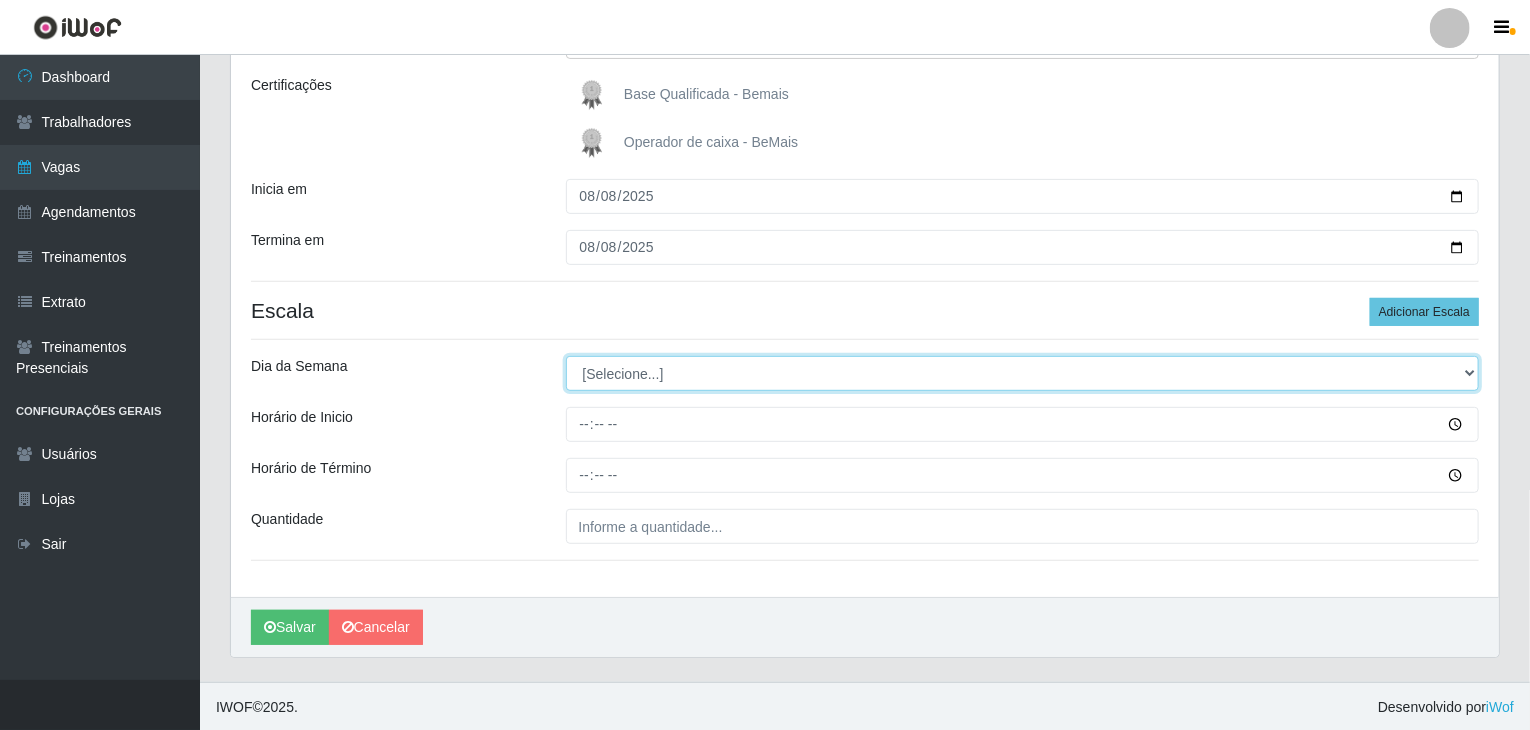 click on "[Selecione...] Segunda Terça Quarta Quinta Sexta Sábado Domingo" at bounding box center (1023, 373) 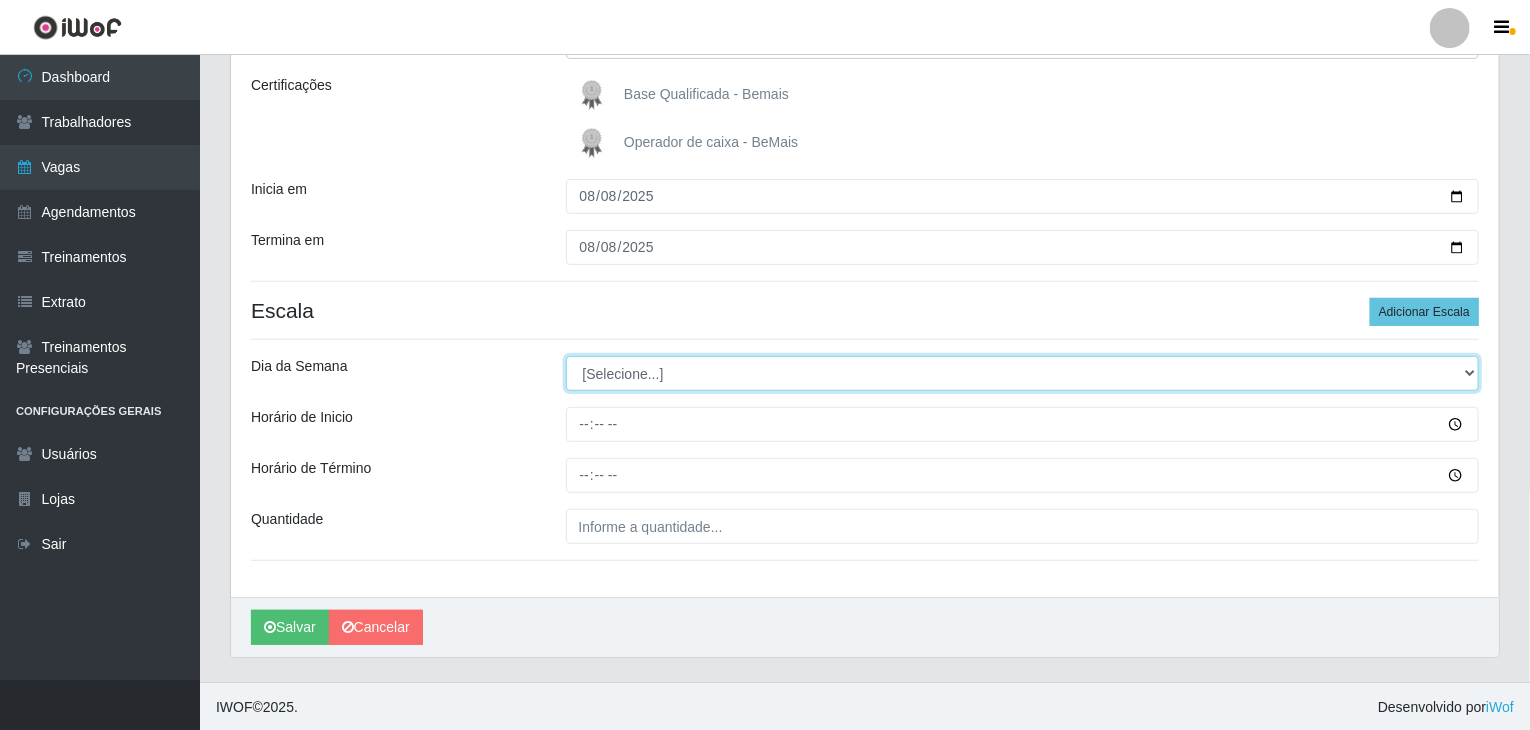 select on "5" 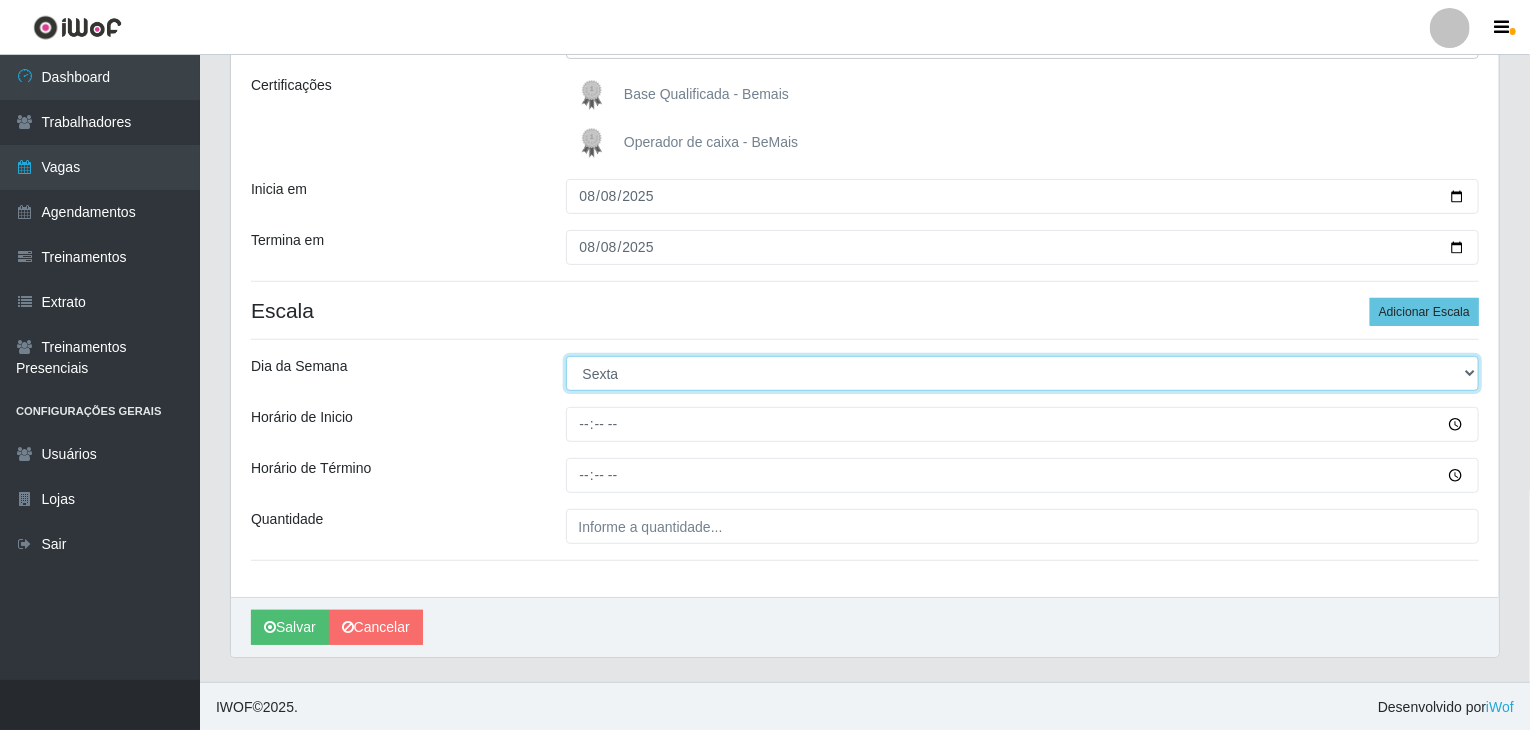 click on "[Selecione...] Segunda Terça Quarta Quinta Sexta Sábado Domingo" at bounding box center [1023, 373] 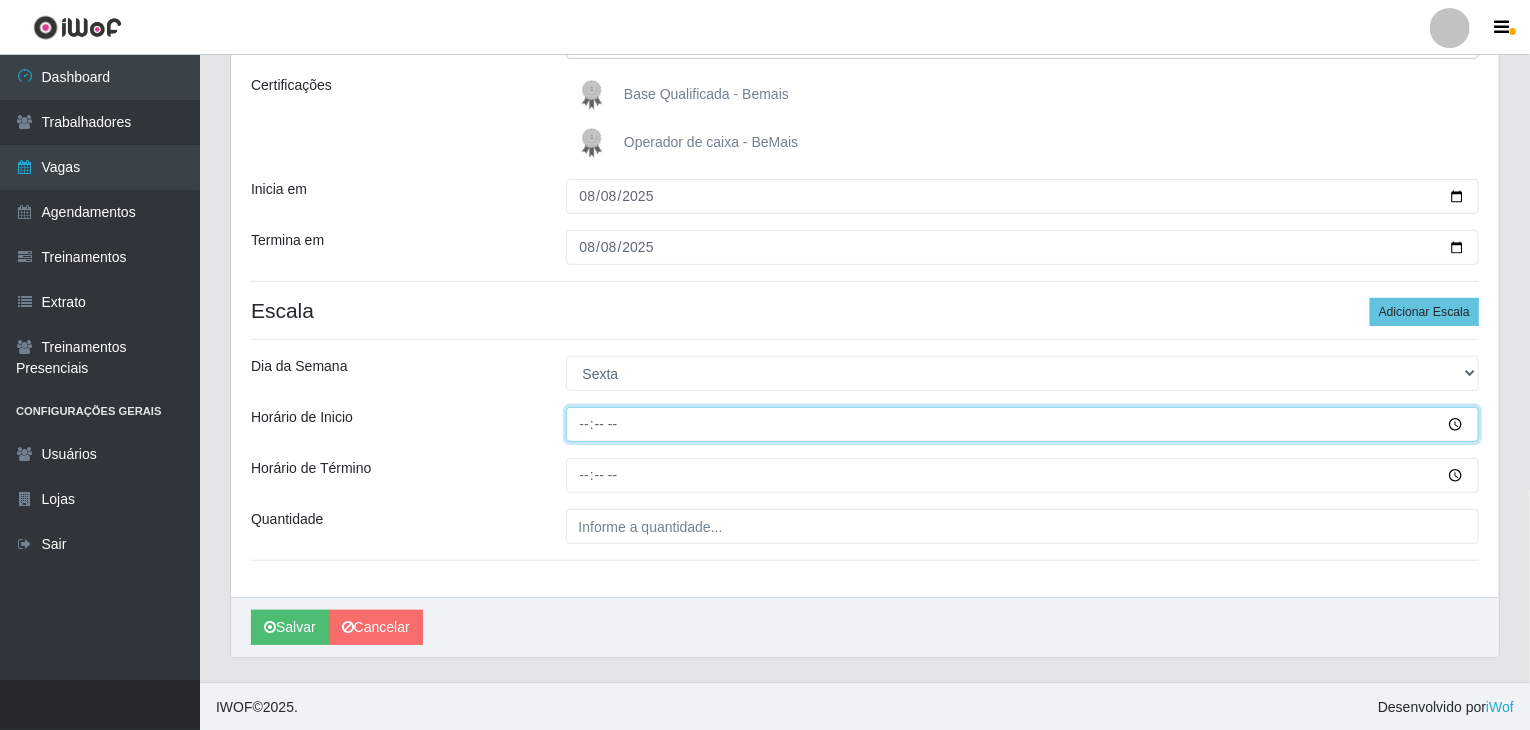 click on "Horário de Inicio" at bounding box center [1023, 424] 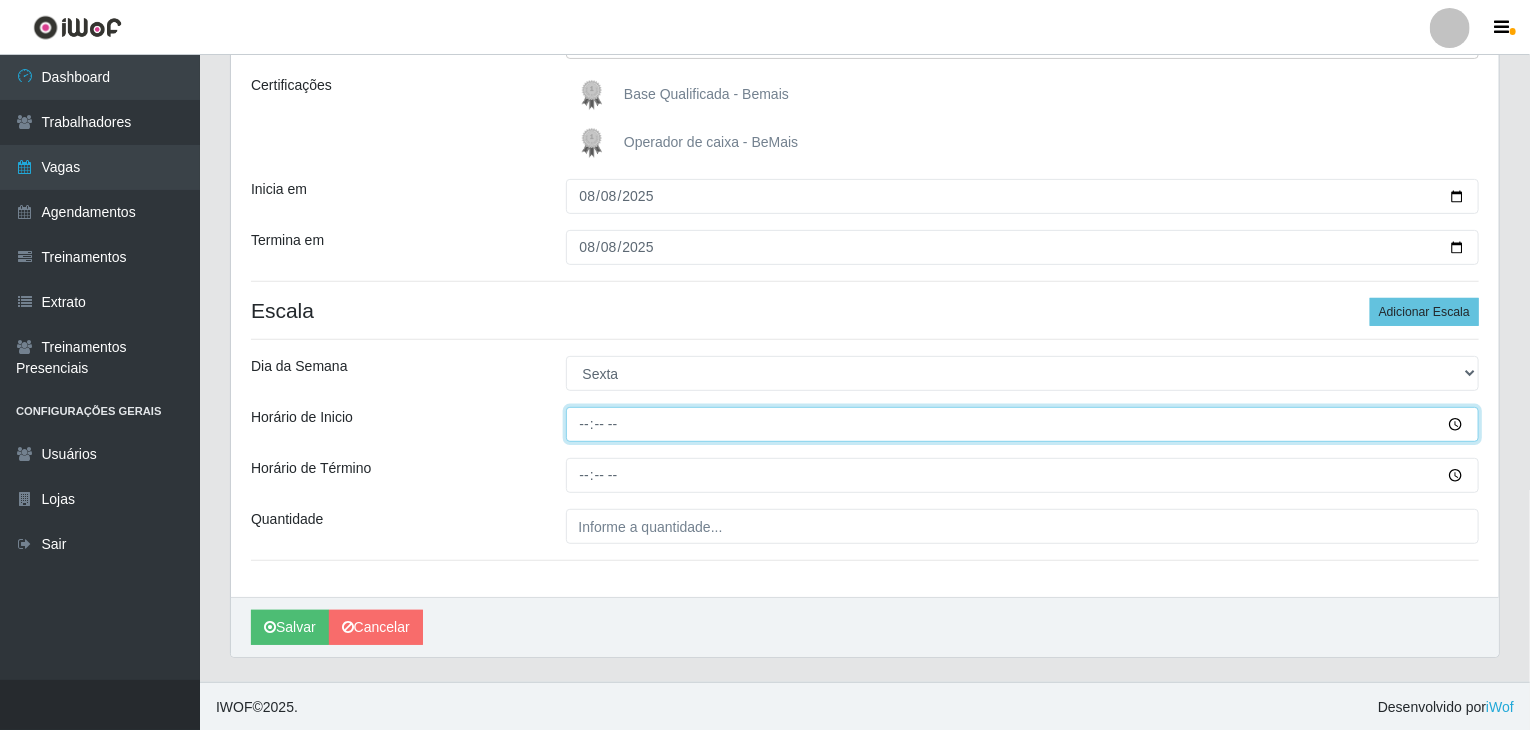 click on "Horário de Inicio" at bounding box center (1023, 424) 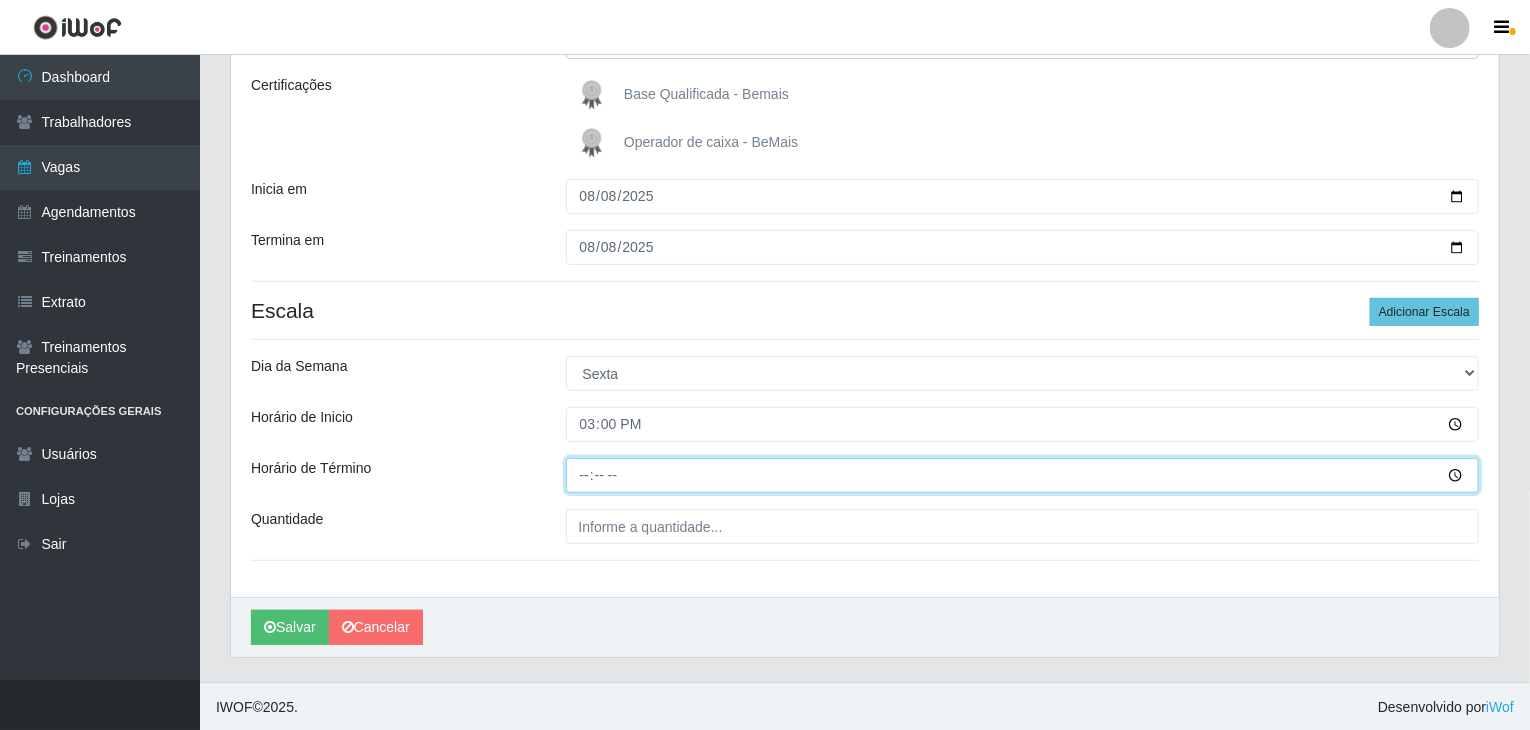 click on "Horário de Término" at bounding box center (1023, 475) 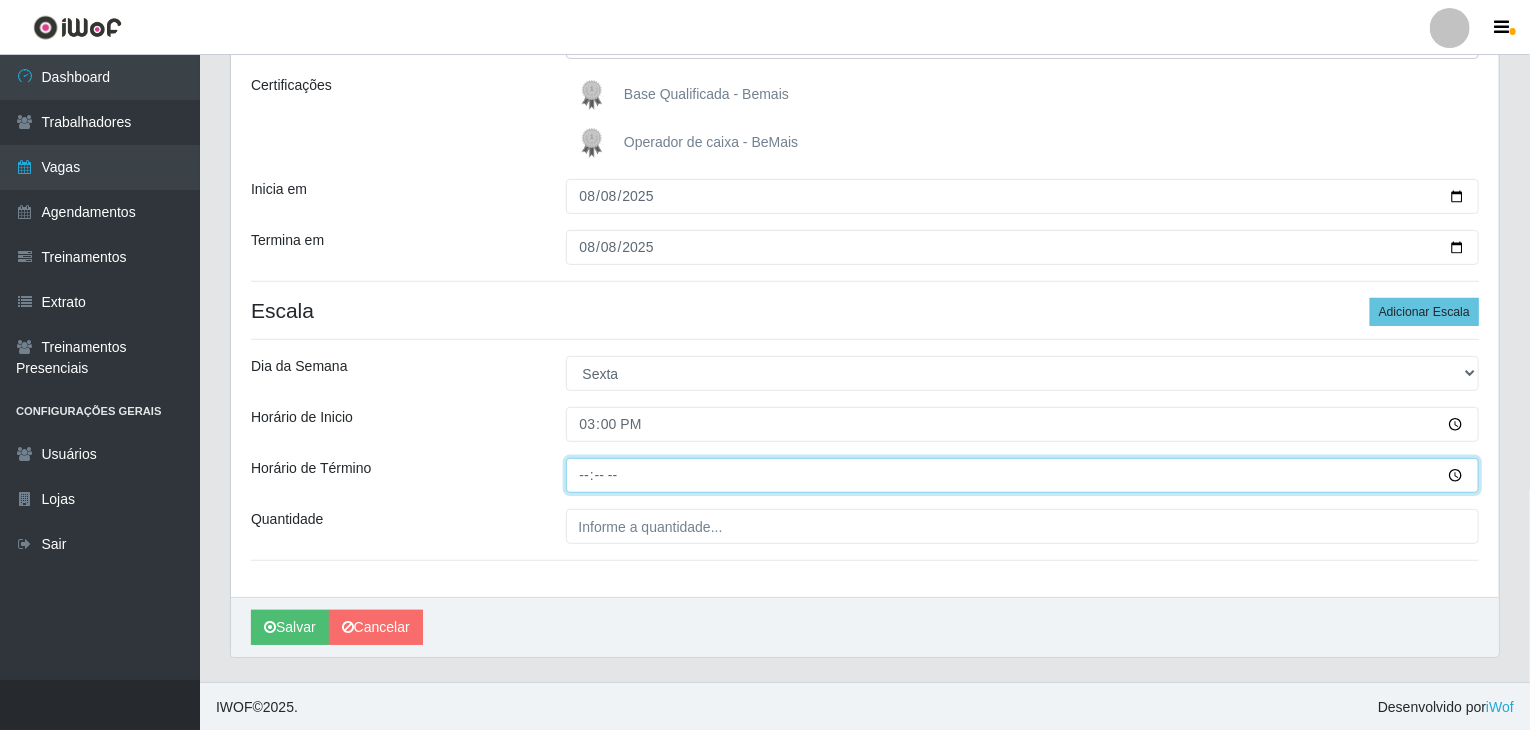 click on "Horário de Término" at bounding box center [1023, 475] 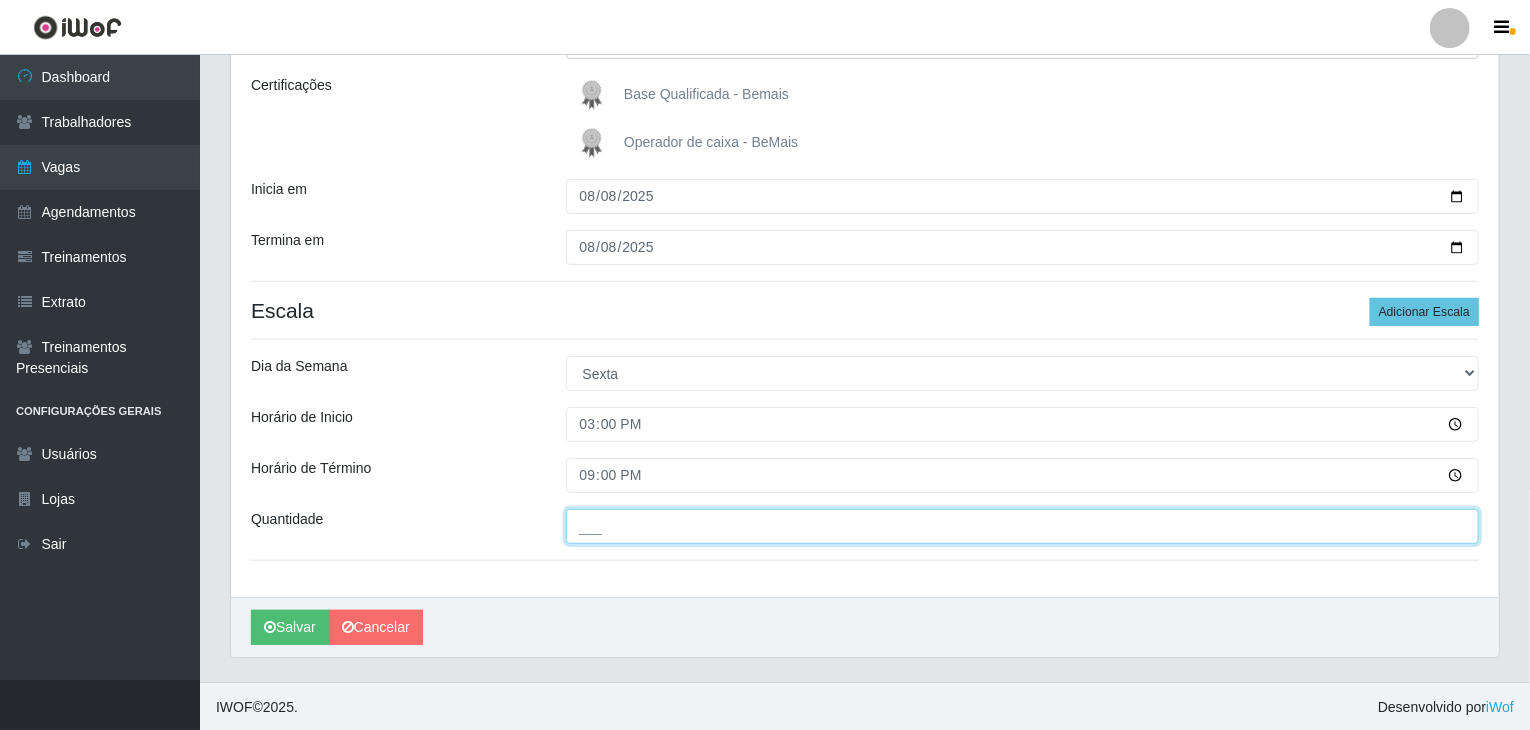 click on "___" at bounding box center (1023, 526) 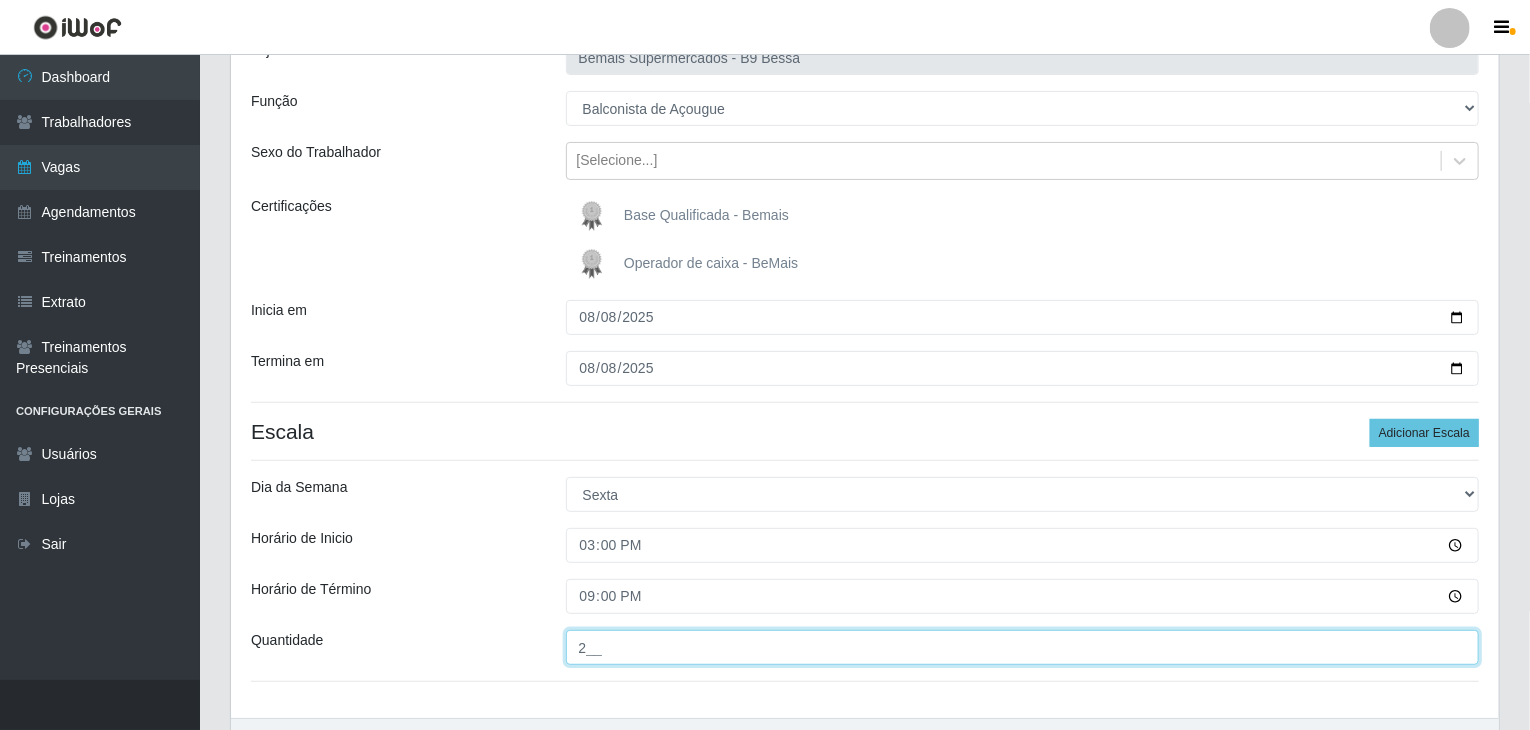 scroll, scrollTop: 200, scrollLeft: 0, axis: vertical 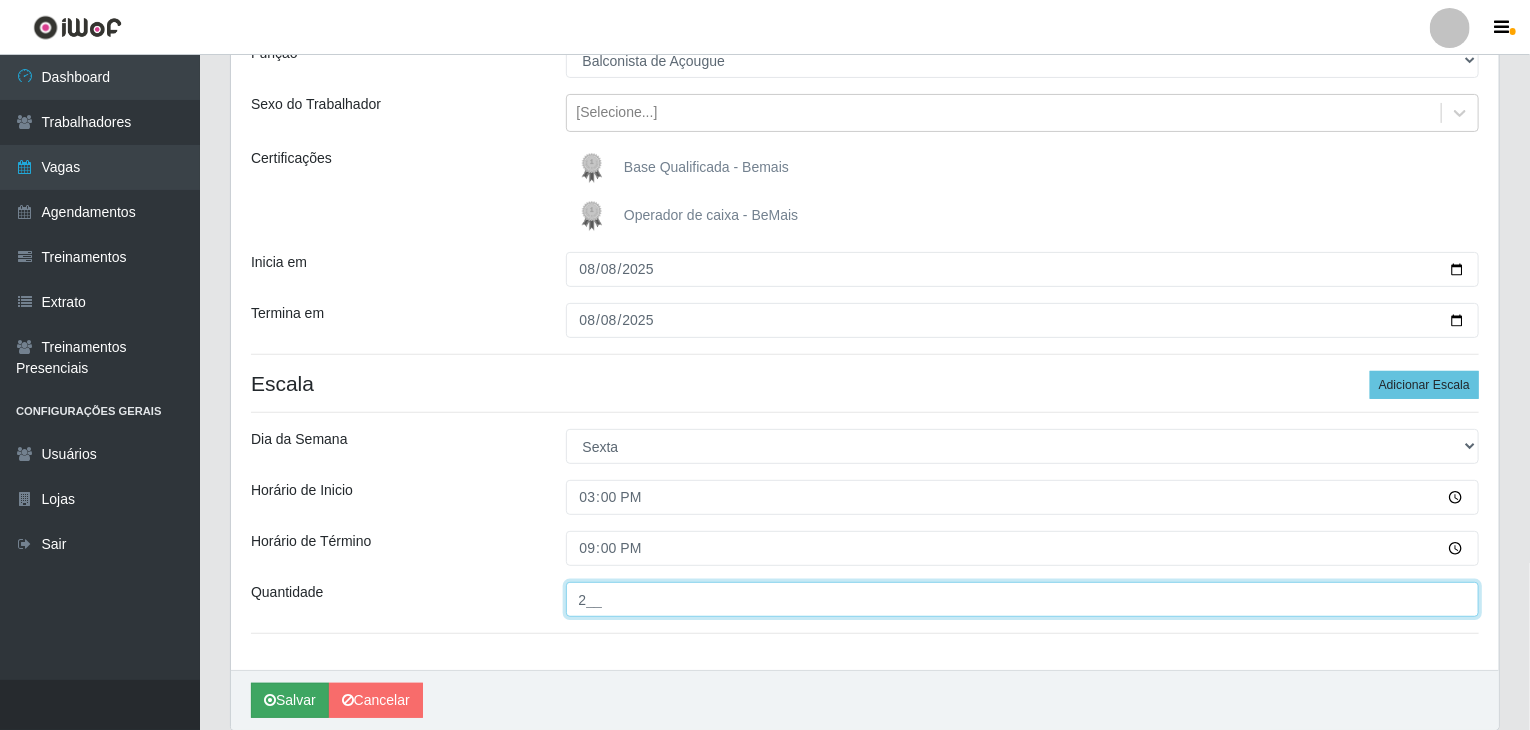 type on "2__" 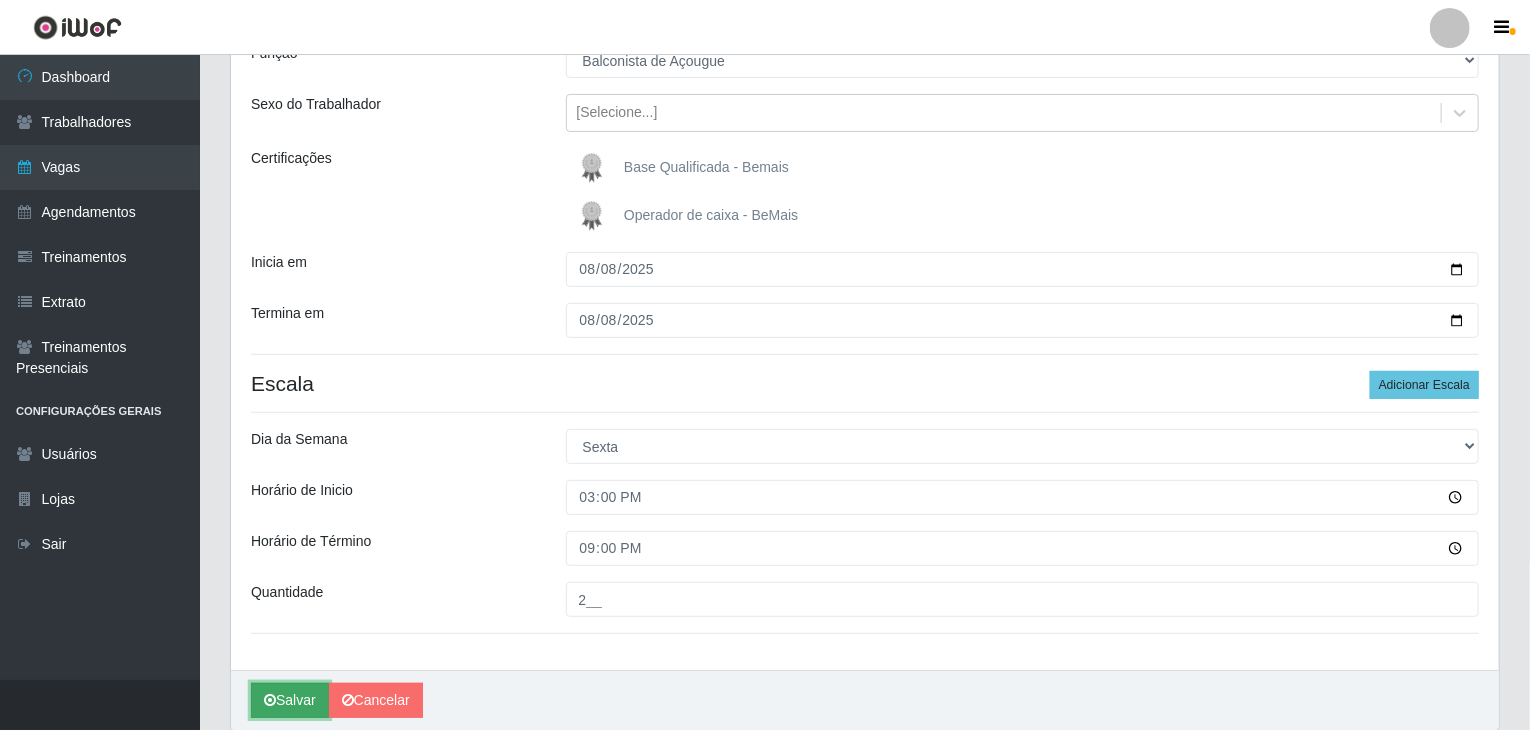 click on "Salvar" at bounding box center (290, 700) 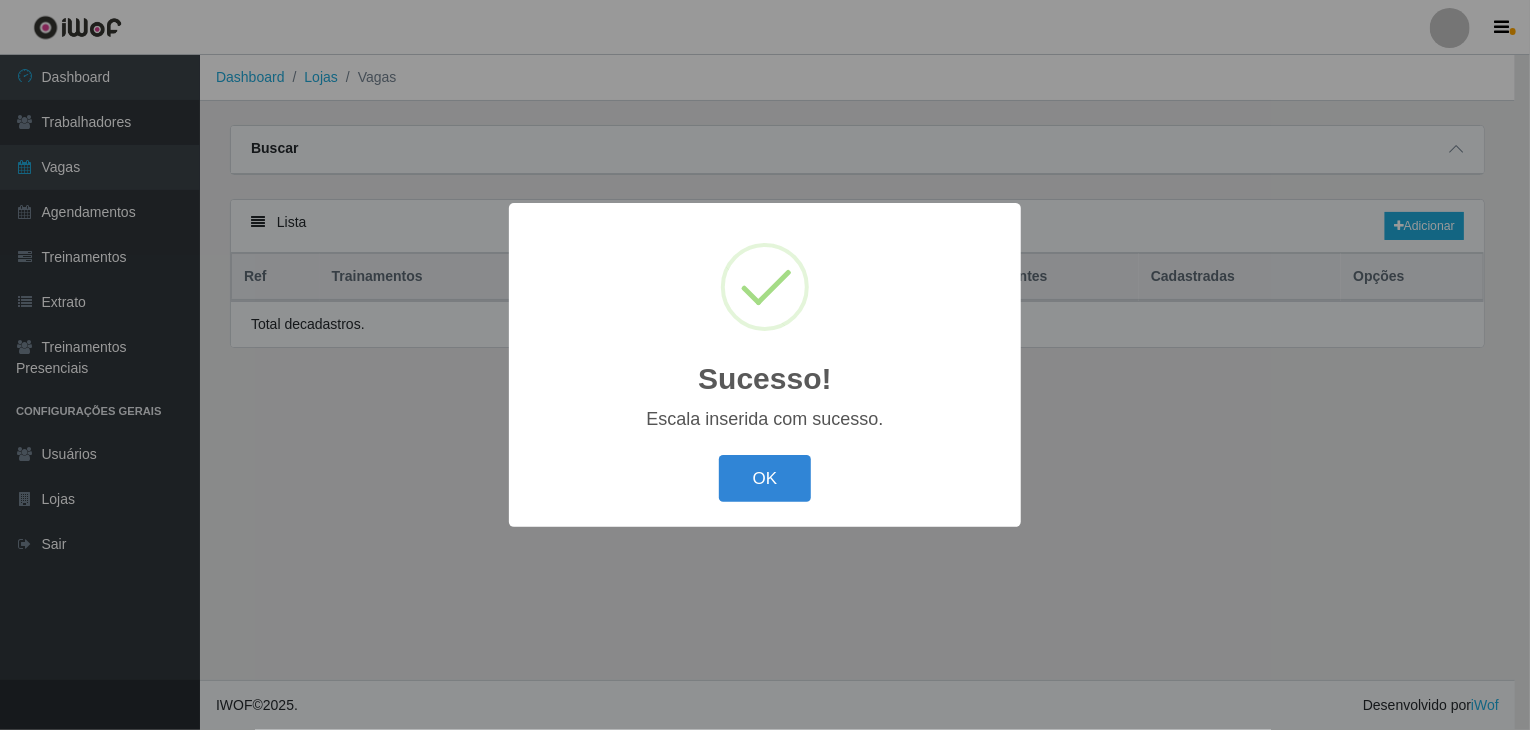 scroll, scrollTop: 0, scrollLeft: 0, axis: both 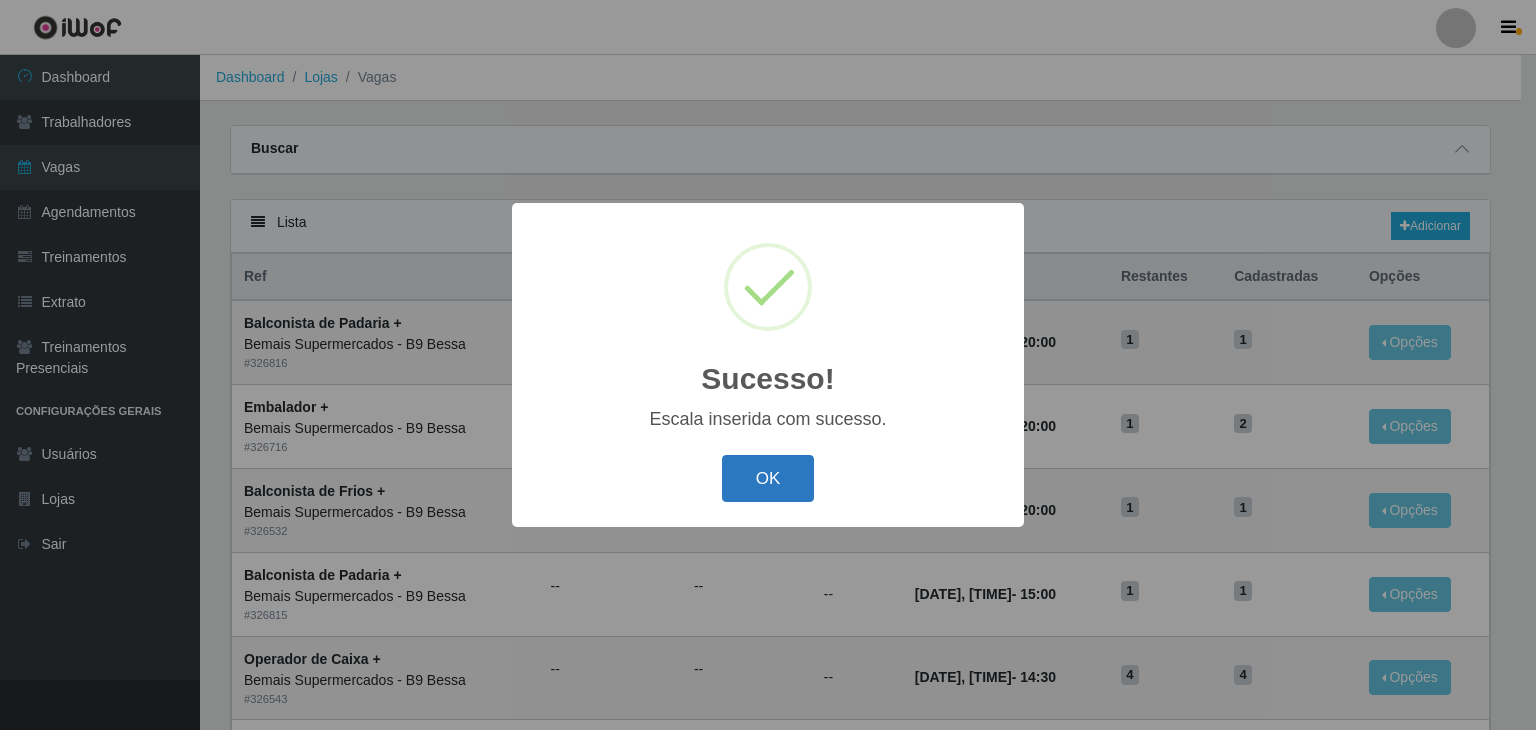 click on "OK" at bounding box center (768, 478) 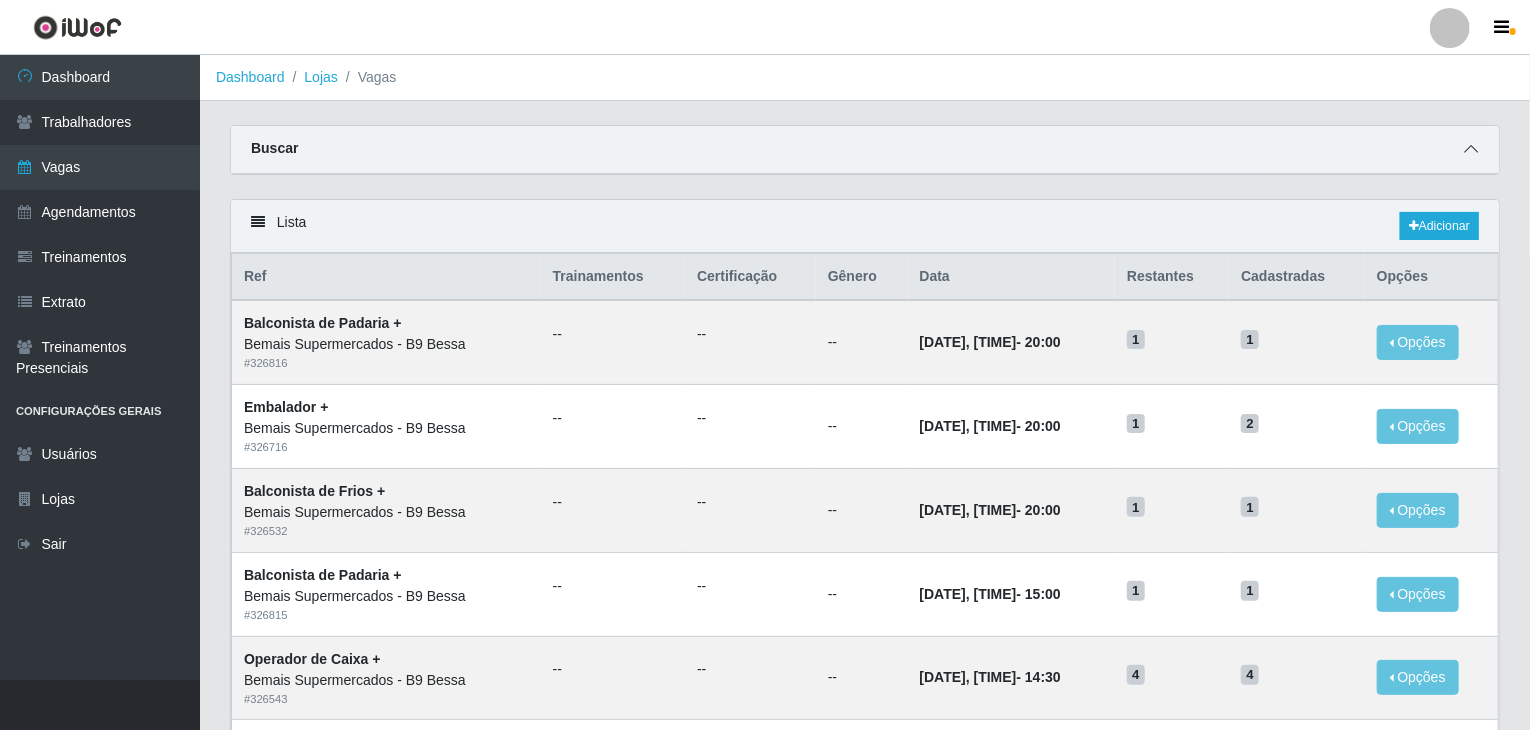 click at bounding box center (1471, 149) 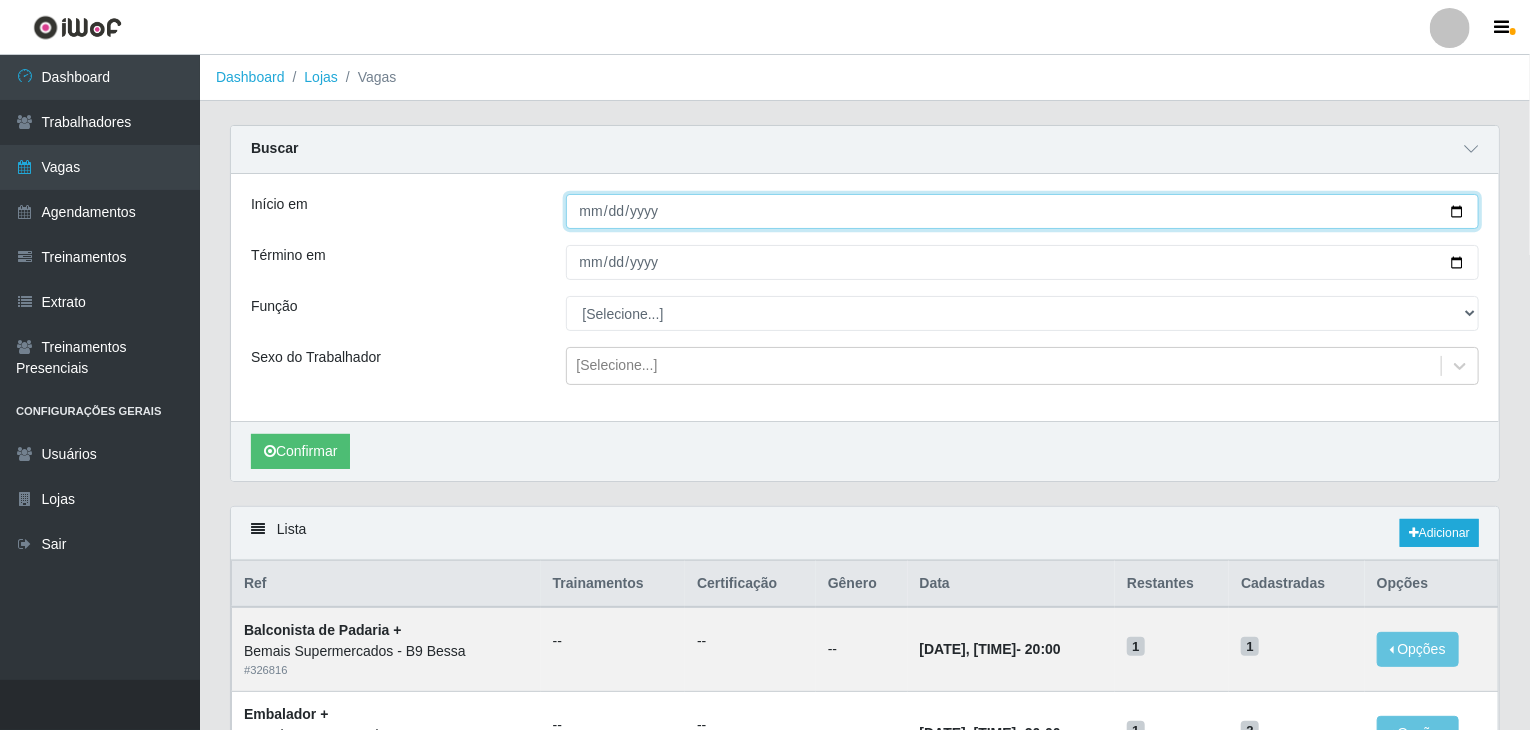 click on "Início em" at bounding box center [1023, 211] 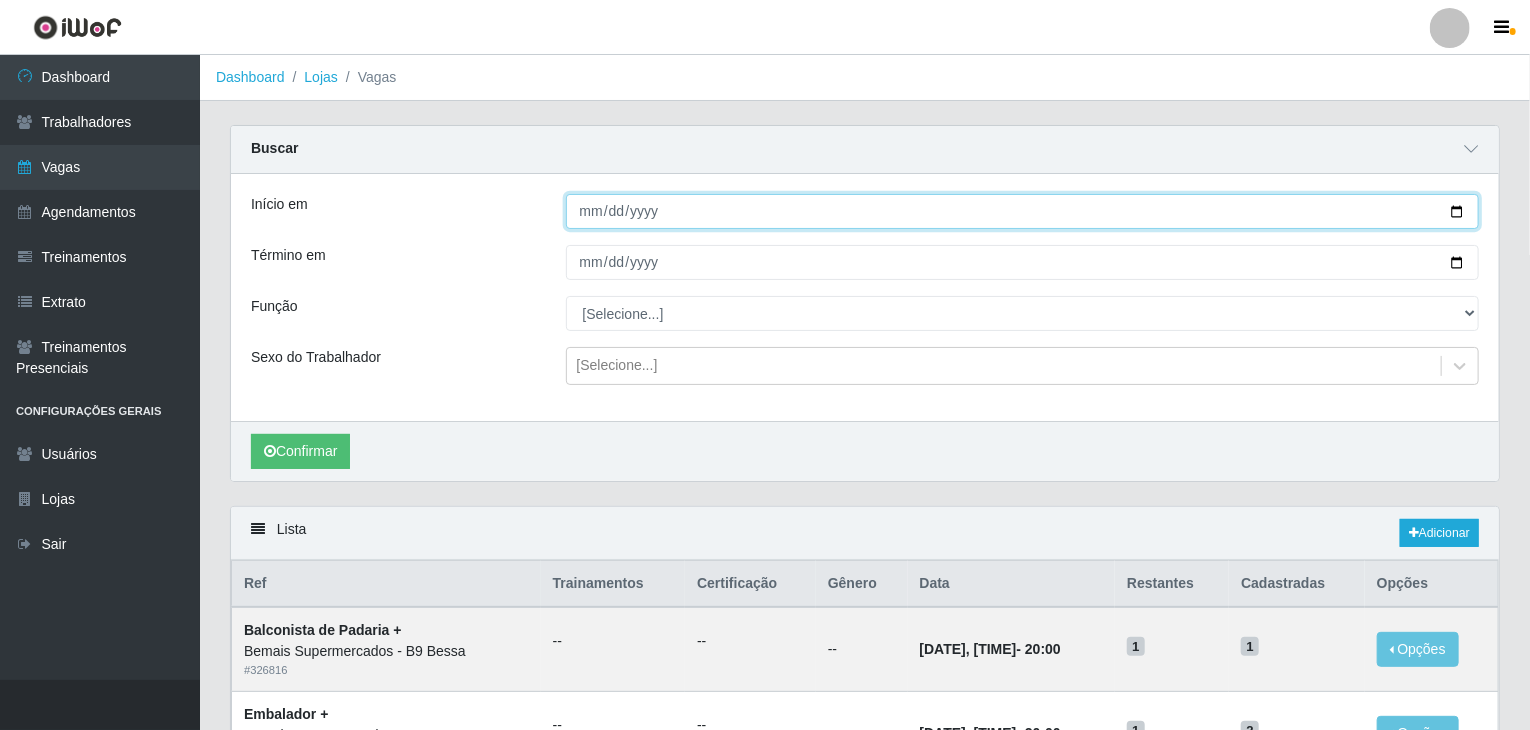 type on "0025-08-08" 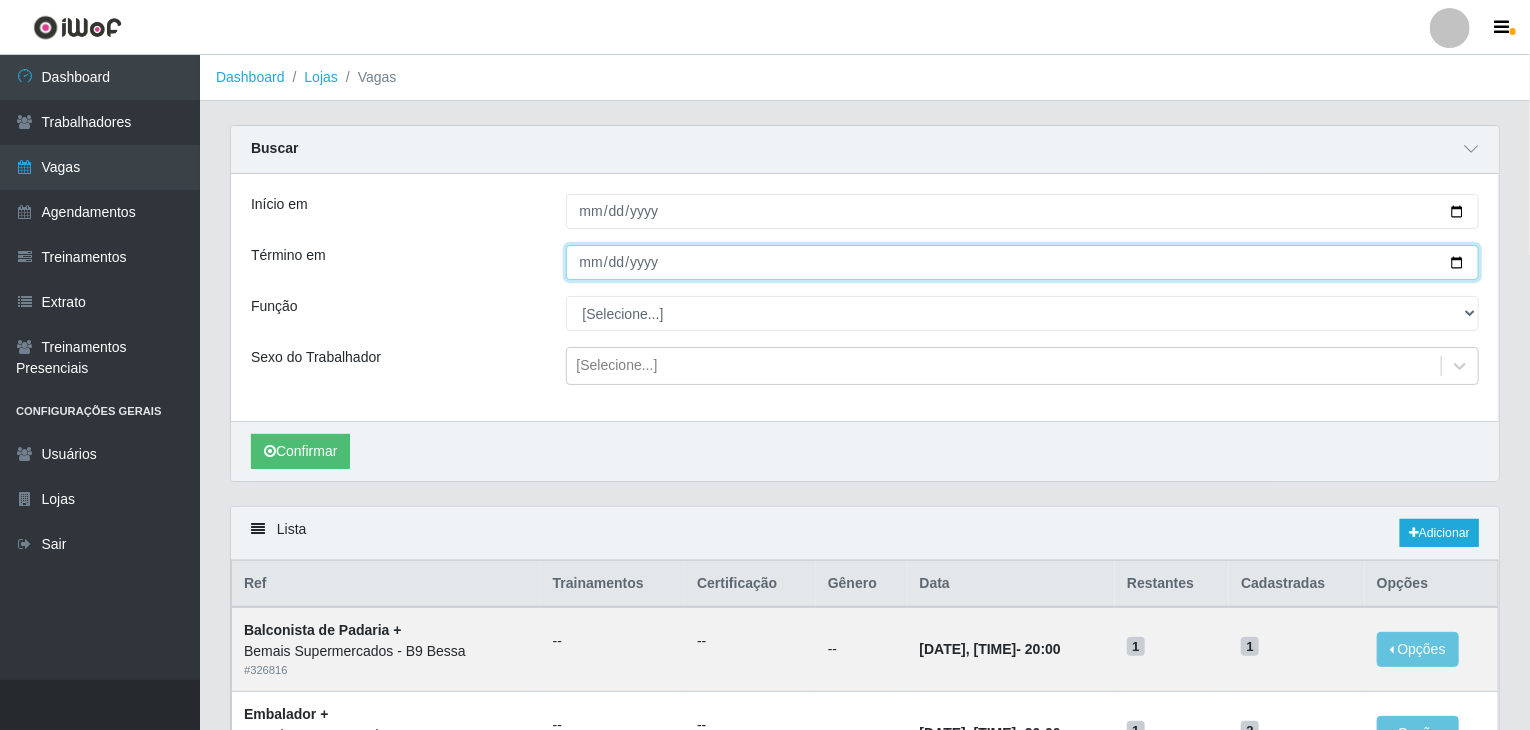 click on "Término em" at bounding box center (1023, 262) 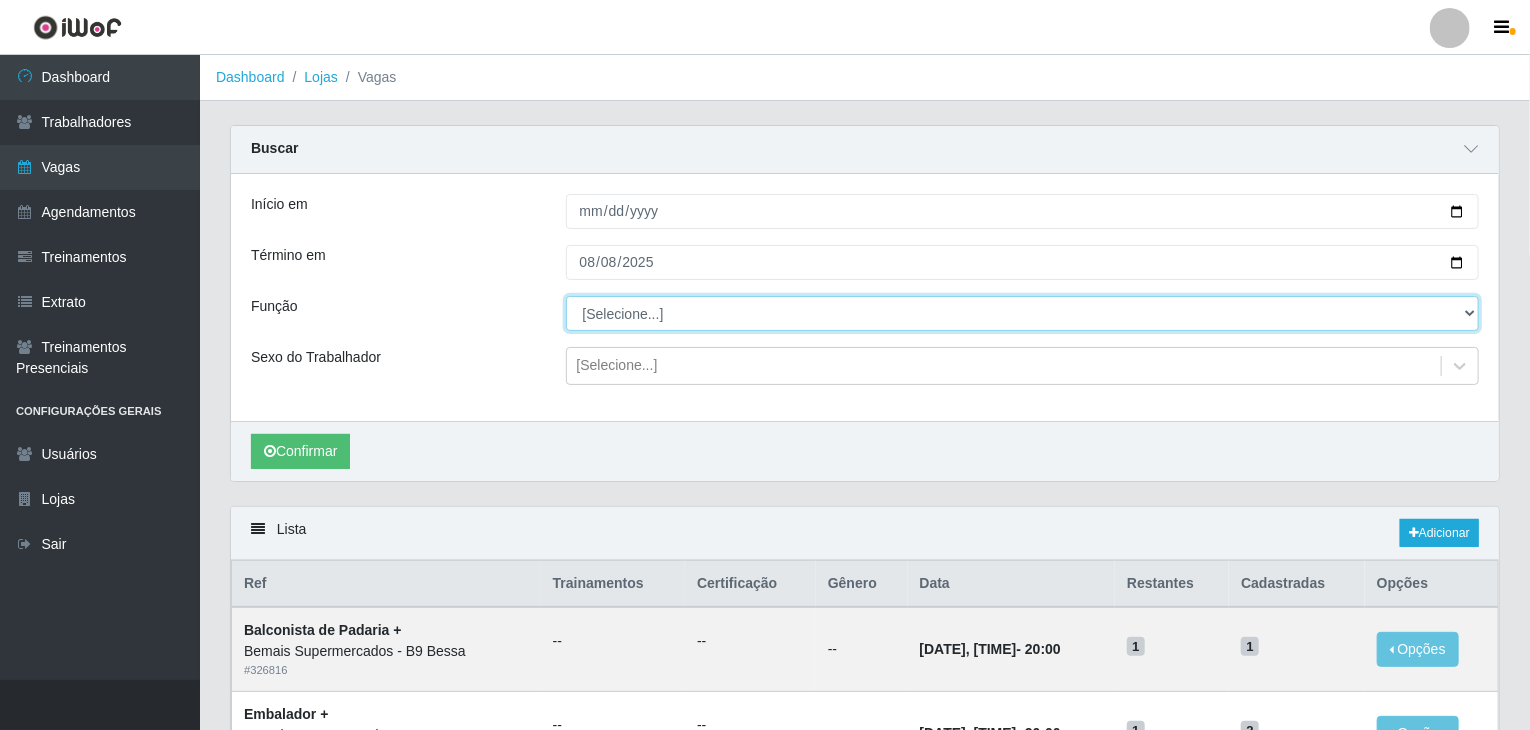 click on "[Selecione...] ASG ASG + ASG ++ Auxiliar de Estoque Auxiliar de Estoque + Auxiliar de Estoque ++ Auxiliar de Sushiman Auxiliar de Sushiman+ Auxiliar de Sushiman++ Balconista de Açougue  Balconista de Açougue + Balconista de Açougue ++ Balconista de Frios Balconista de Frios + Balconista de Frios ++ Balconista de Padaria  Balconista de Padaria + Balconista de Padaria ++ Embalador Embalador + Embalador ++ Operador de Caixa Operador de Caixa + Operador de Caixa ++ Repositor  Repositor + Repositor ++ Repositor de Hortifruti Repositor de Hortifruti + Repositor de Hortifruti ++" at bounding box center [1023, 313] 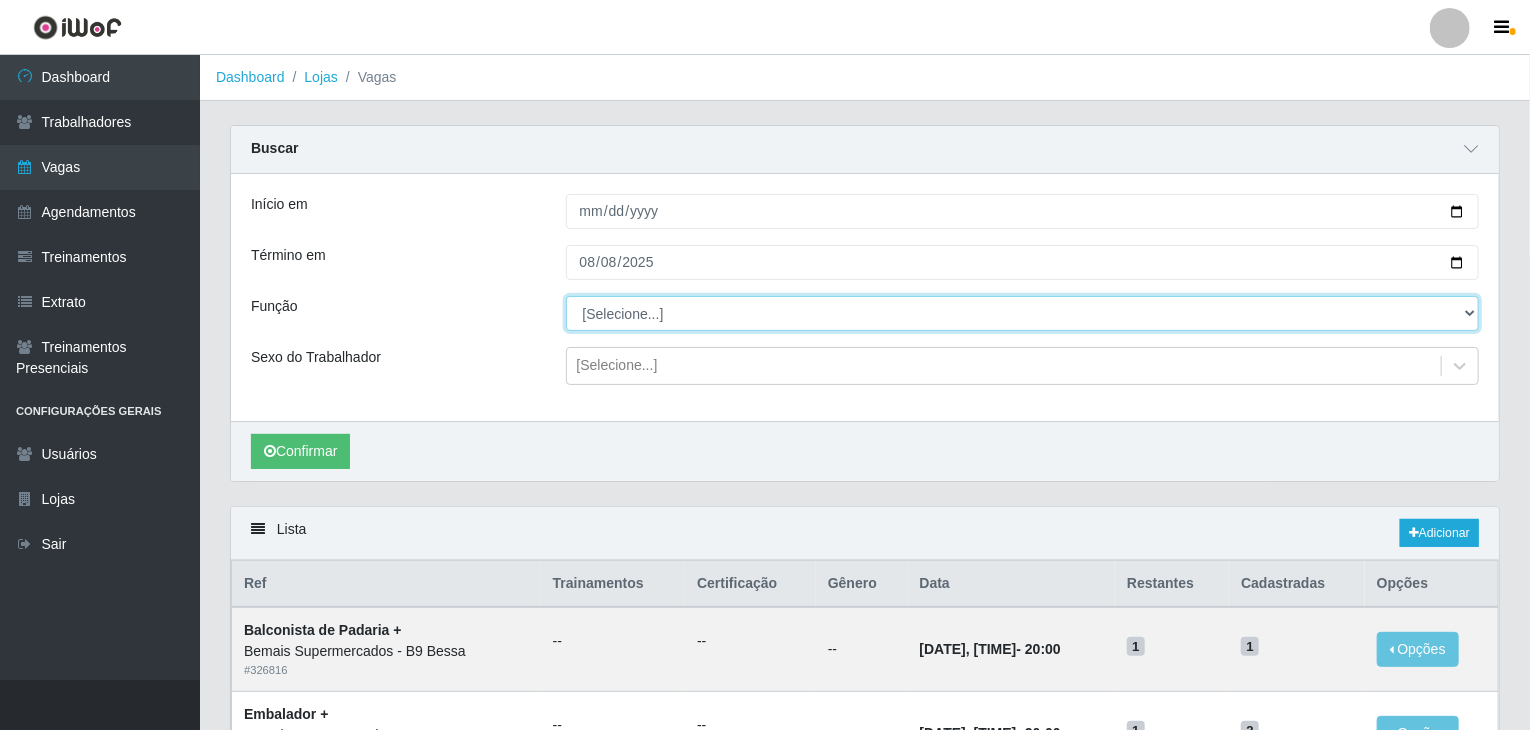 select on "123" 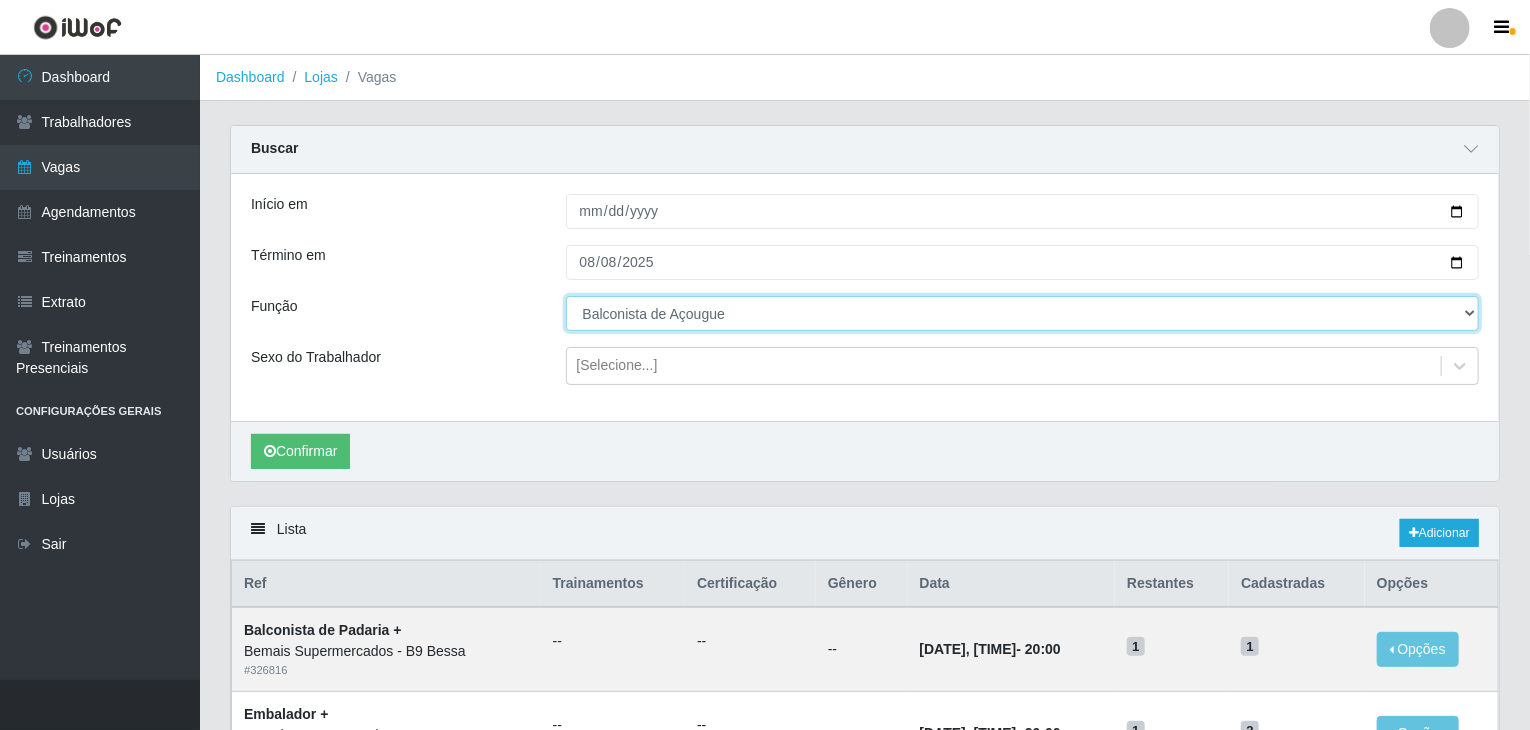 click on "[Selecione...] ASG ASG + ASG ++ Auxiliar de Estoque Auxiliar de Estoque + Auxiliar de Estoque ++ Auxiliar de Sushiman Auxiliar de Sushiman+ Auxiliar de Sushiman++ Balconista de Açougue  Balconista de Açougue + Balconista de Açougue ++ Balconista de Frios Balconista de Frios + Balconista de Frios ++ Balconista de Padaria  Balconista de Padaria + Balconista de Padaria ++ Embalador Embalador + Embalador ++ Operador de Caixa Operador de Caixa + Operador de Caixa ++ Repositor  Repositor + Repositor ++ Repositor de Hortifruti Repositor de Hortifruti + Repositor de Hortifruti ++" at bounding box center (1023, 313) 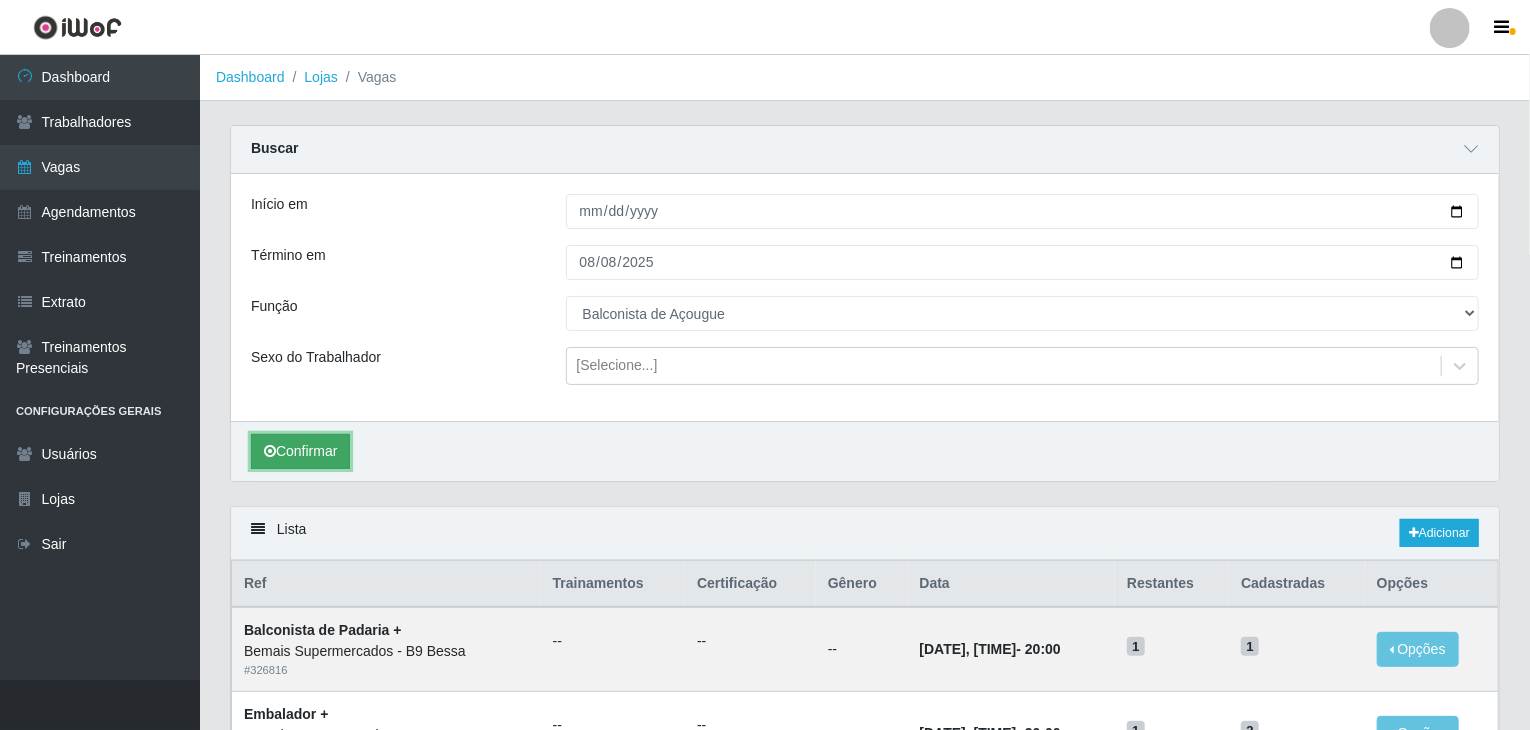 click on "Confirmar" at bounding box center [300, 451] 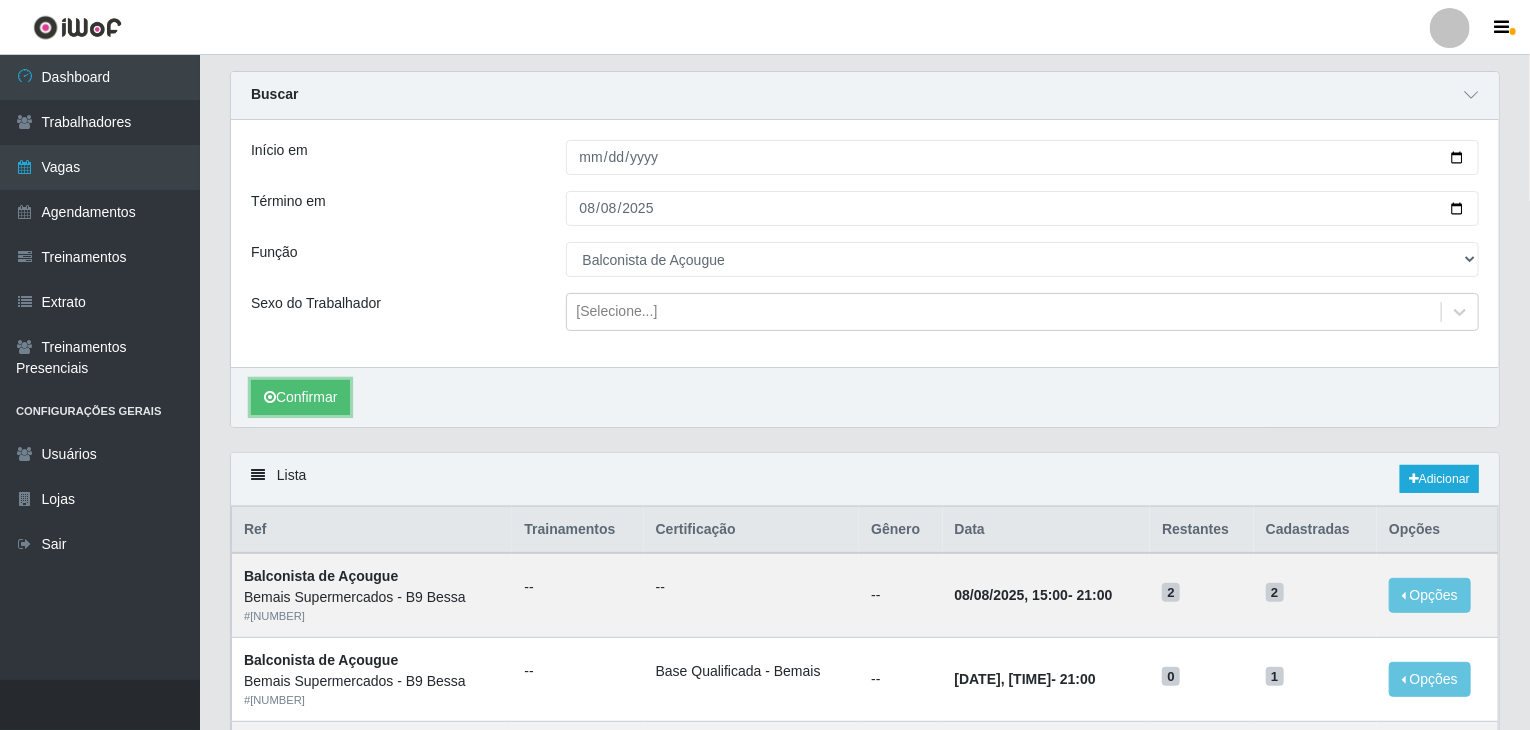 scroll, scrollTop: 100, scrollLeft: 0, axis: vertical 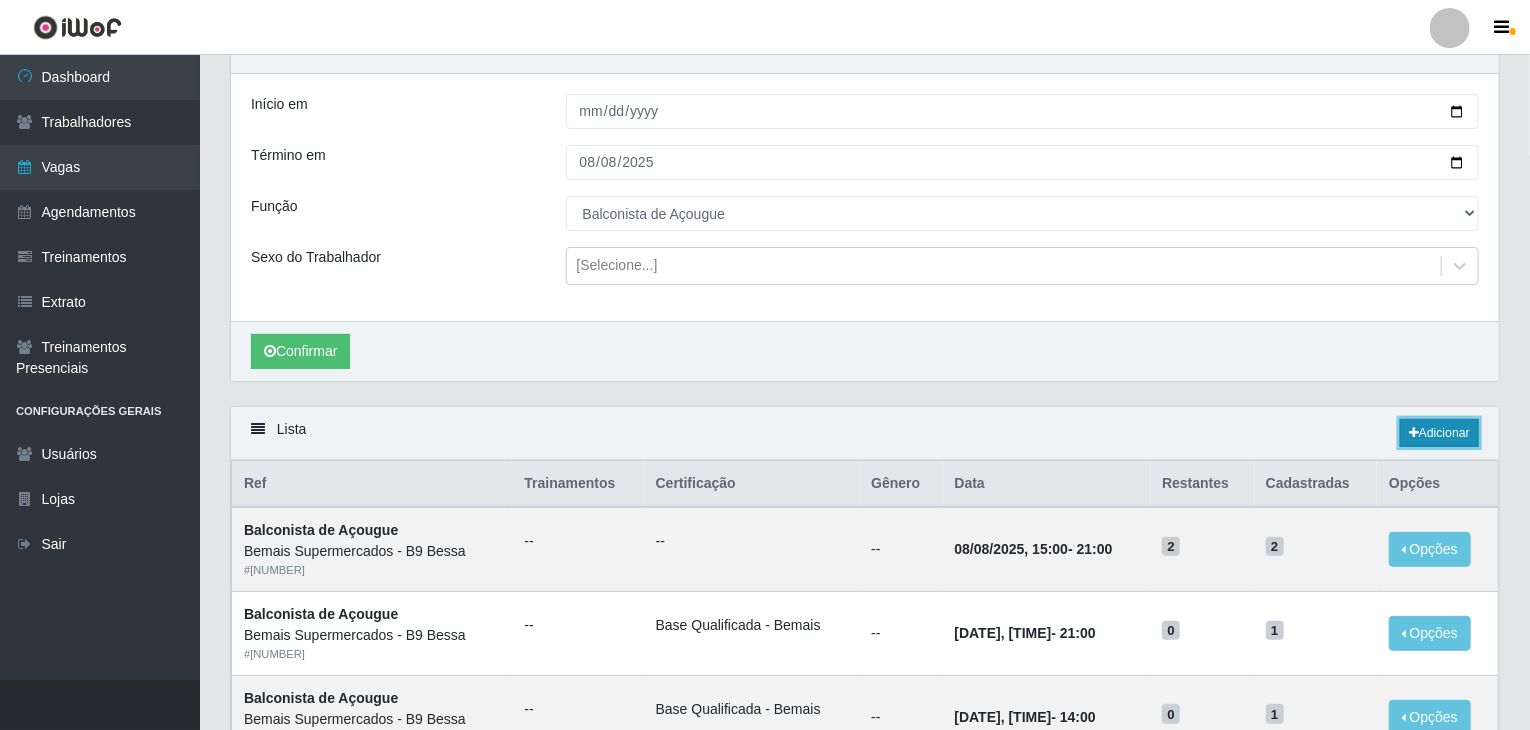 click on "Adicionar" at bounding box center (1439, 433) 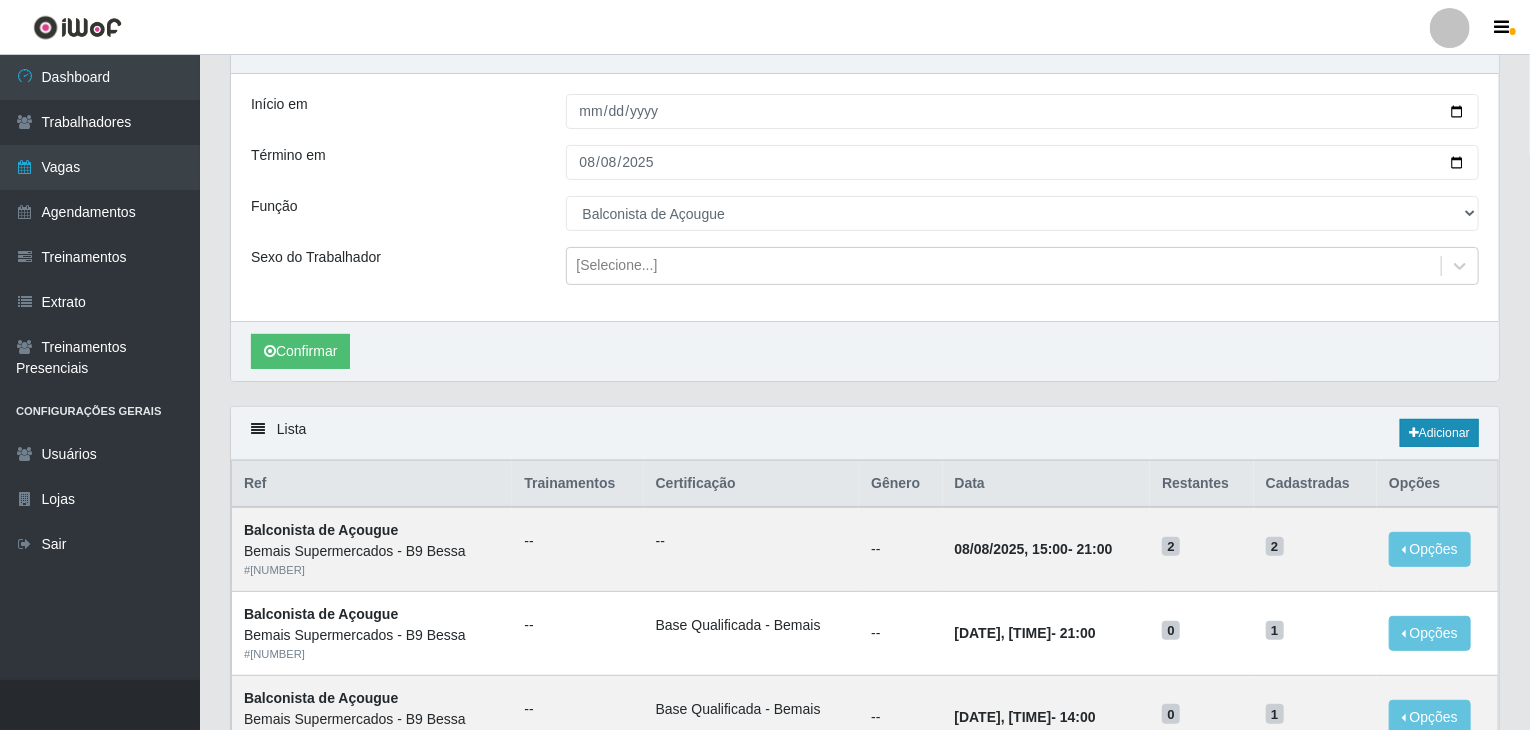 scroll, scrollTop: 0, scrollLeft: 0, axis: both 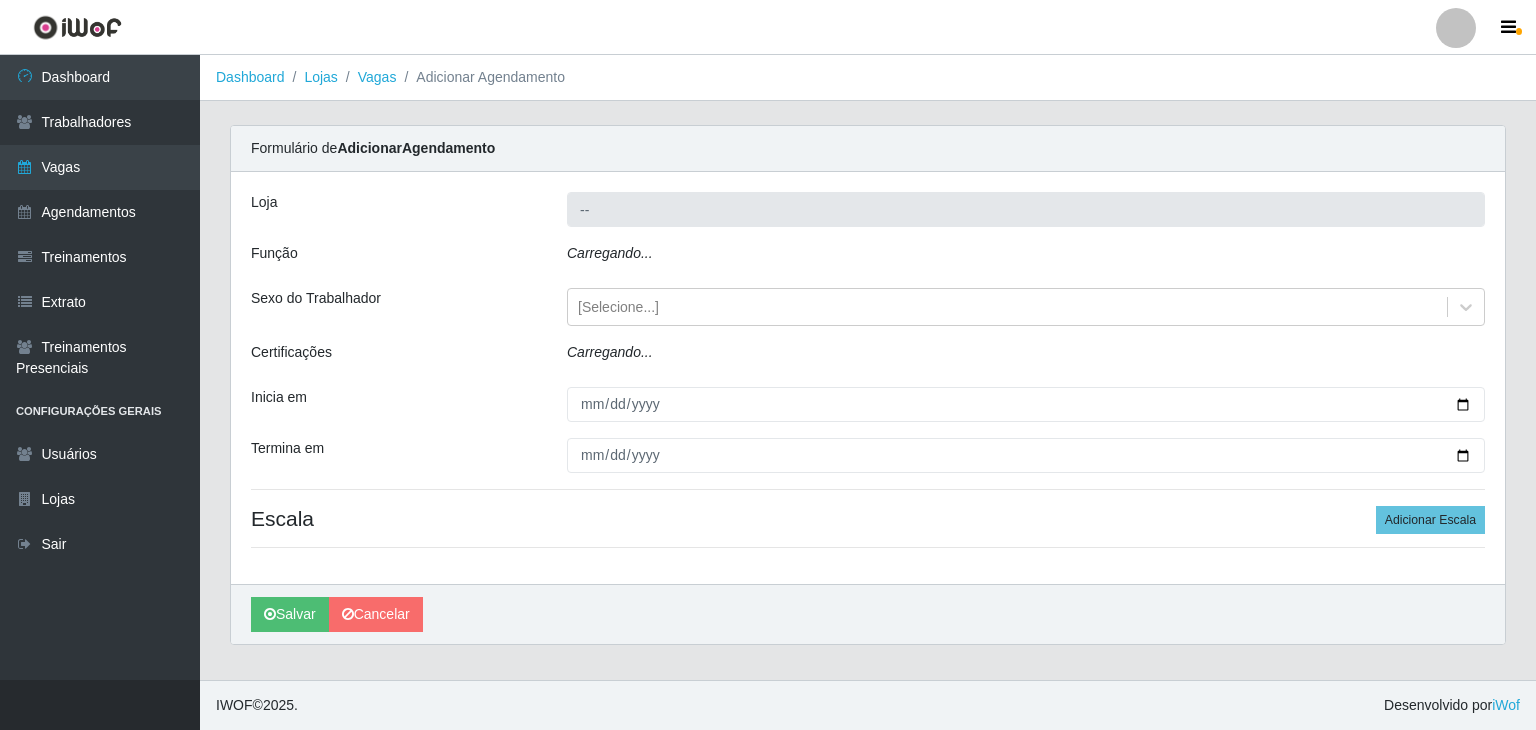 type on "Bemais Supermercados - B9 Bessa" 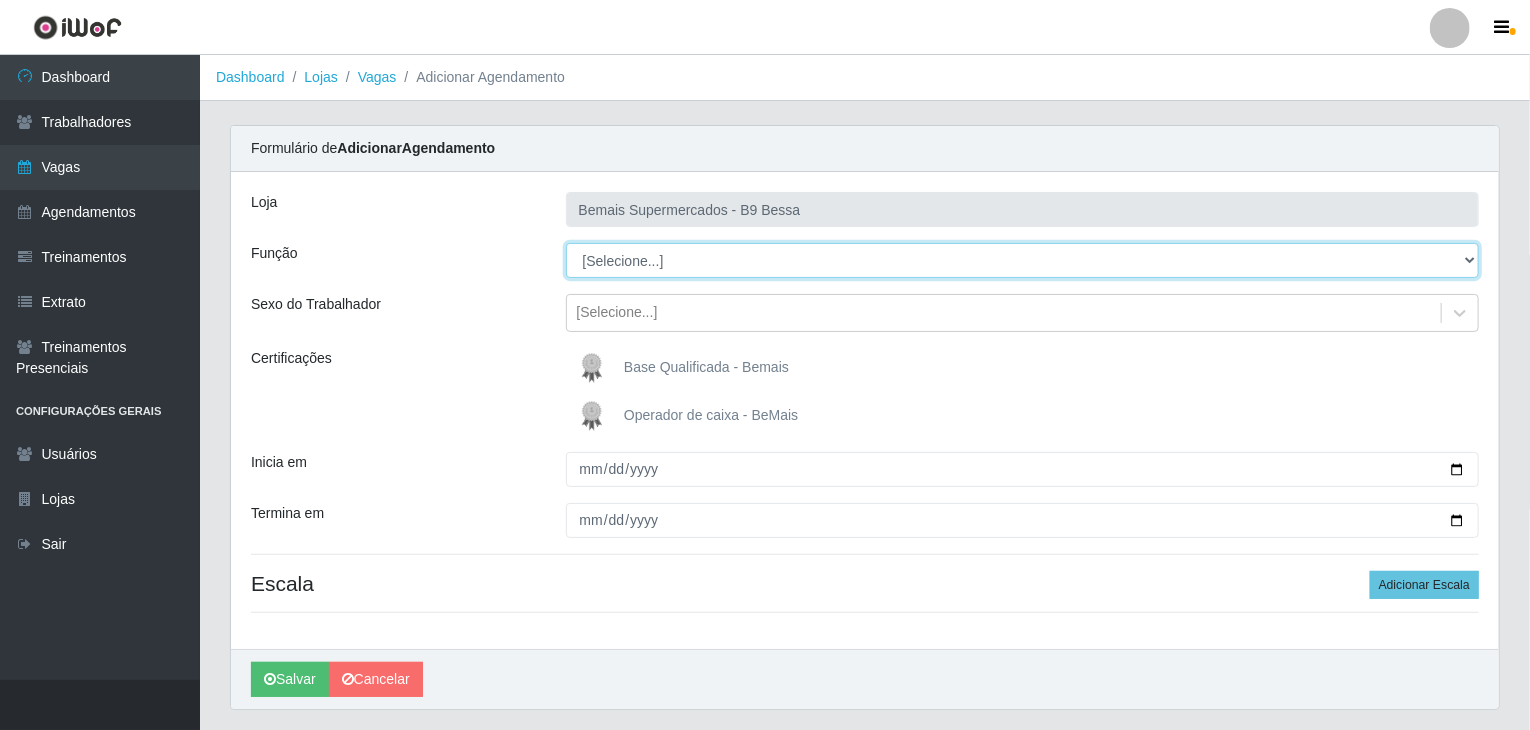 click on "[Selecione...] ASG ASG + ASG ++ Auxiliar de Estoque Auxiliar de Estoque + Auxiliar de Estoque ++ Auxiliar de Sushiman Auxiliar de Sushiman+ Auxiliar de Sushiman++ Balconista de Açougue  Balconista de Açougue + Balconista de Açougue ++ Balconista de Frios Balconista de Frios + Balconista de Frios ++ Balconista de Padaria  Balconista de Padaria + Balconista de Padaria ++ Embalador Embalador + Embalador ++ Operador de Caixa Operador de Caixa + Operador de Caixa ++ Repositor  Repositor + Repositor ++ Repositor de Hortifruti Repositor de Hortifruti + Repositor de Hortifruti ++" at bounding box center (1023, 260) 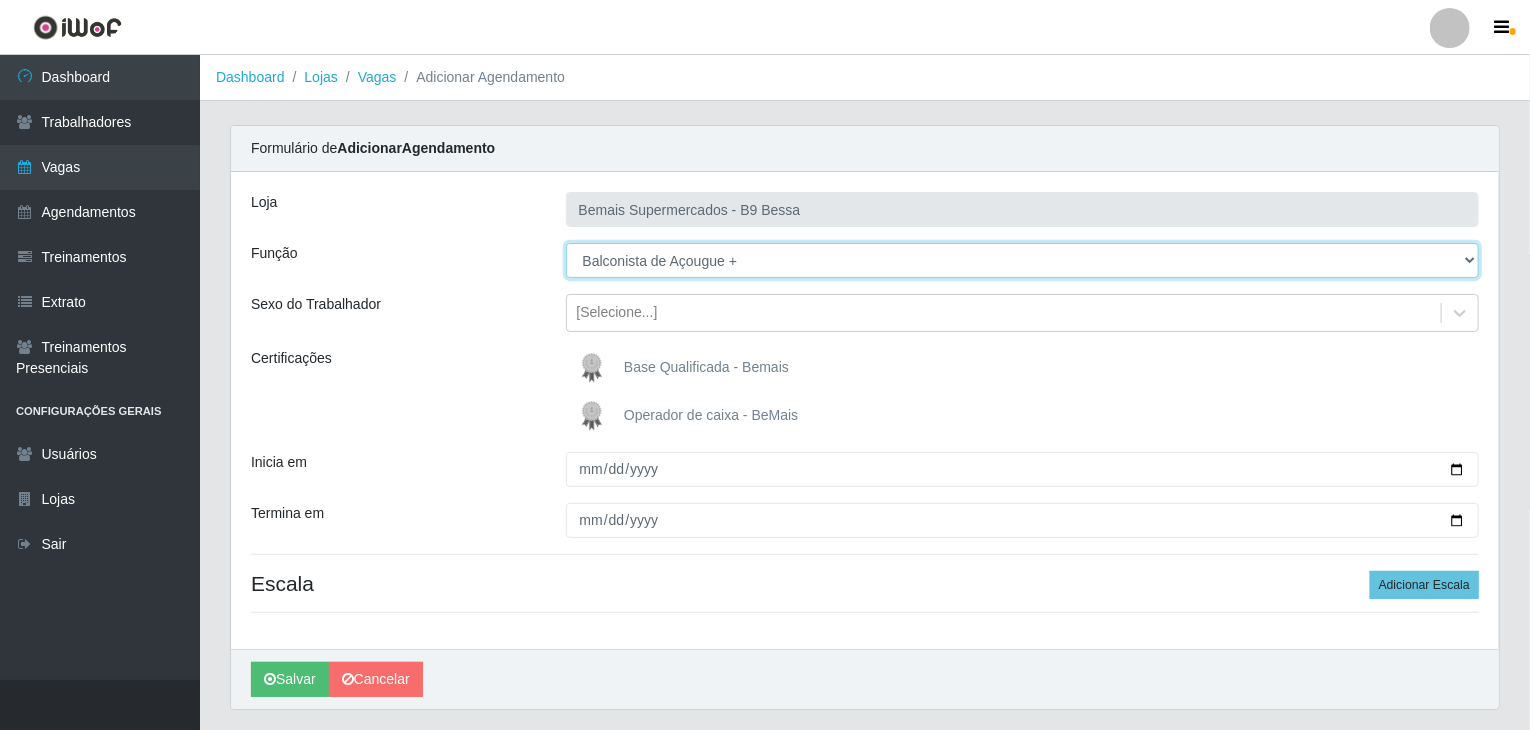 click on "[Selecione...] ASG ASG + ASG ++ Auxiliar de Estoque Auxiliar de Estoque + Auxiliar de Estoque ++ Auxiliar de Sushiman Auxiliar de Sushiman+ Auxiliar de Sushiman++ Balconista de Açougue  Balconista de Açougue + Balconista de Açougue ++ Balconista de Frios Balconista de Frios + Balconista de Frios ++ Balconista de Padaria  Balconista de Padaria + Balconista de Padaria ++ Embalador Embalador + Embalador ++ Operador de Caixa Operador de Caixa + Operador de Caixa ++ Repositor  Repositor + Repositor ++ Repositor de Hortifruti Repositor de Hortifruti + Repositor de Hortifruti ++" at bounding box center (1023, 260) 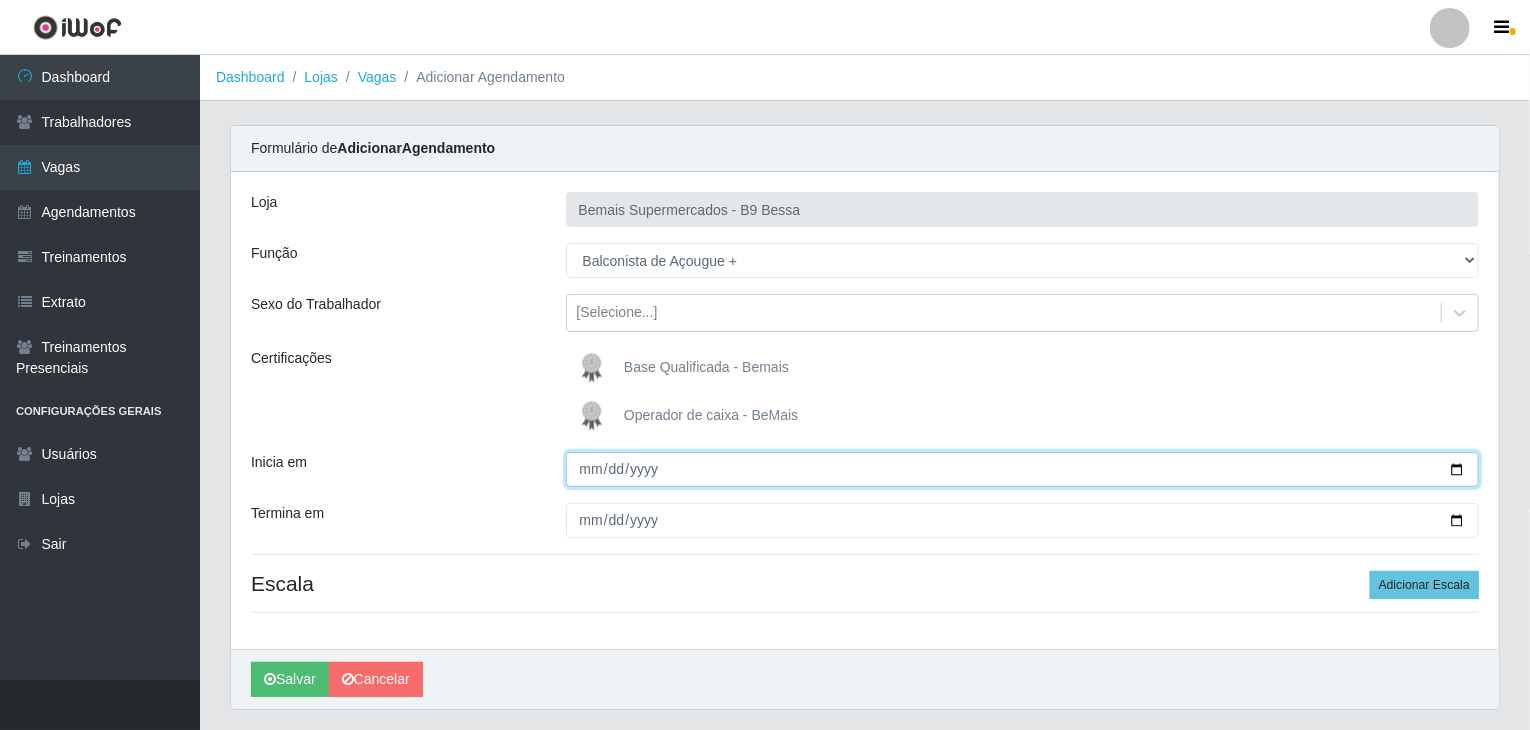 click on "Inicia em" at bounding box center [1023, 469] 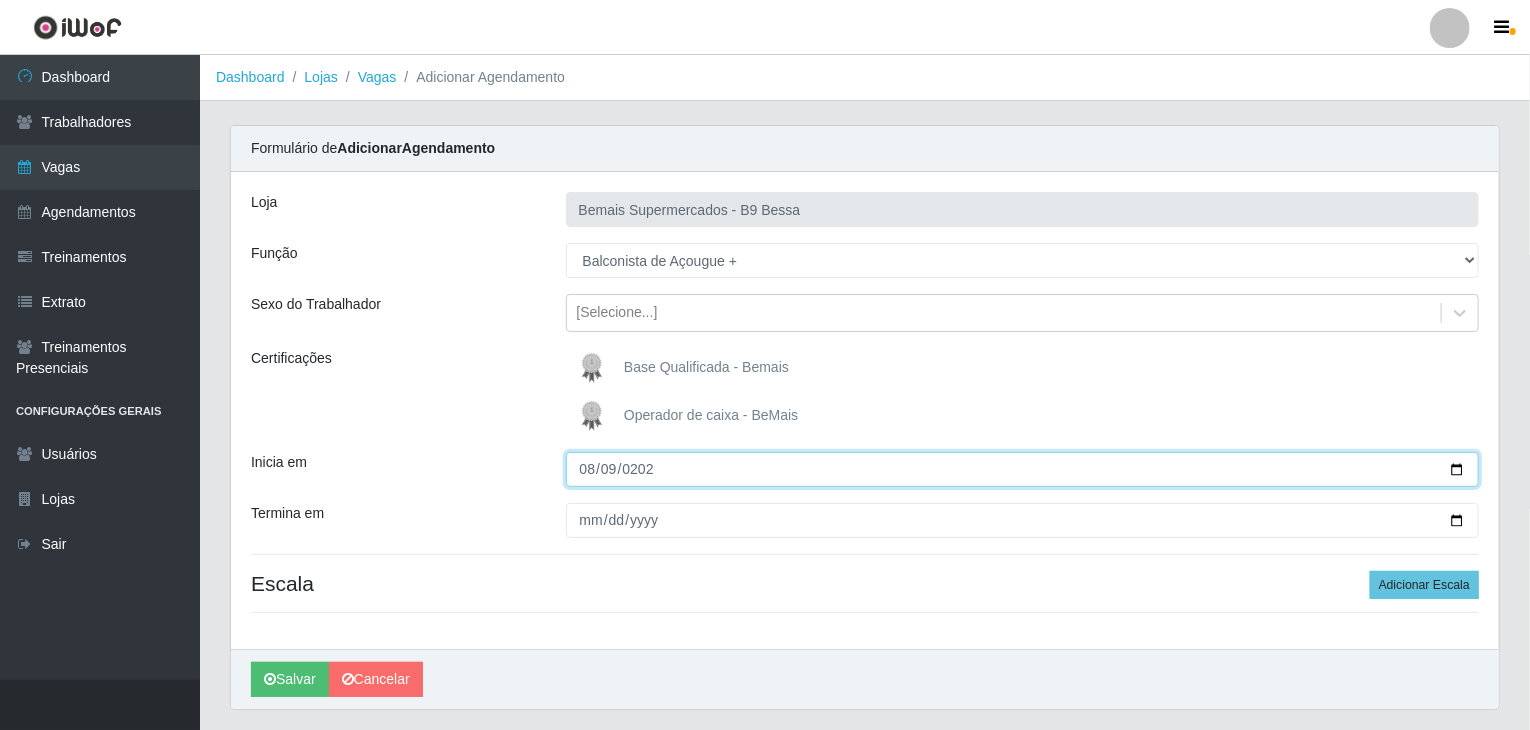 type on "2025-08-09" 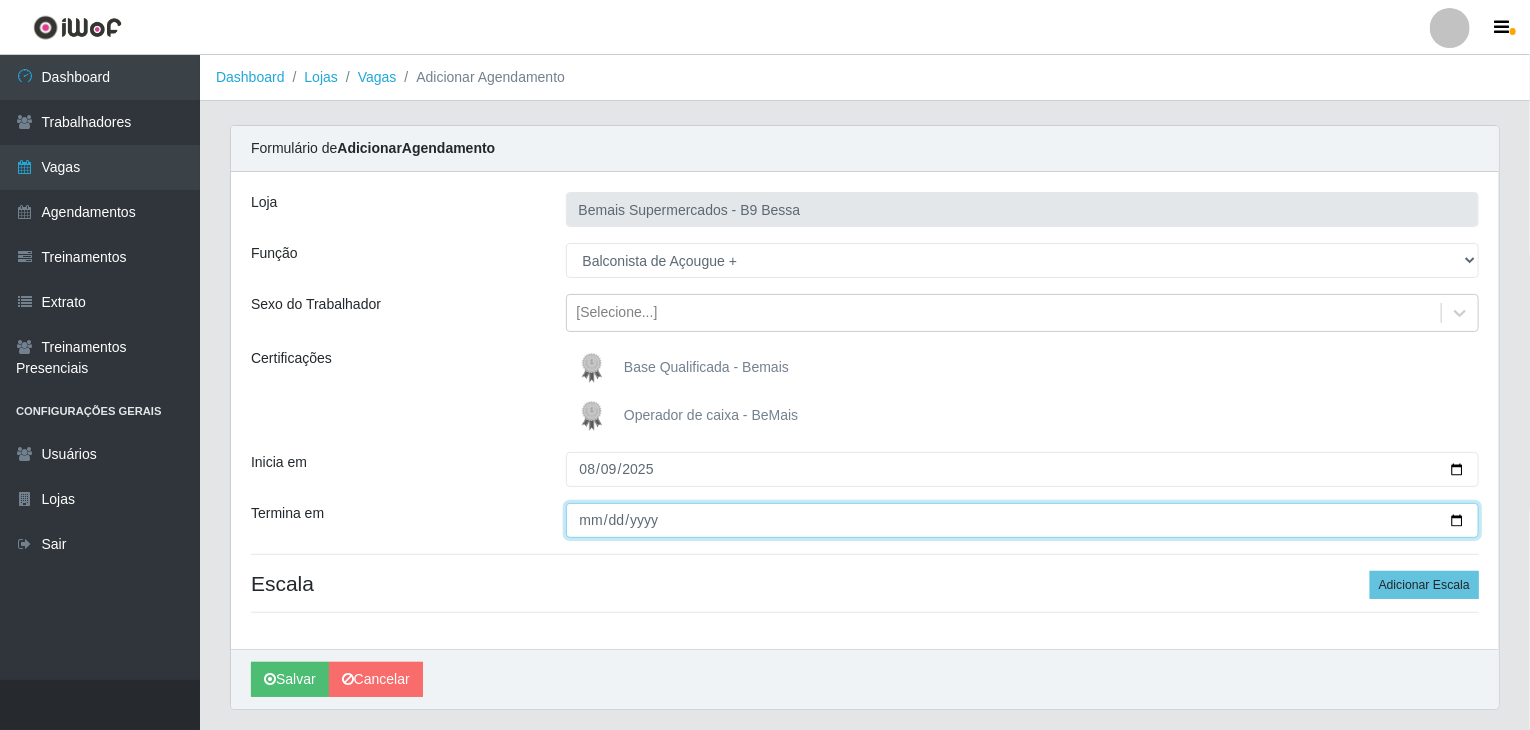 drag, startPoint x: 580, startPoint y: 521, endPoint x: 617, endPoint y: 547, distance: 45.221676 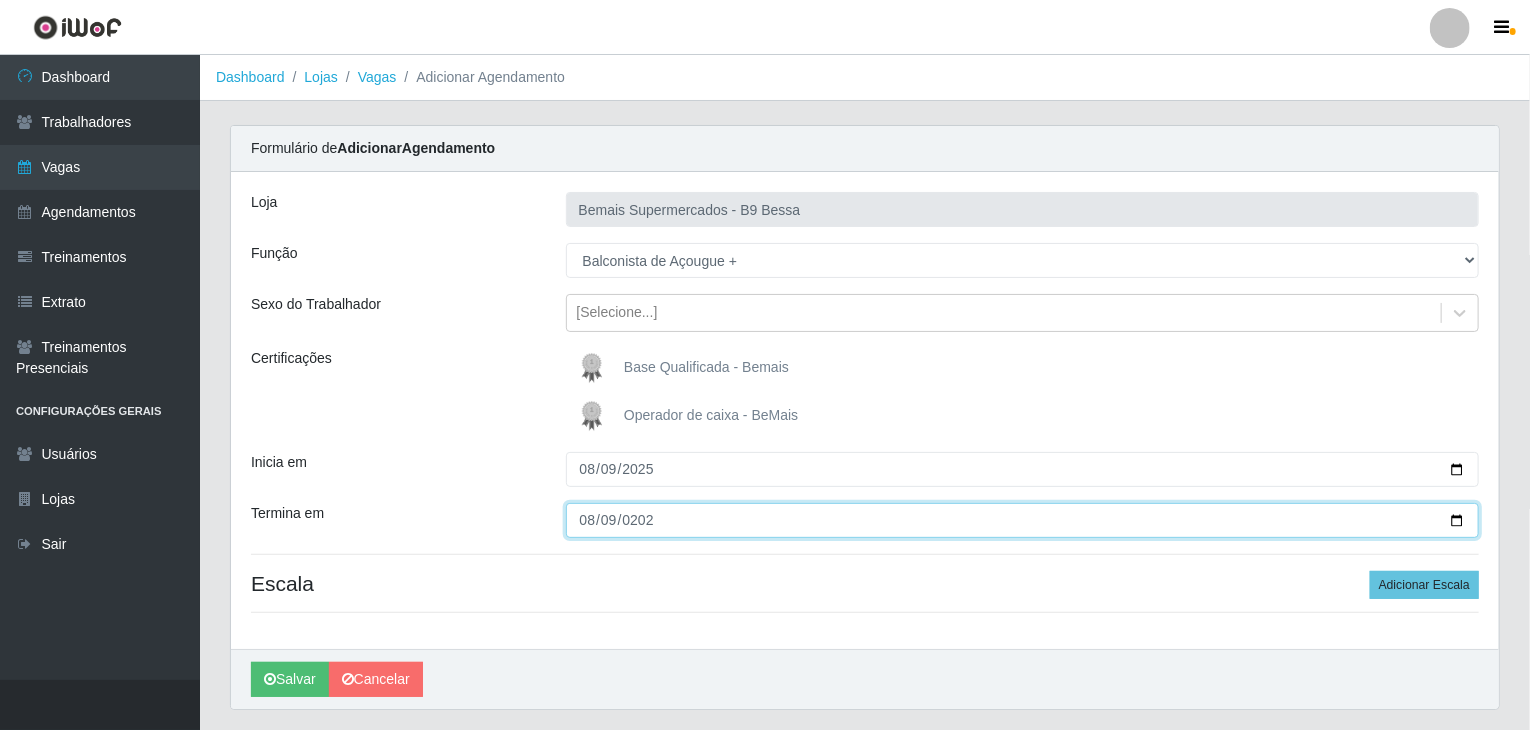 type on "2025-08-09" 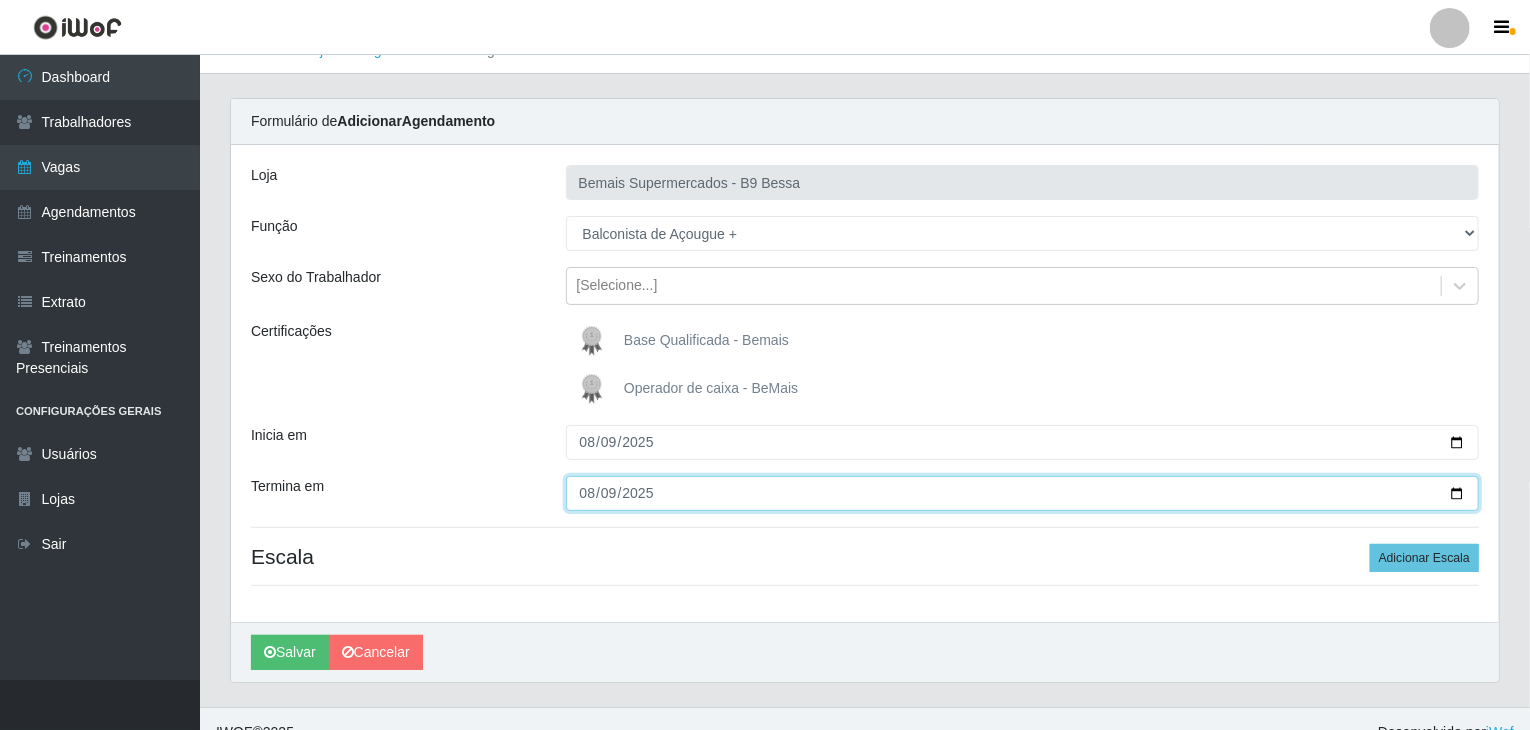 scroll, scrollTop: 52, scrollLeft: 0, axis: vertical 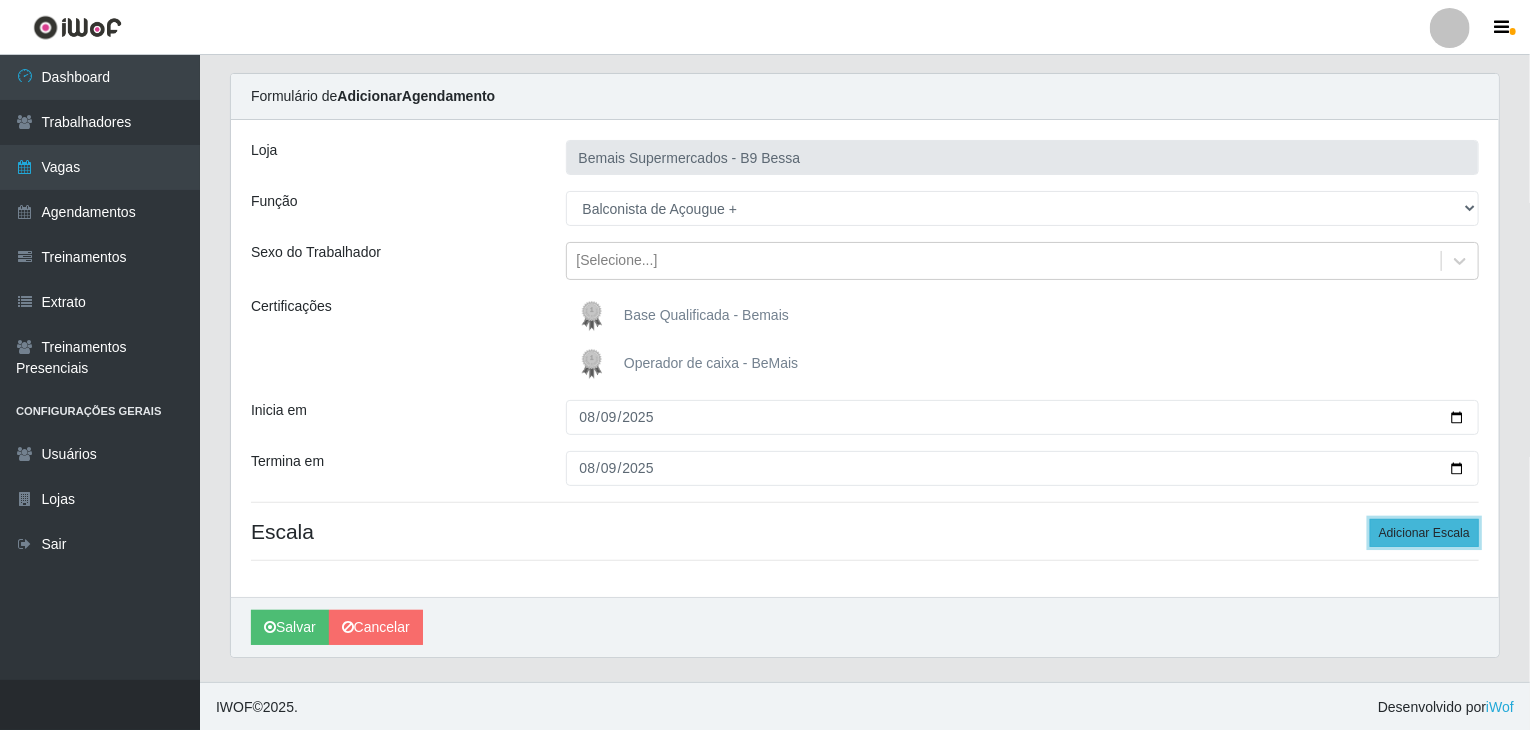 click on "Adicionar Escala" at bounding box center (1424, 533) 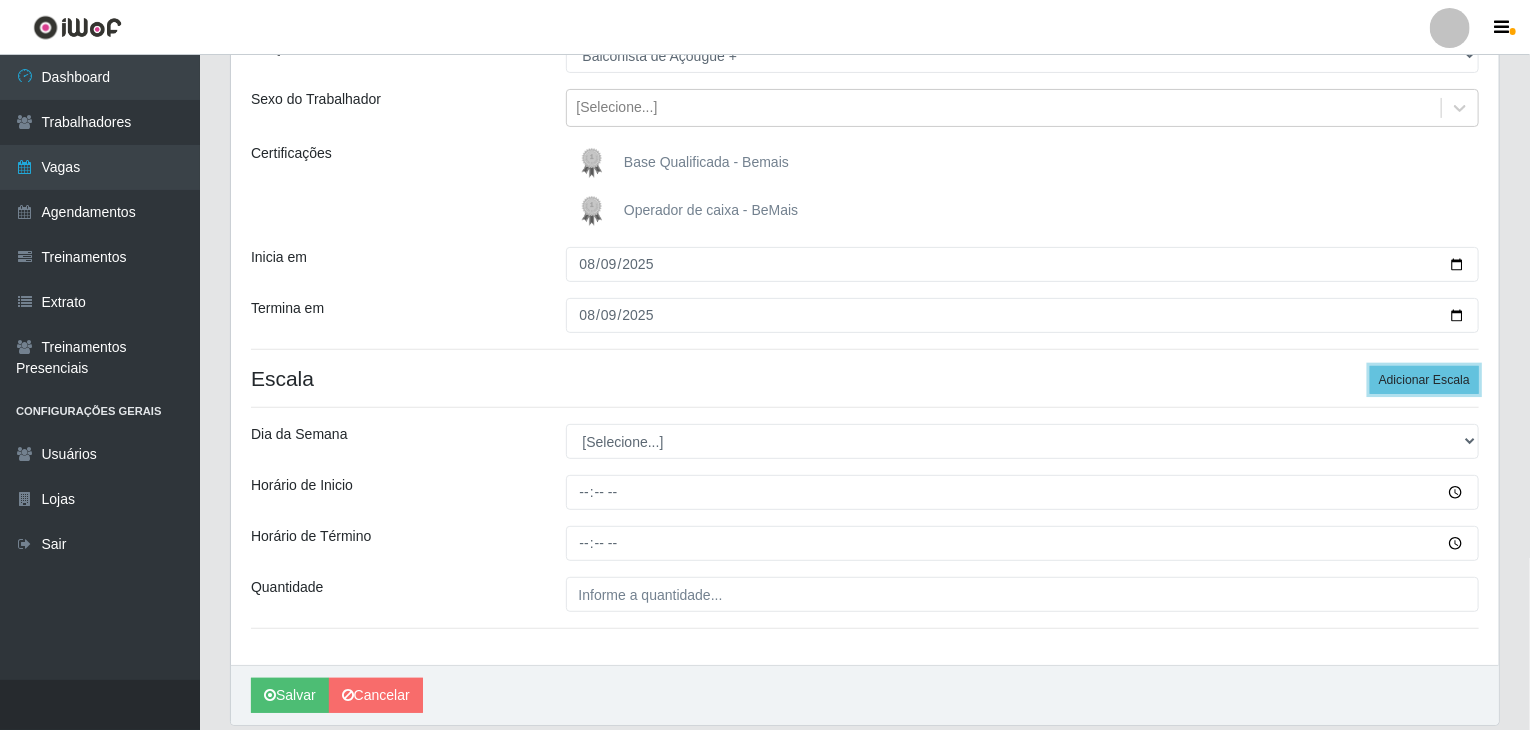 scroll, scrollTop: 252, scrollLeft: 0, axis: vertical 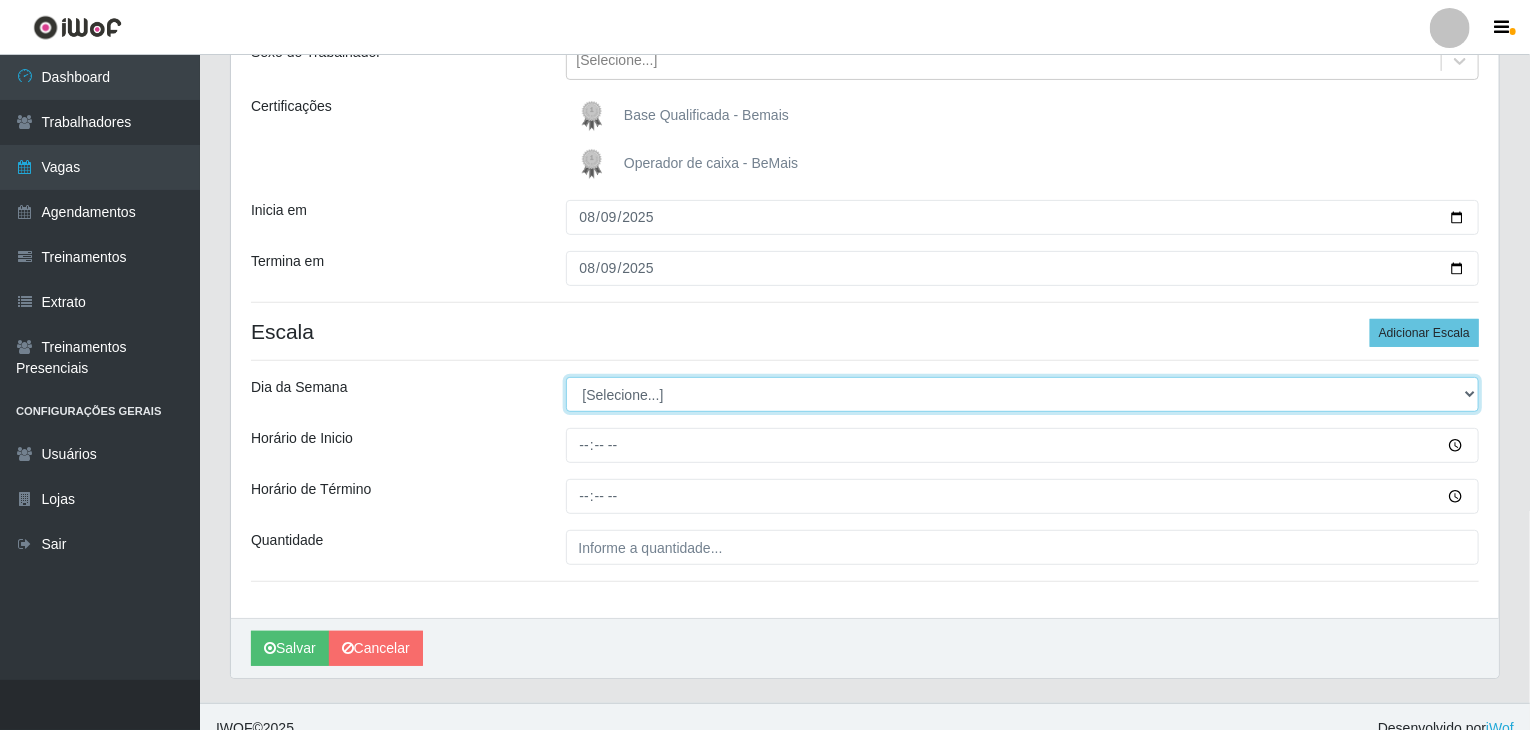 click on "[Selecione...] Segunda Terça Quarta Quinta Sexta Sábado Domingo" at bounding box center (1023, 394) 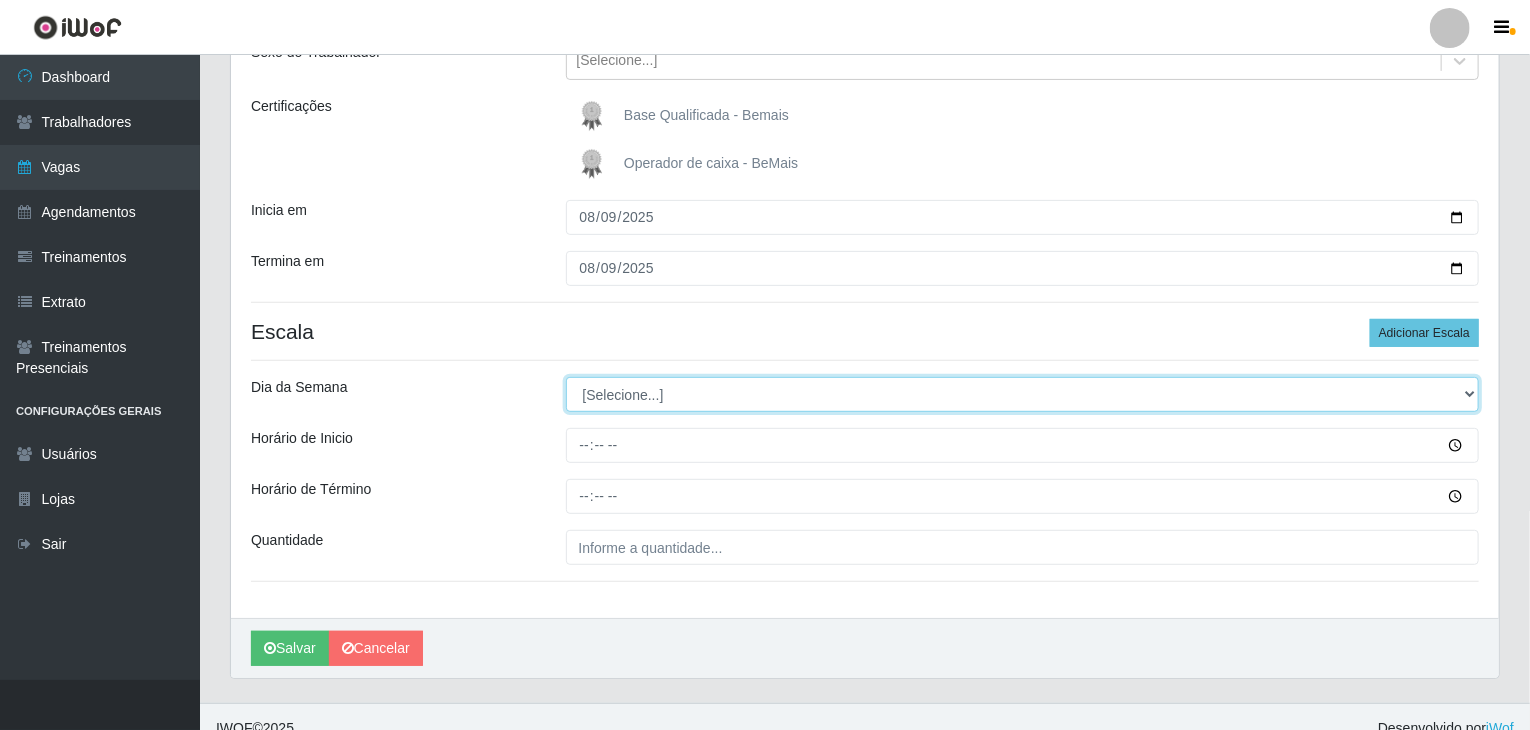 select on "6" 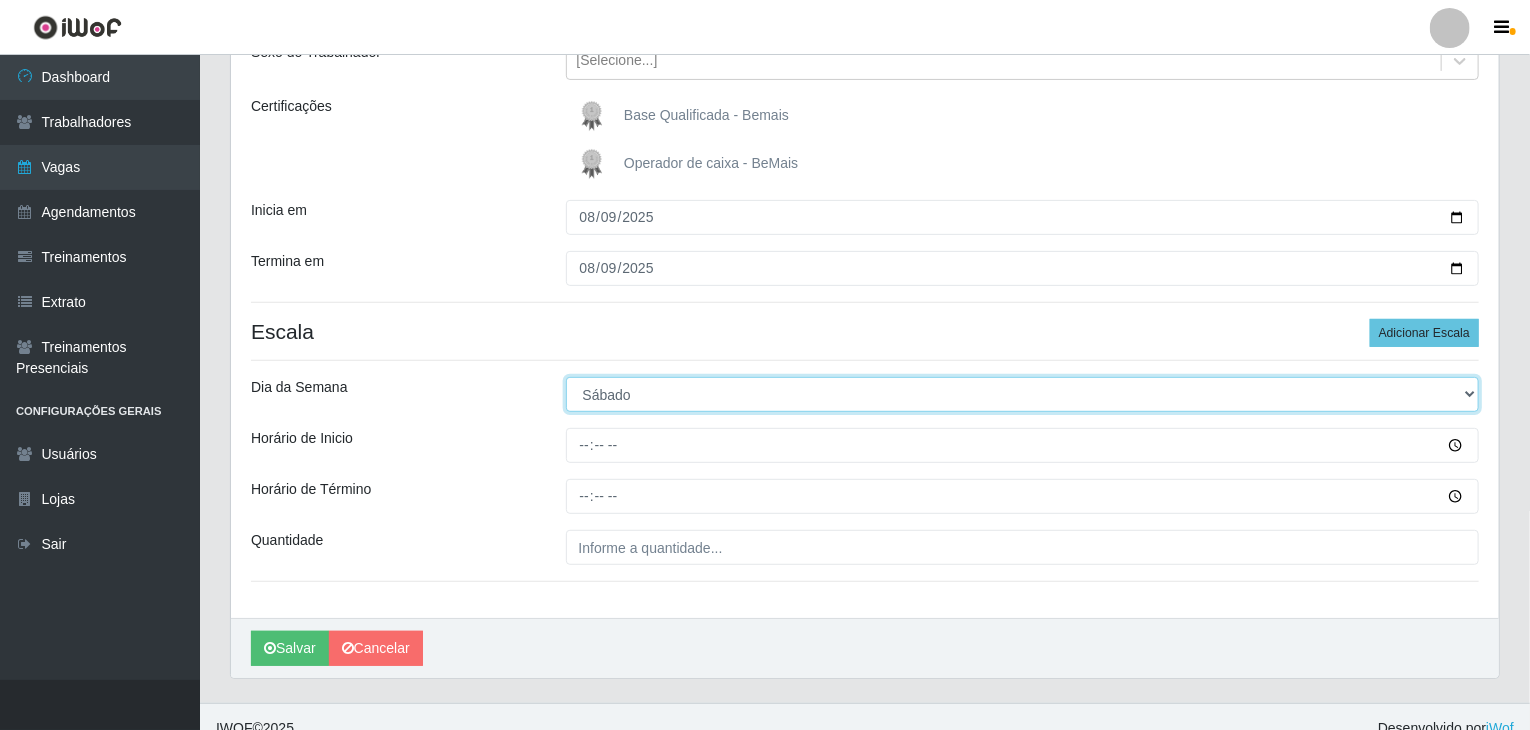 click on "[Selecione...] Segunda Terça Quarta Quinta Sexta Sábado Domingo" at bounding box center (1023, 394) 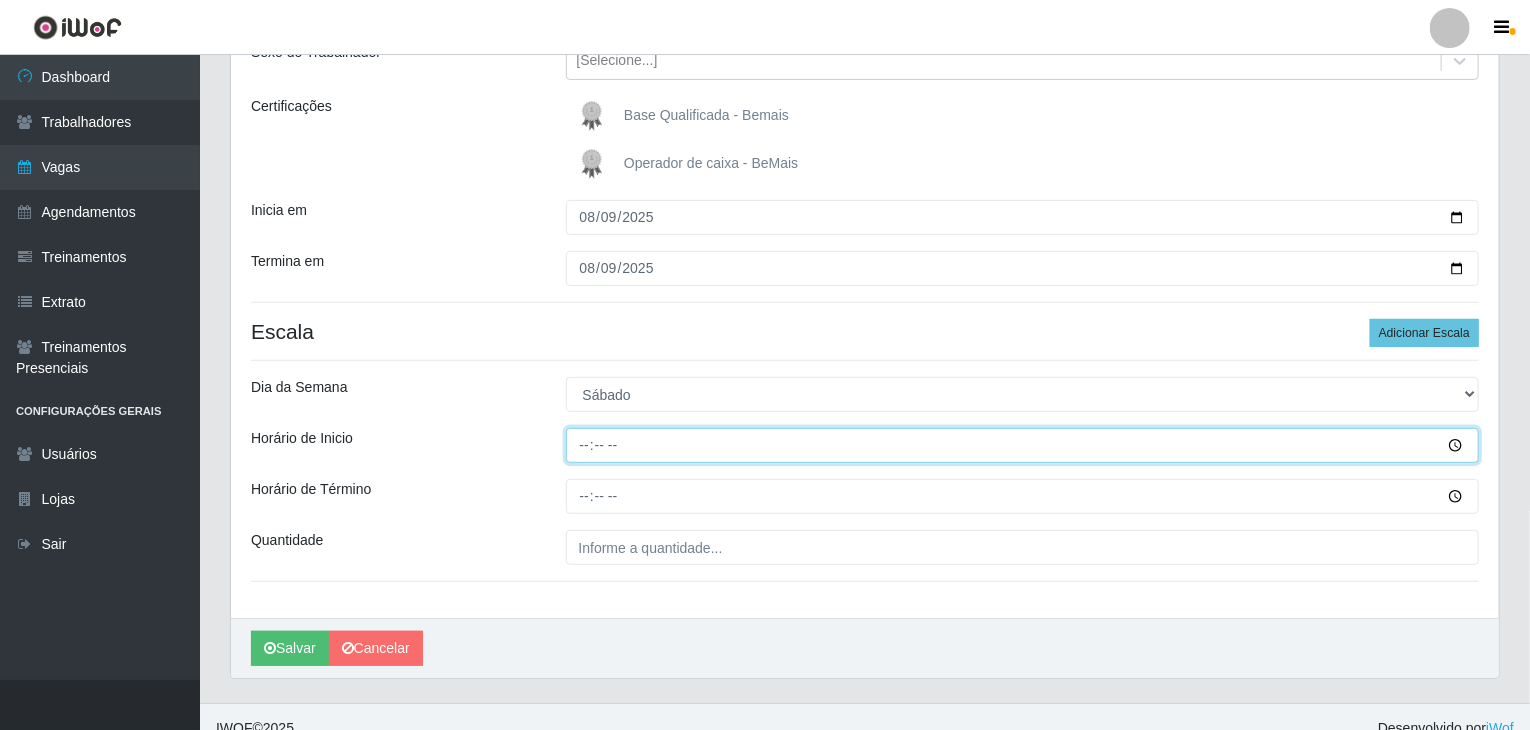 click on "Horário de Inicio" at bounding box center (1023, 445) 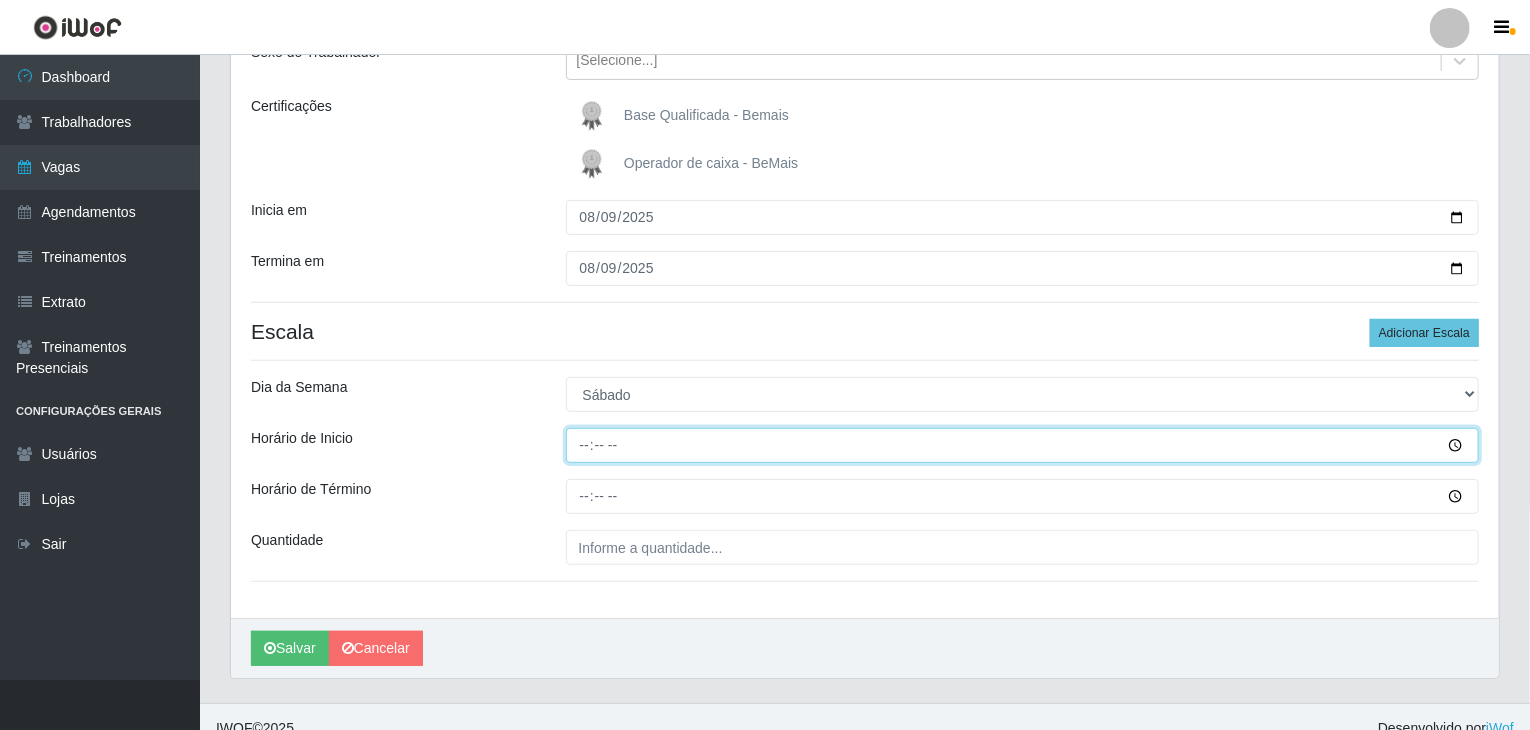 type on "15:00" 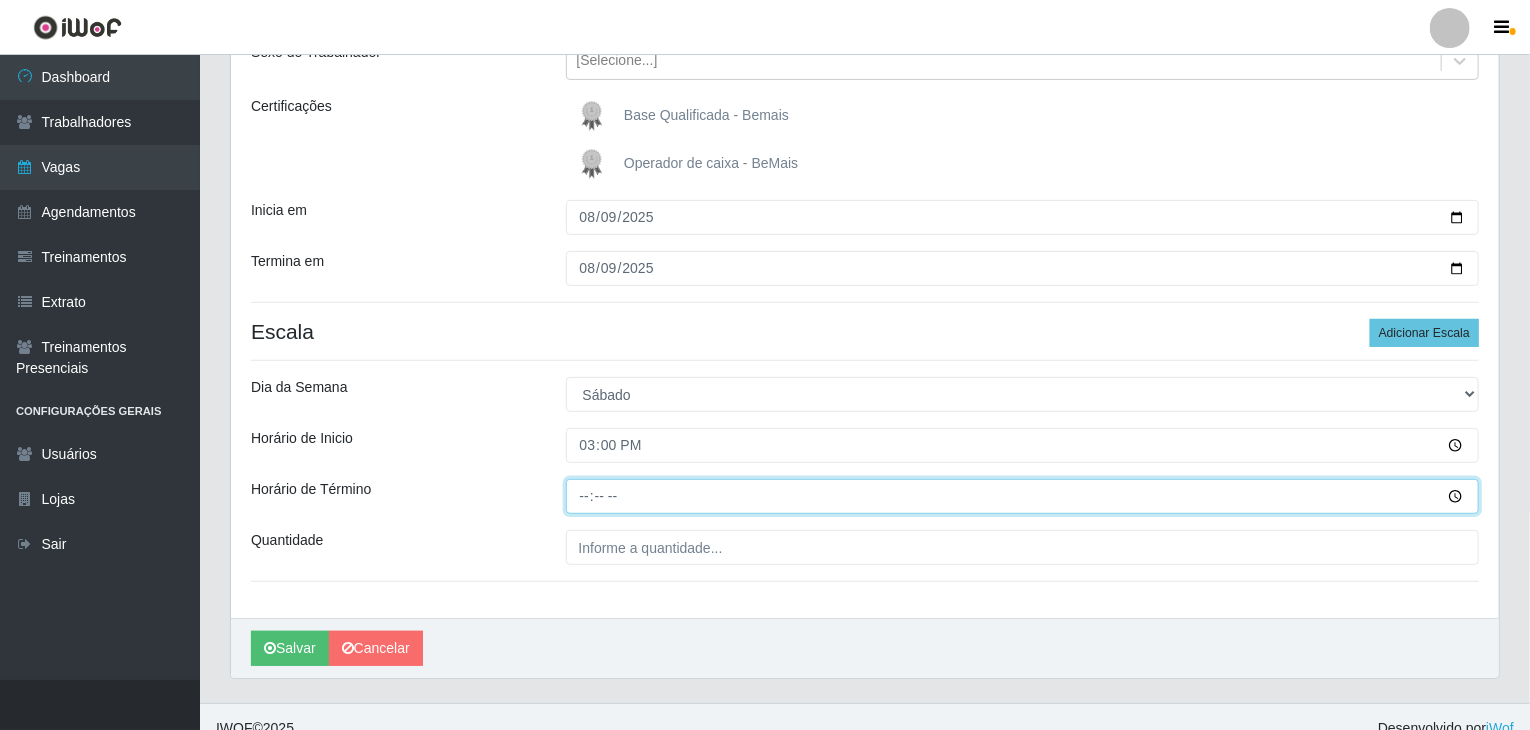click on "Horário de Término" at bounding box center (1023, 496) 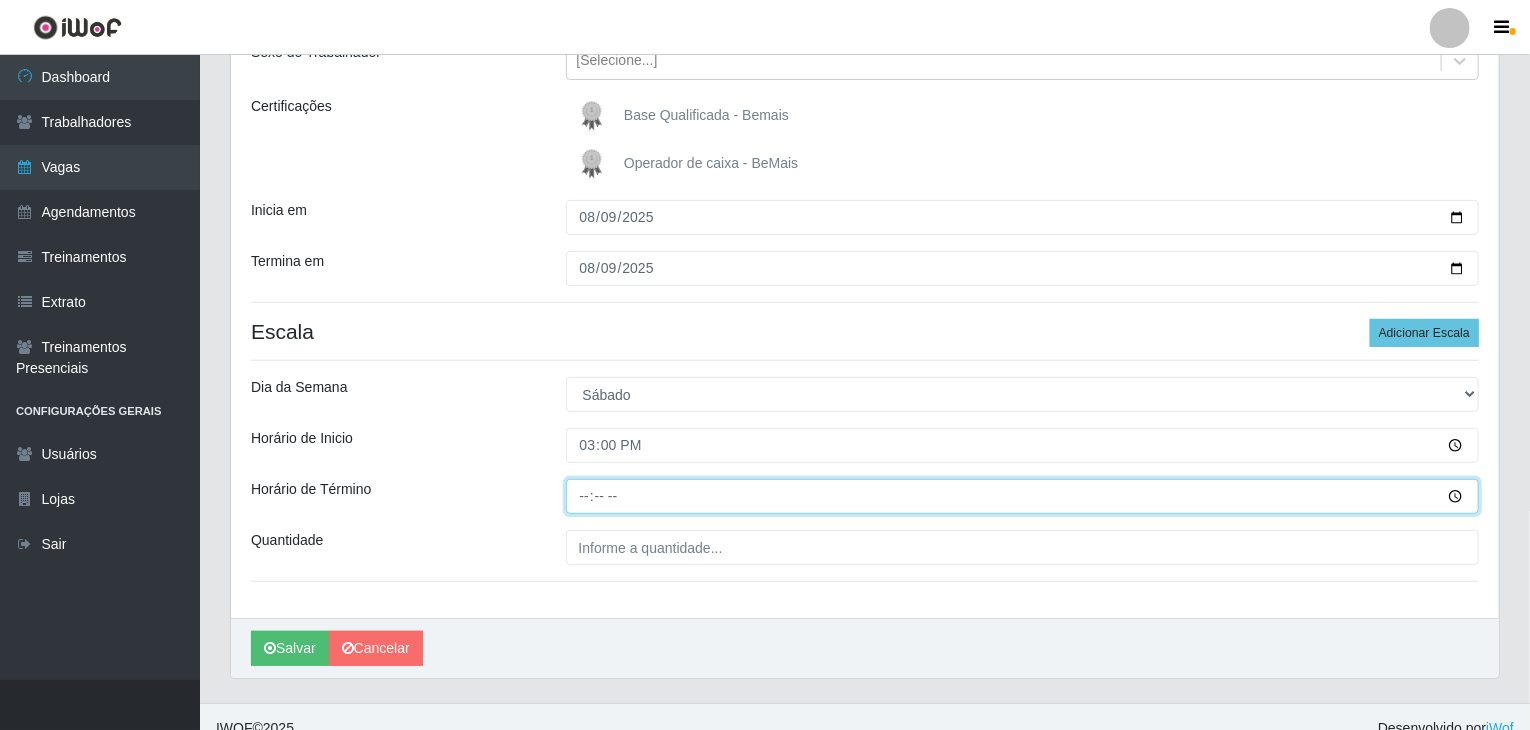 type on "21:00" 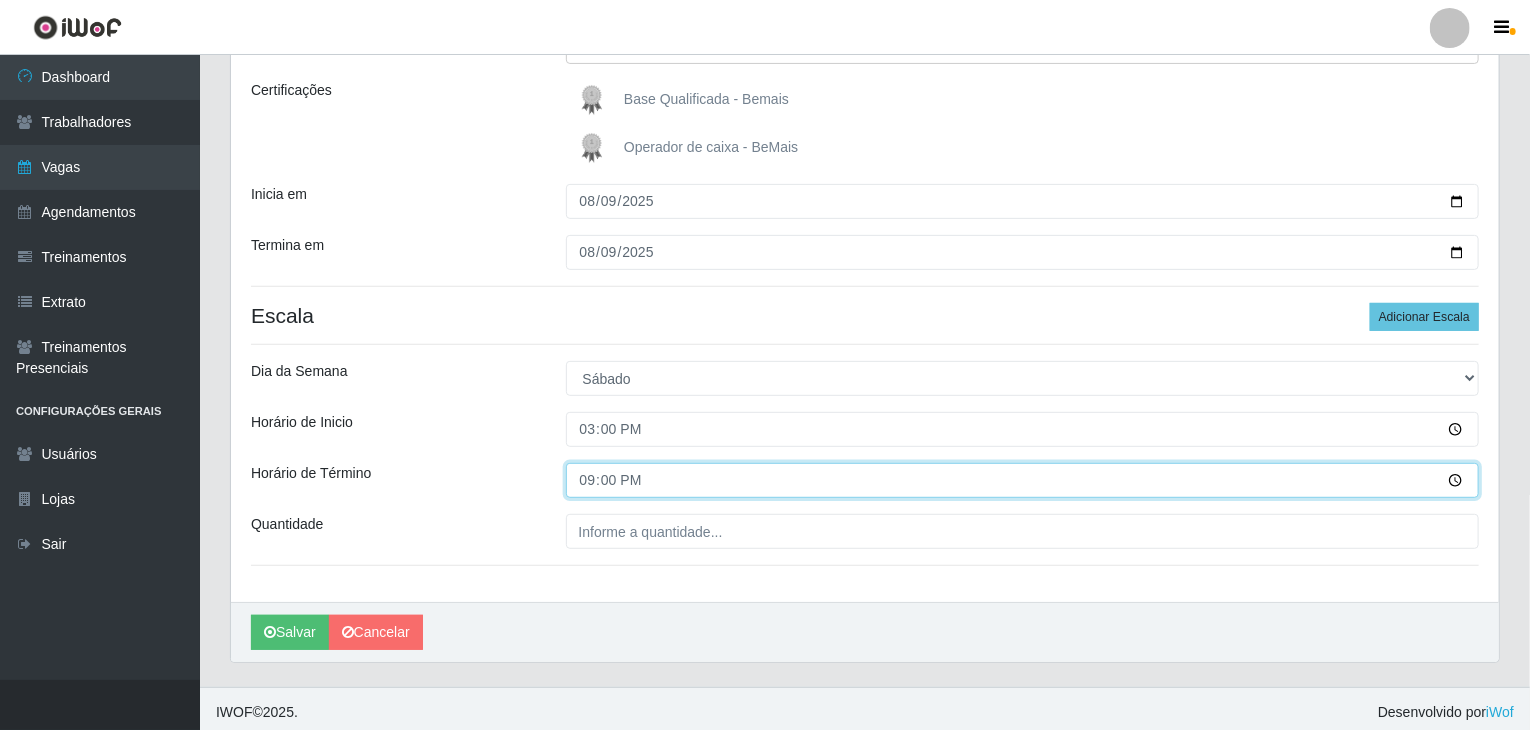 scroll, scrollTop: 273, scrollLeft: 0, axis: vertical 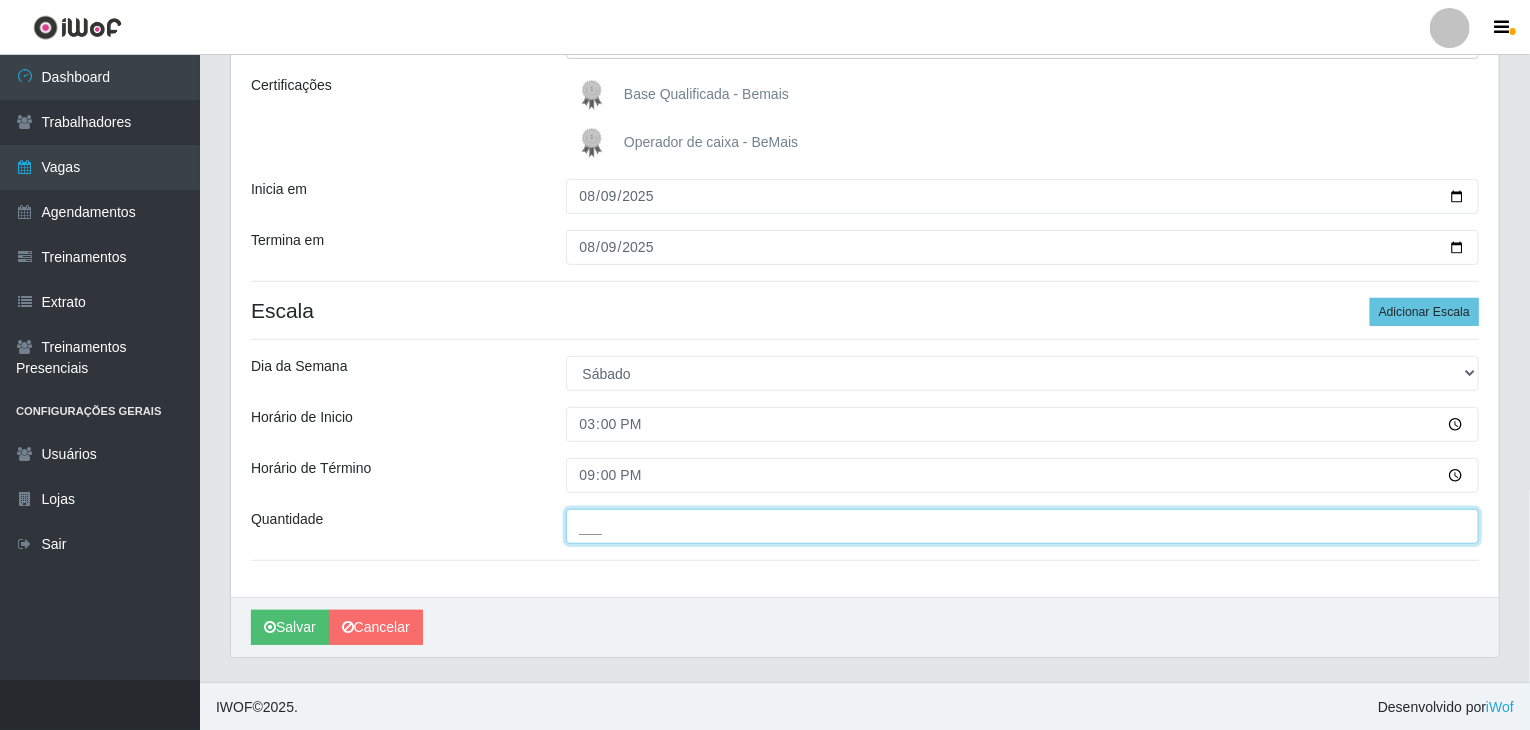 click on "___" at bounding box center [1023, 526] 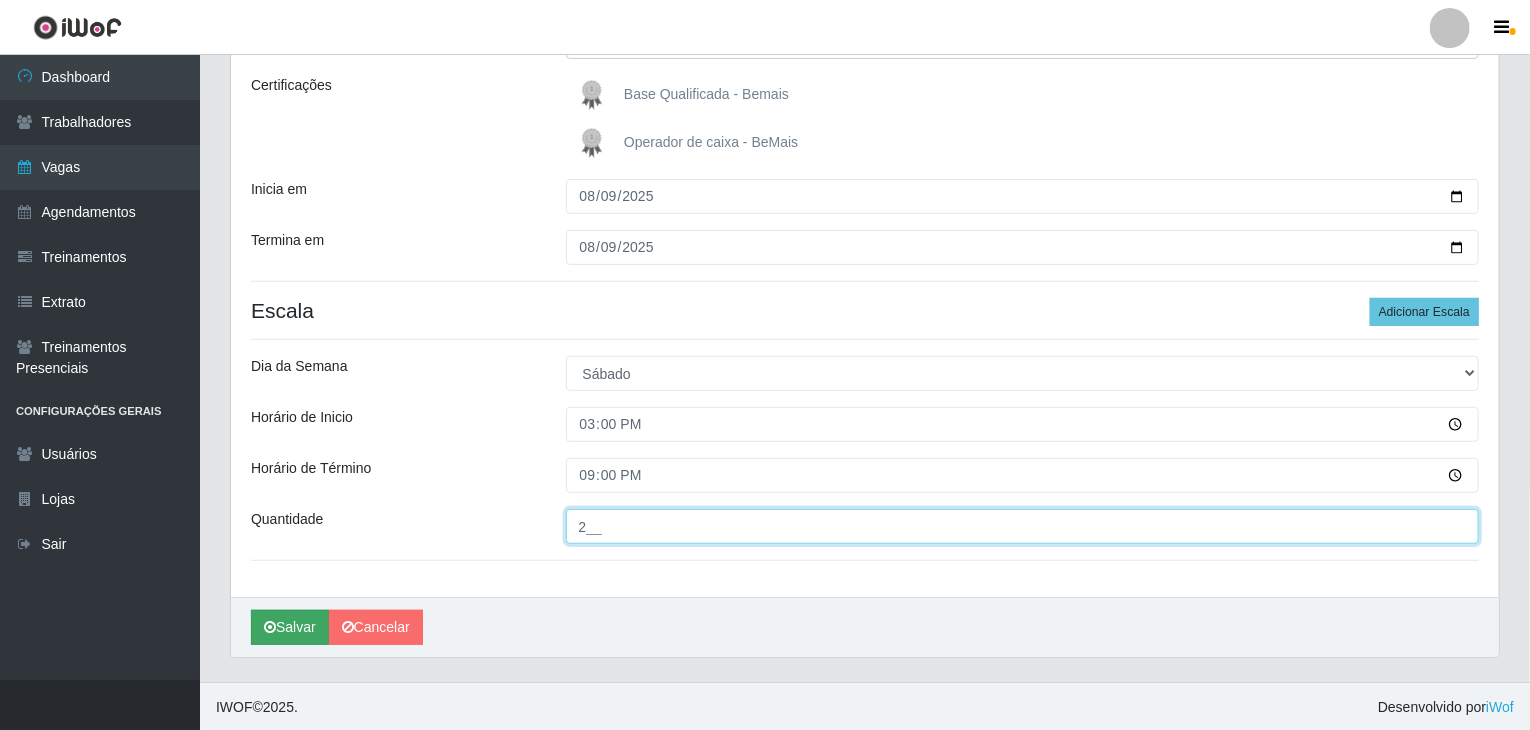 type on "2__" 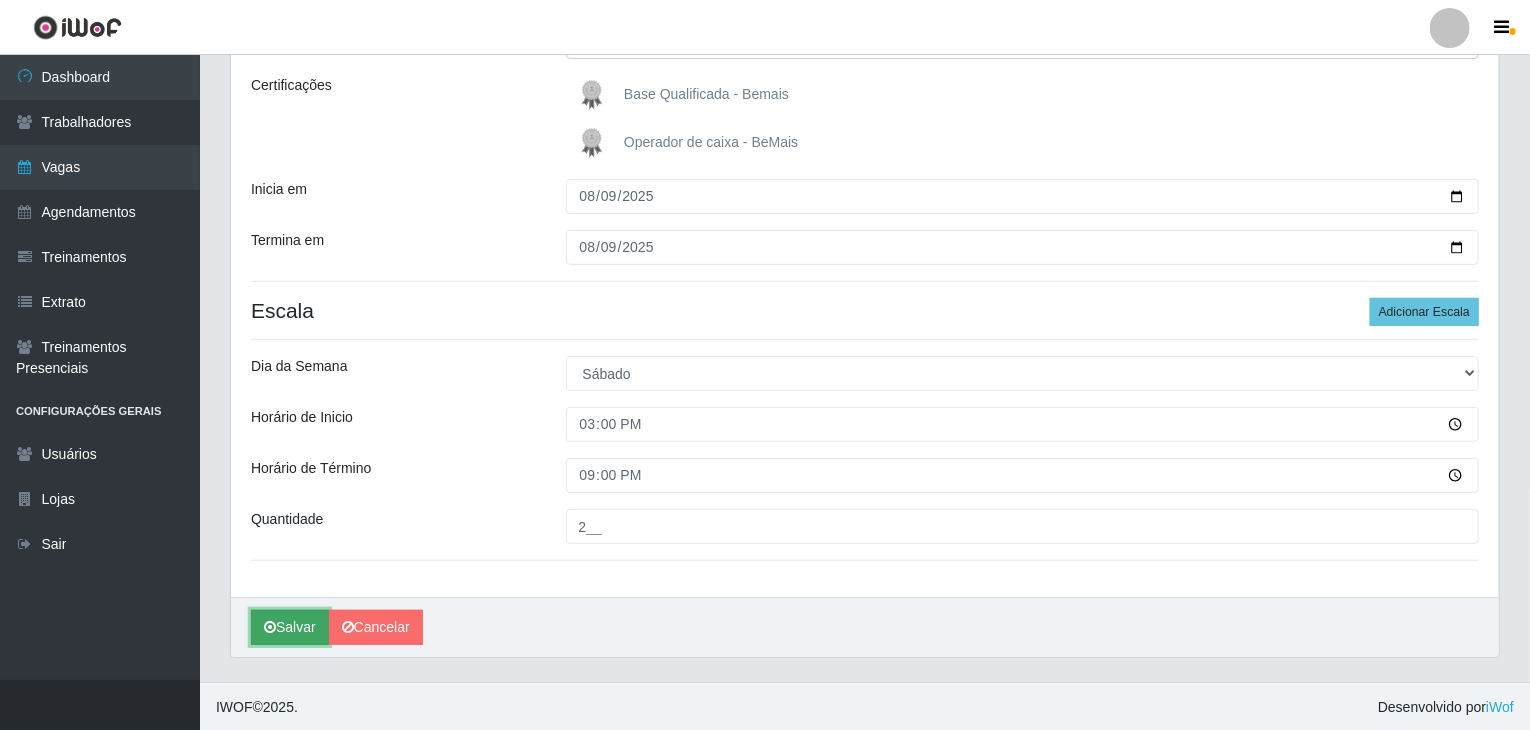 click on "Salvar" at bounding box center [290, 627] 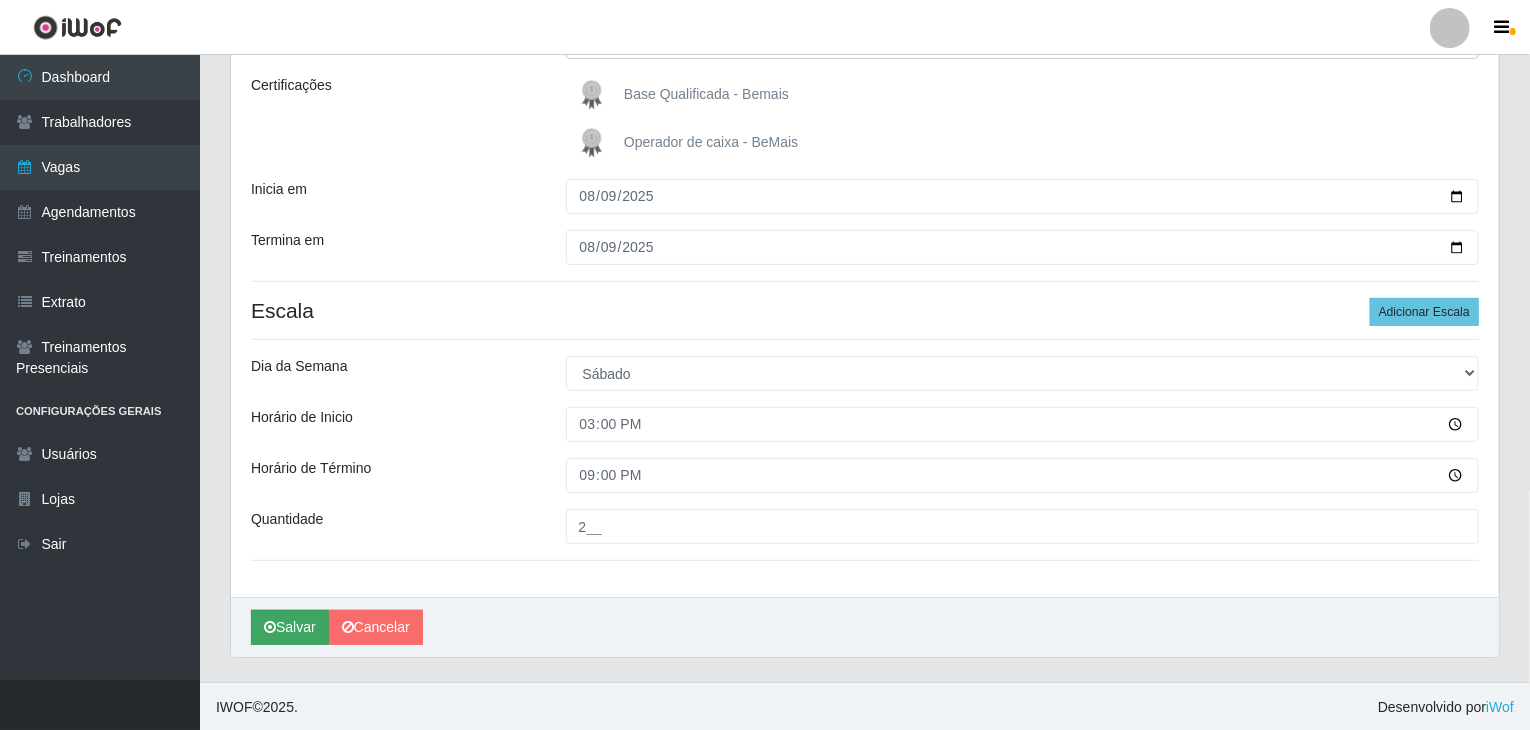 scroll, scrollTop: 0, scrollLeft: 0, axis: both 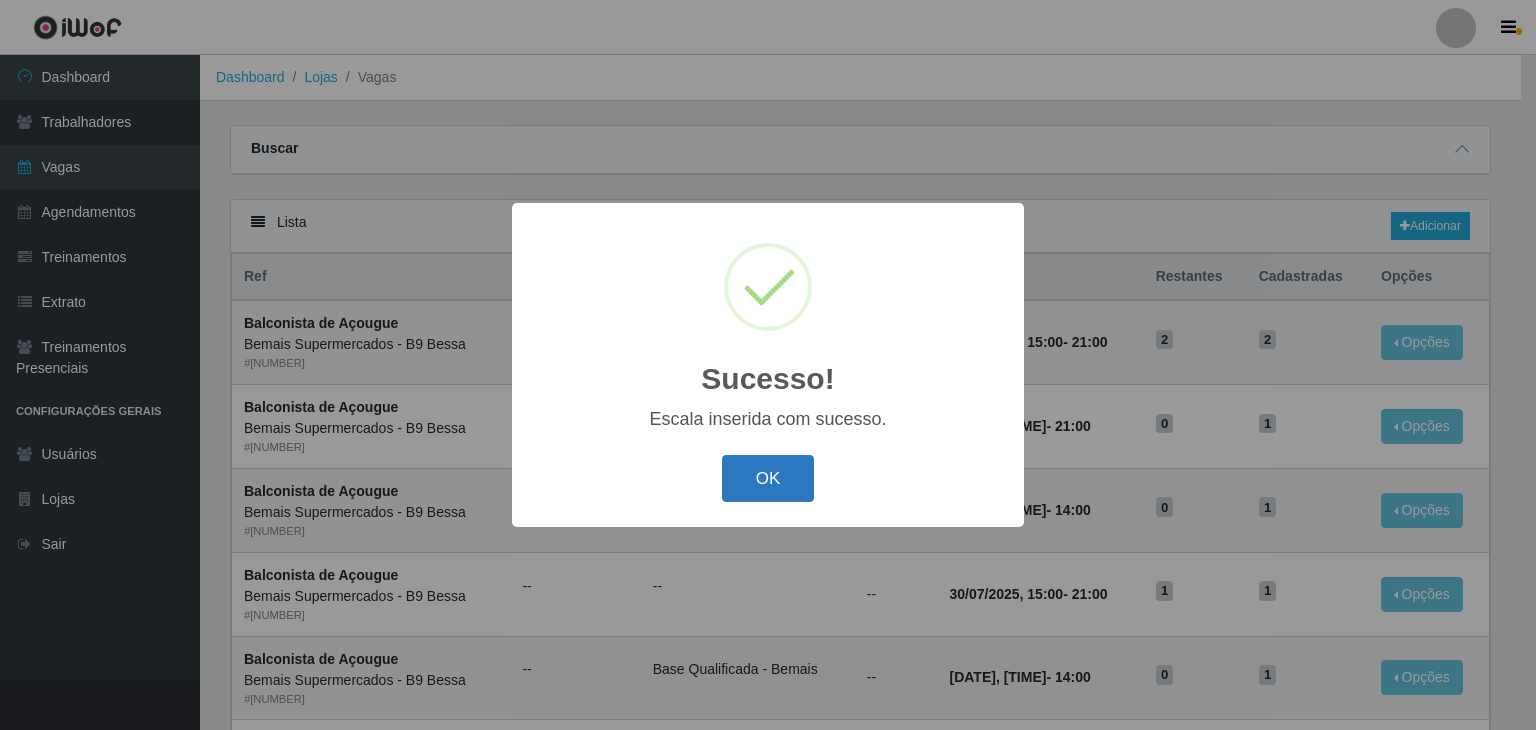 click on "OK" at bounding box center [768, 478] 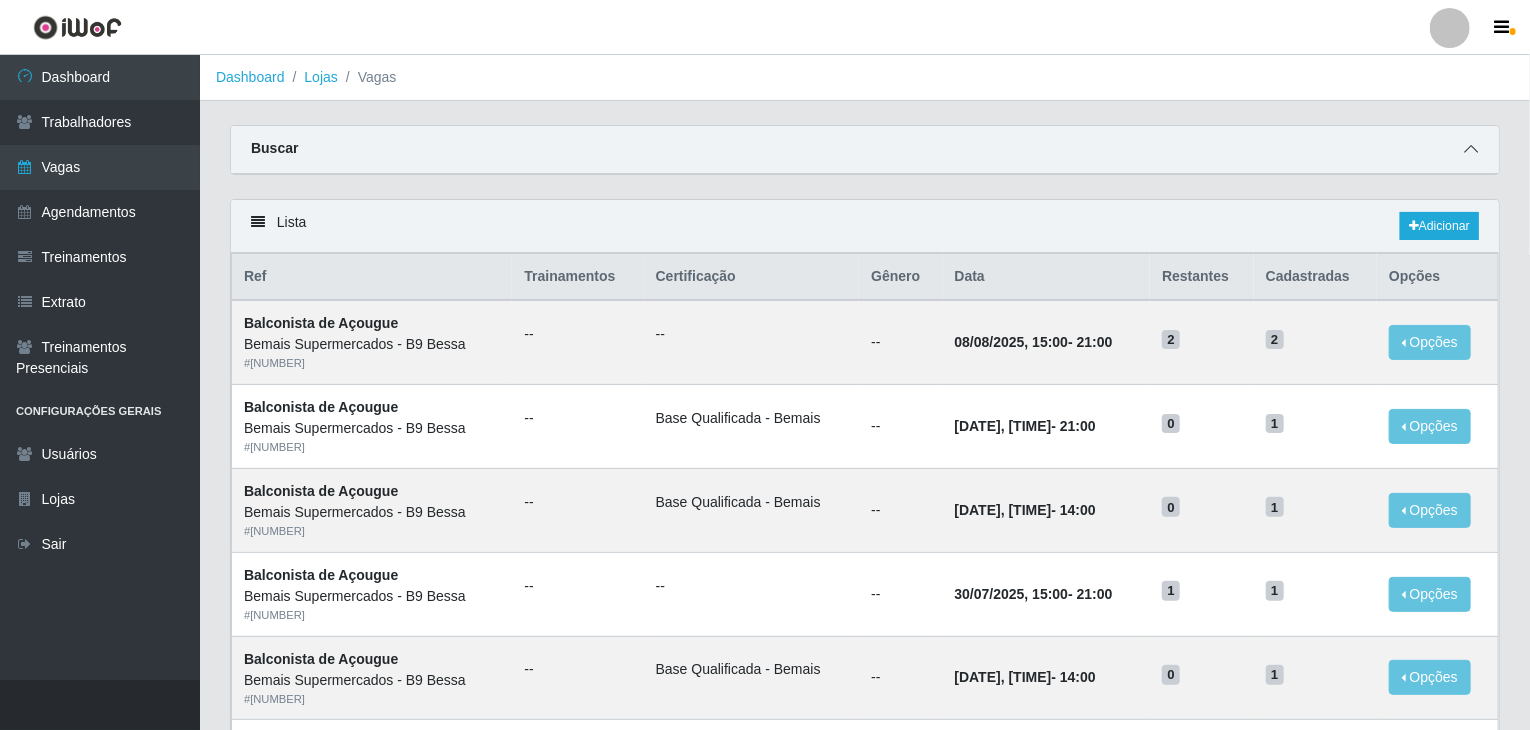 click at bounding box center (1471, 149) 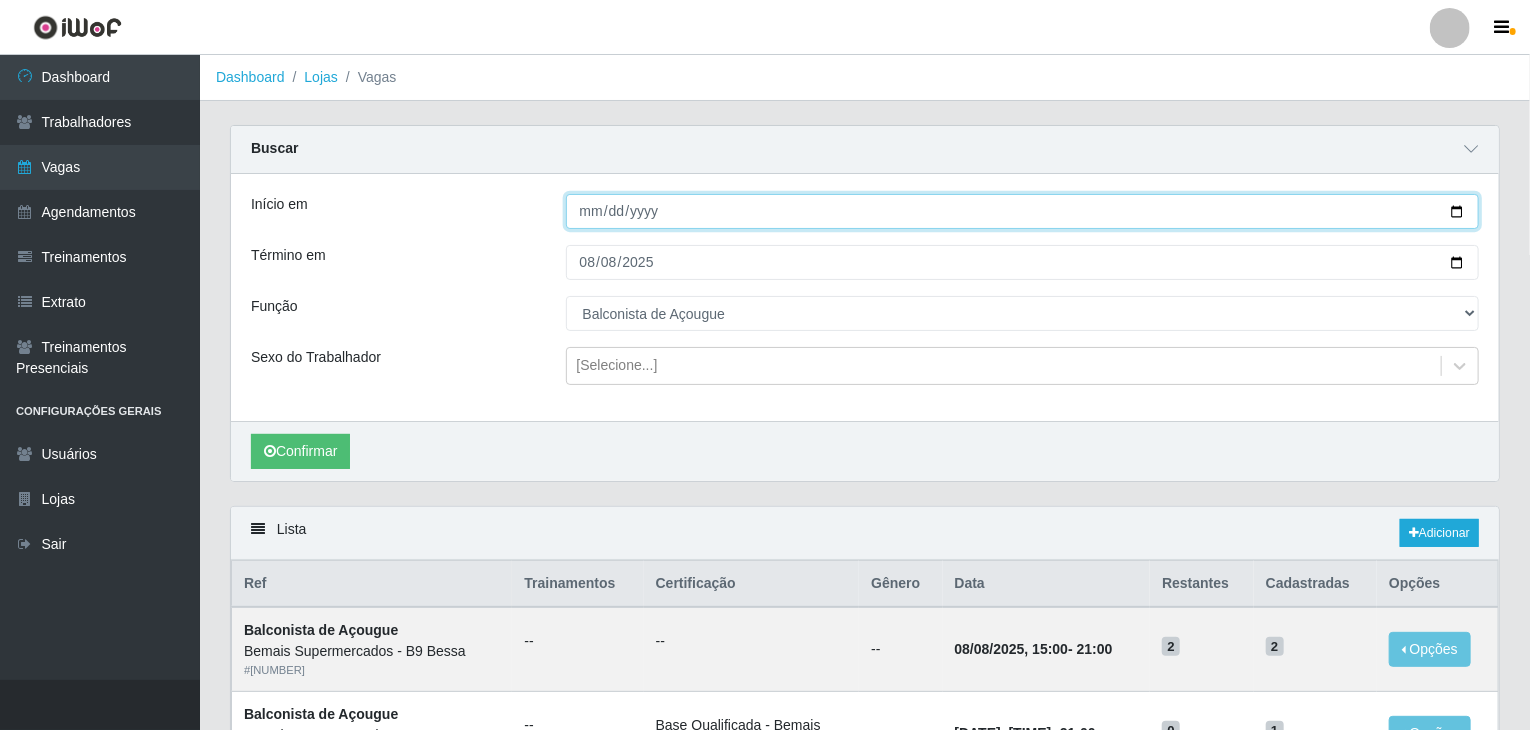 click on "0025-08-08" at bounding box center [1023, 211] 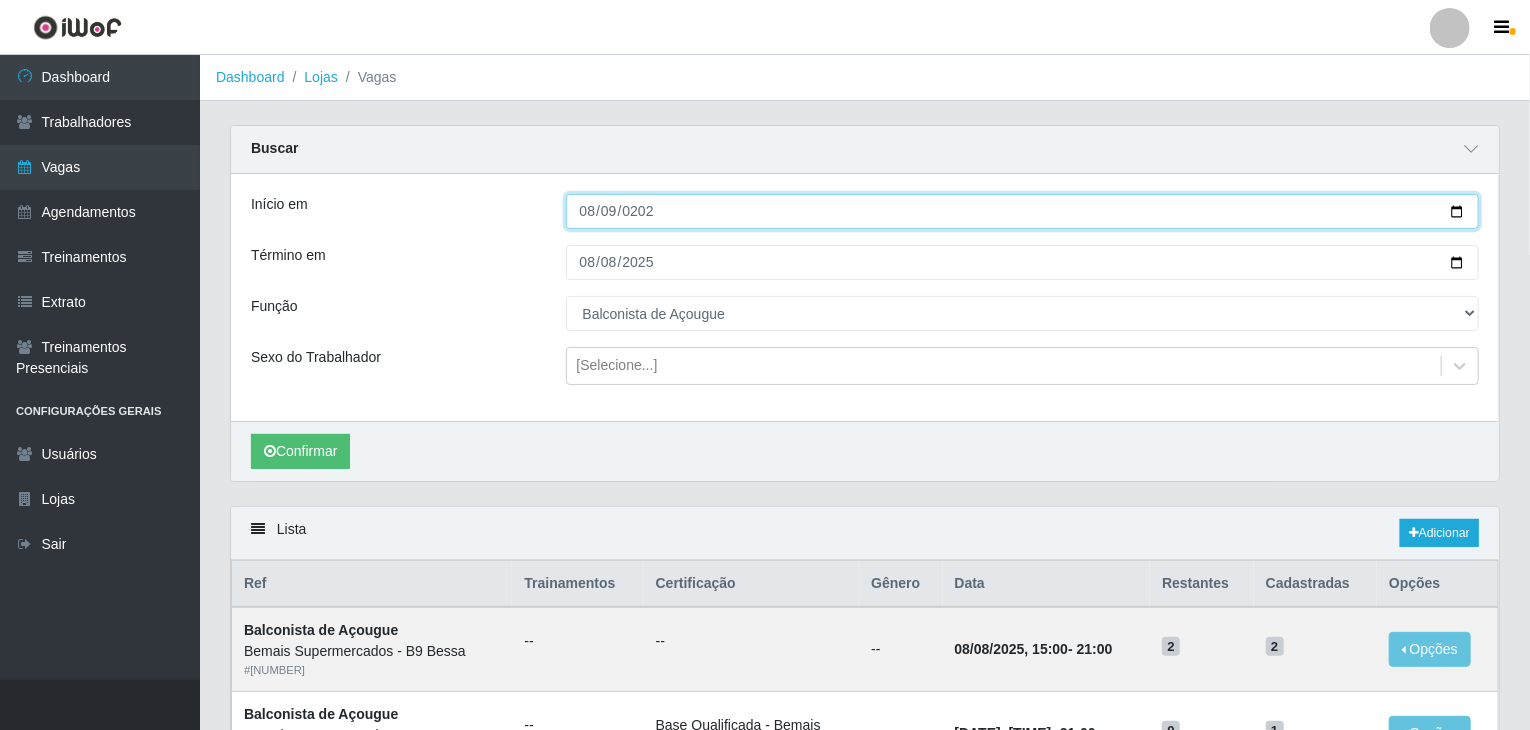 type on "2025-08-09" 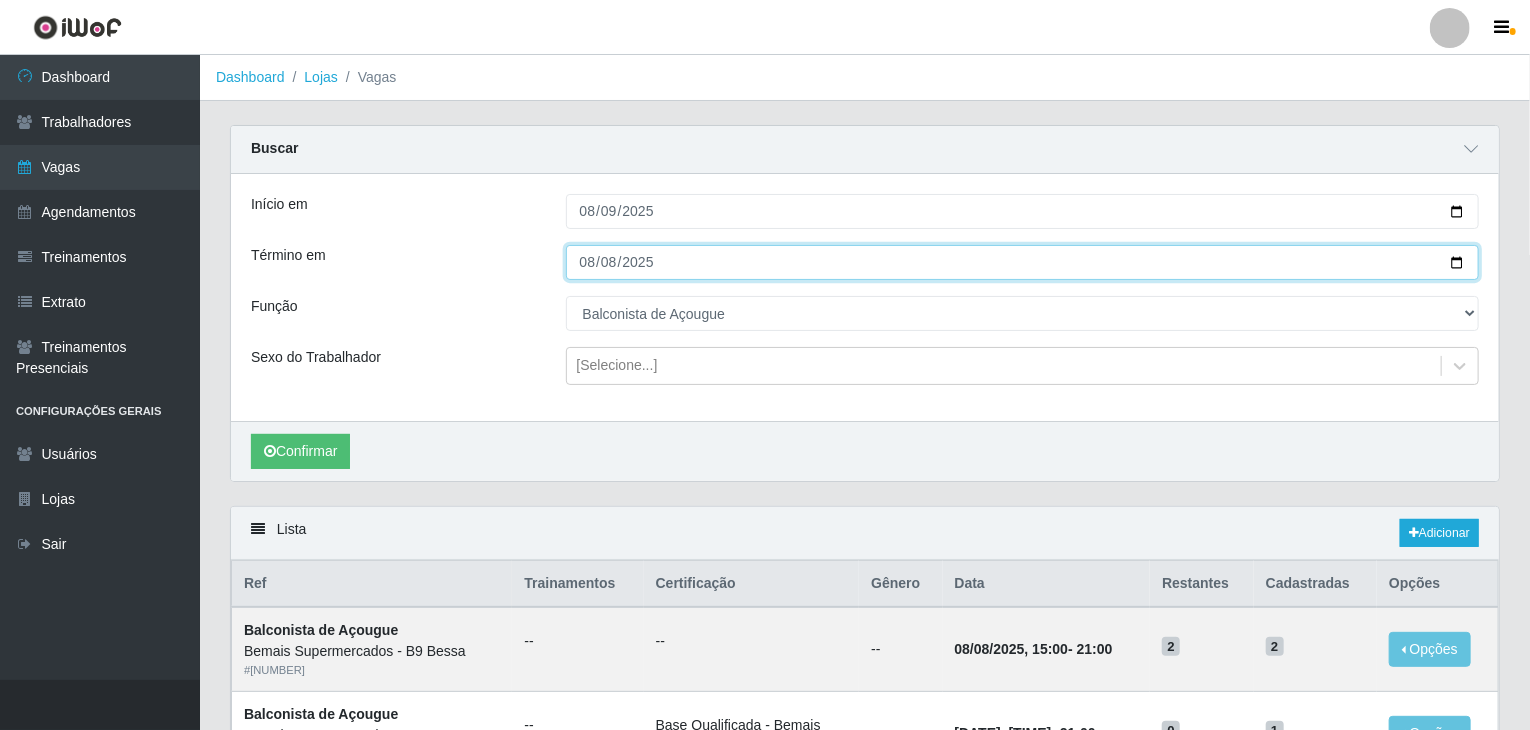 click on "2025-08-08" at bounding box center [1023, 262] 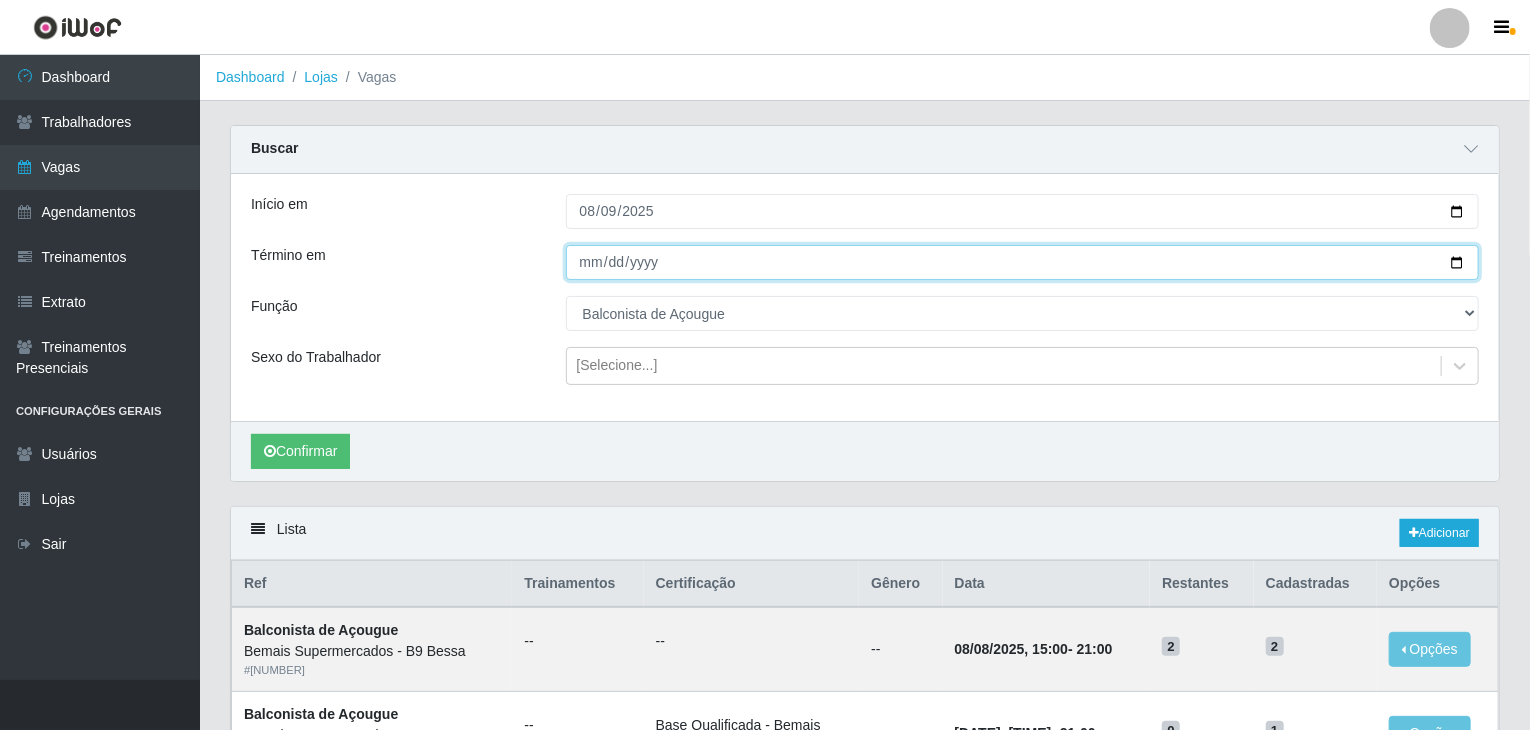 type on "2025-08-09" 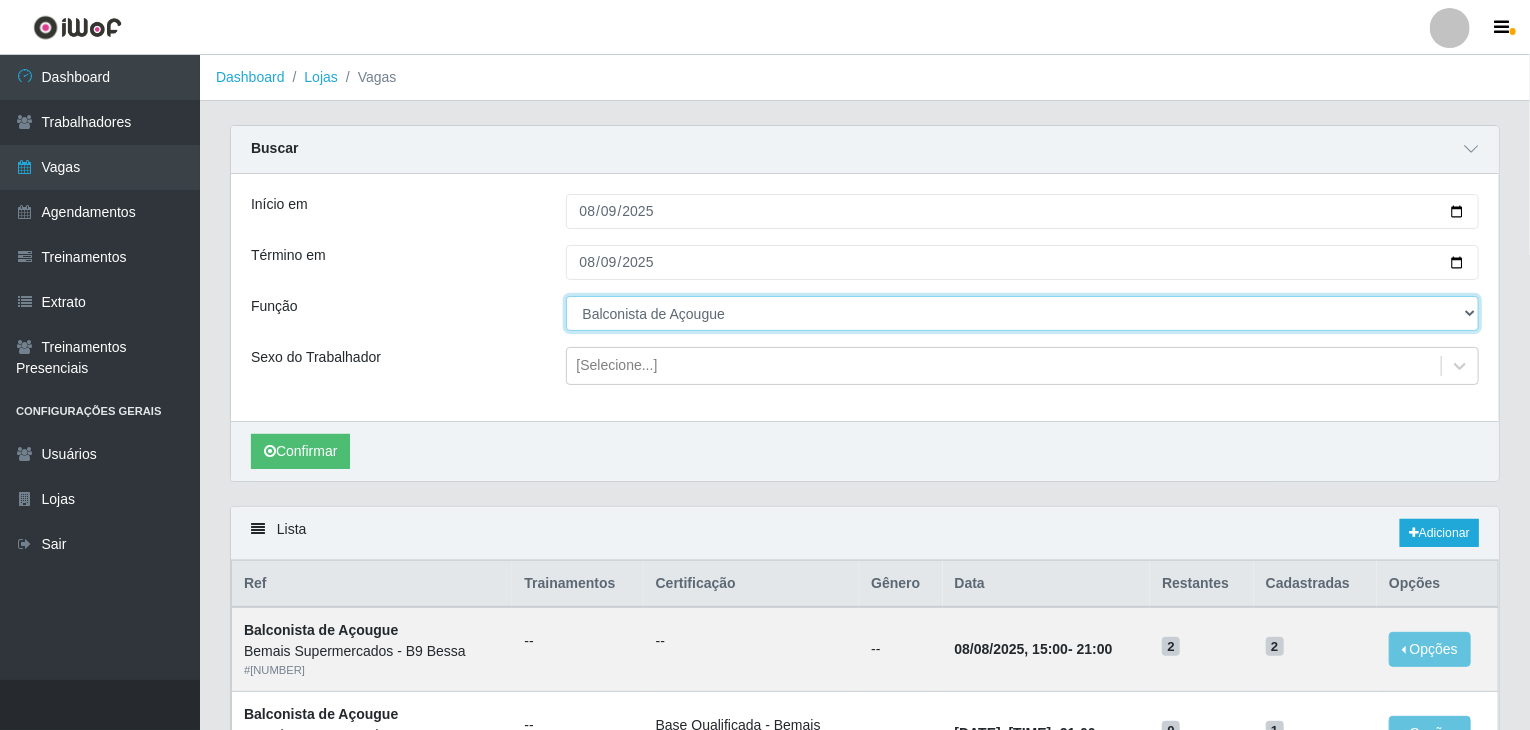 click on "[Selecione...] ASG ASG + ASG ++ Auxiliar de Estoque Auxiliar de Estoque + Auxiliar de Estoque ++ Auxiliar de Sushiman Auxiliar de Sushiman+ Auxiliar de Sushiman++ Balconista de Açougue  Balconista de Açougue + Balconista de Açougue ++ Balconista de Frios Balconista de Frios + Balconista de Frios ++ Balconista de Padaria  Balconista de Padaria + Balconista de Padaria ++ Embalador Embalador + Embalador ++ Operador de Caixa Operador de Caixa + Operador de Caixa ++ Repositor  Repositor + Repositor ++ Repositor de Hortifruti Repositor de Hortifruti + Repositor de Hortifruti ++" at bounding box center [1023, 313] 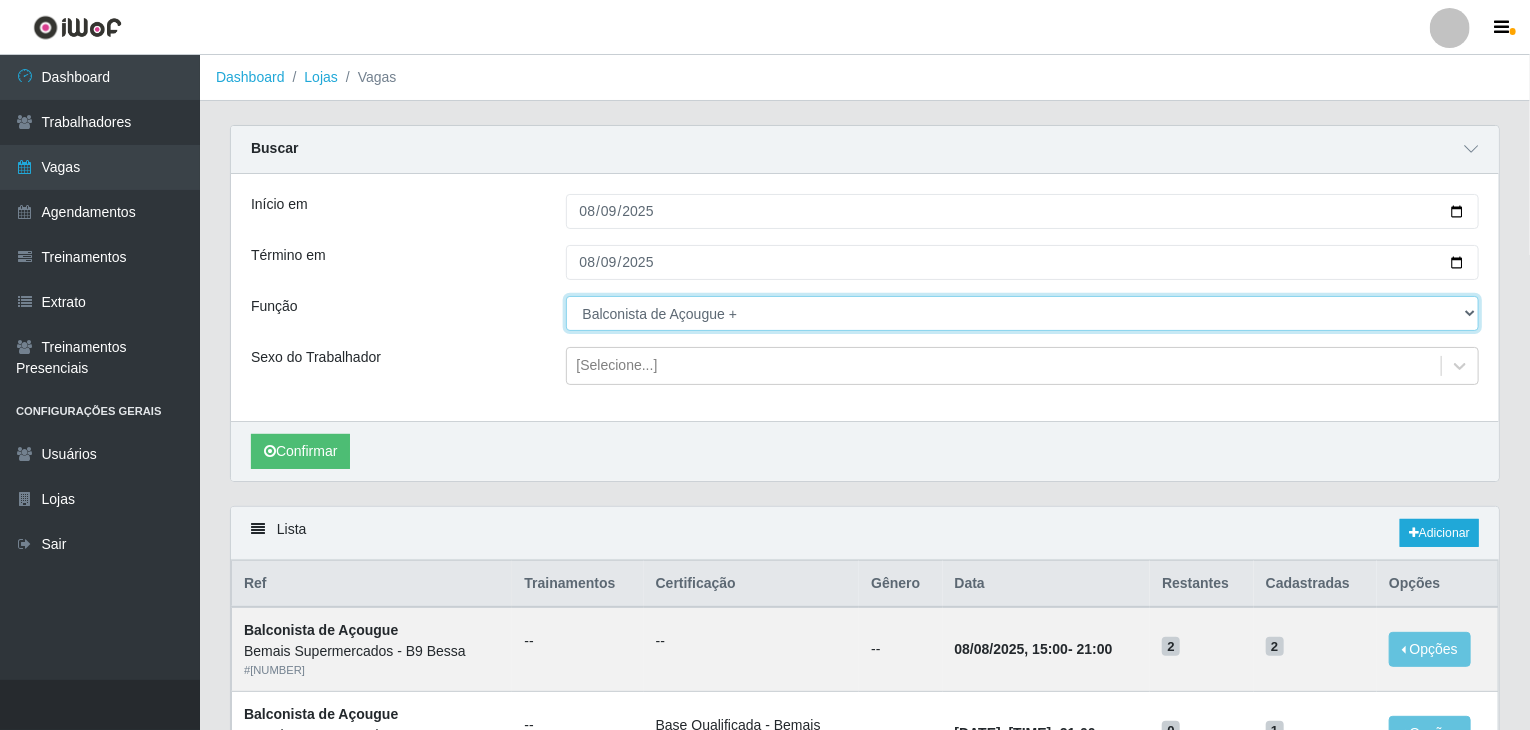 click on "[Selecione...] ASG ASG + ASG ++ Auxiliar de Estoque Auxiliar de Estoque + Auxiliar de Estoque ++ Auxiliar de Sushiman Auxiliar de Sushiman+ Auxiliar de Sushiman++ Balconista de Açougue  Balconista de Açougue + Balconista de Açougue ++ Balconista de Frios Balconista de Frios + Balconista de Frios ++ Balconista de Padaria  Balconista de Padaria + Balconista de Padaria ++ Embalador Embalador + Embalador ++ Operador de Caixa Operador de Caixa + Operador de Caixa ++ Repositor  Repositor + Repositor ++ Repositor de Hortifruti Repositor de Hortifruti + Repositor de Hortifruti ++" at bounding box center (1023, 313) 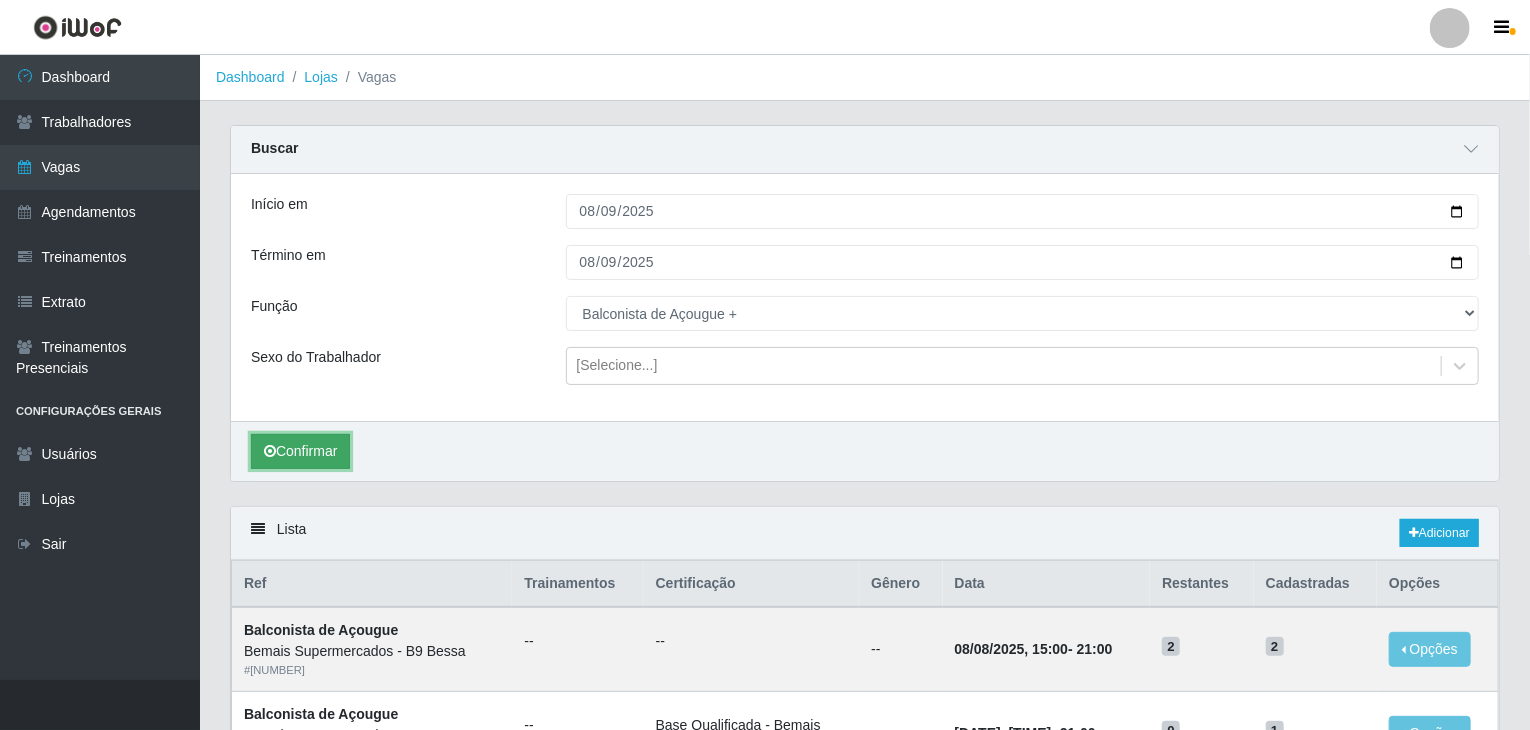 click on "Confirmar" at bounding box center [300, 451] 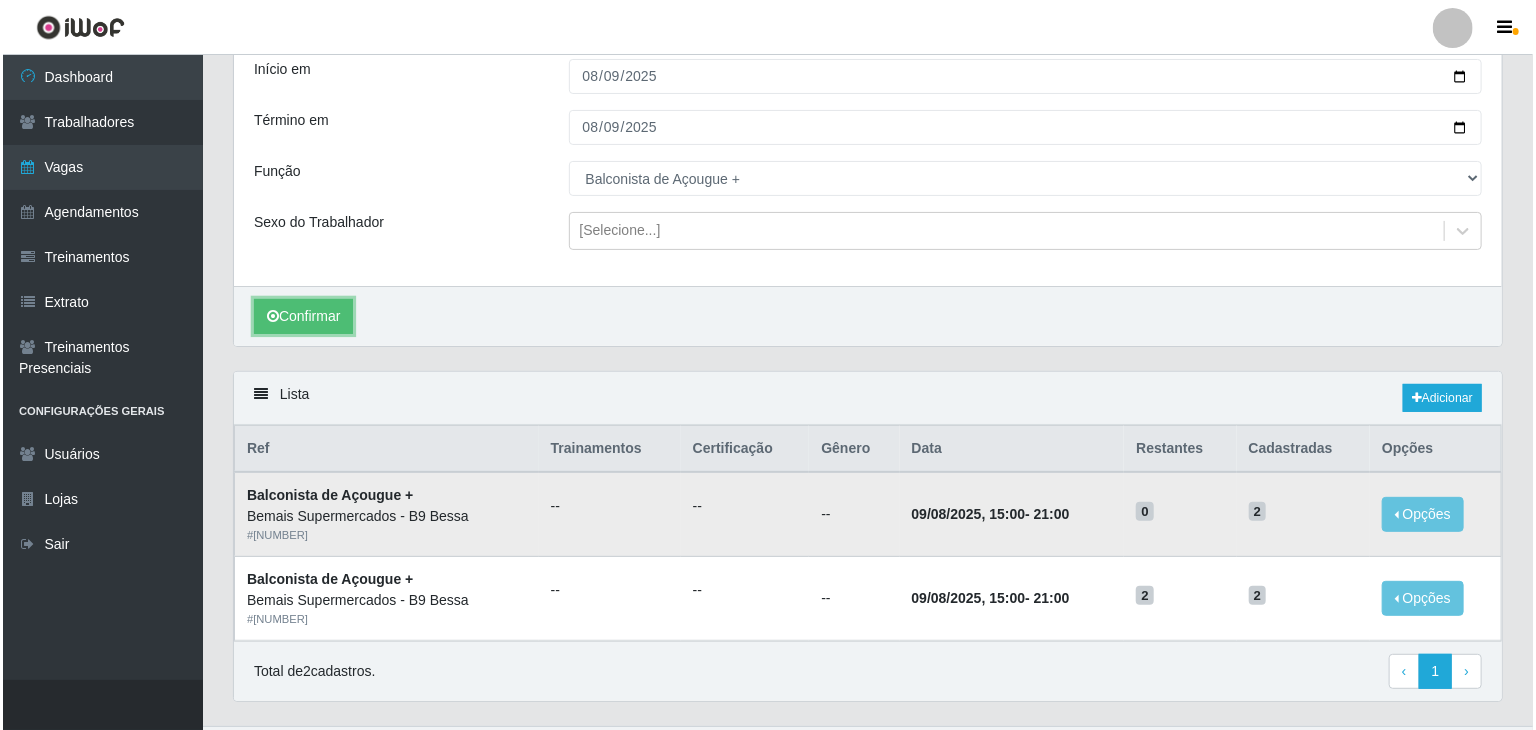 scroll, scrollTop: 178, scrollLeft: 0, axis: vertical 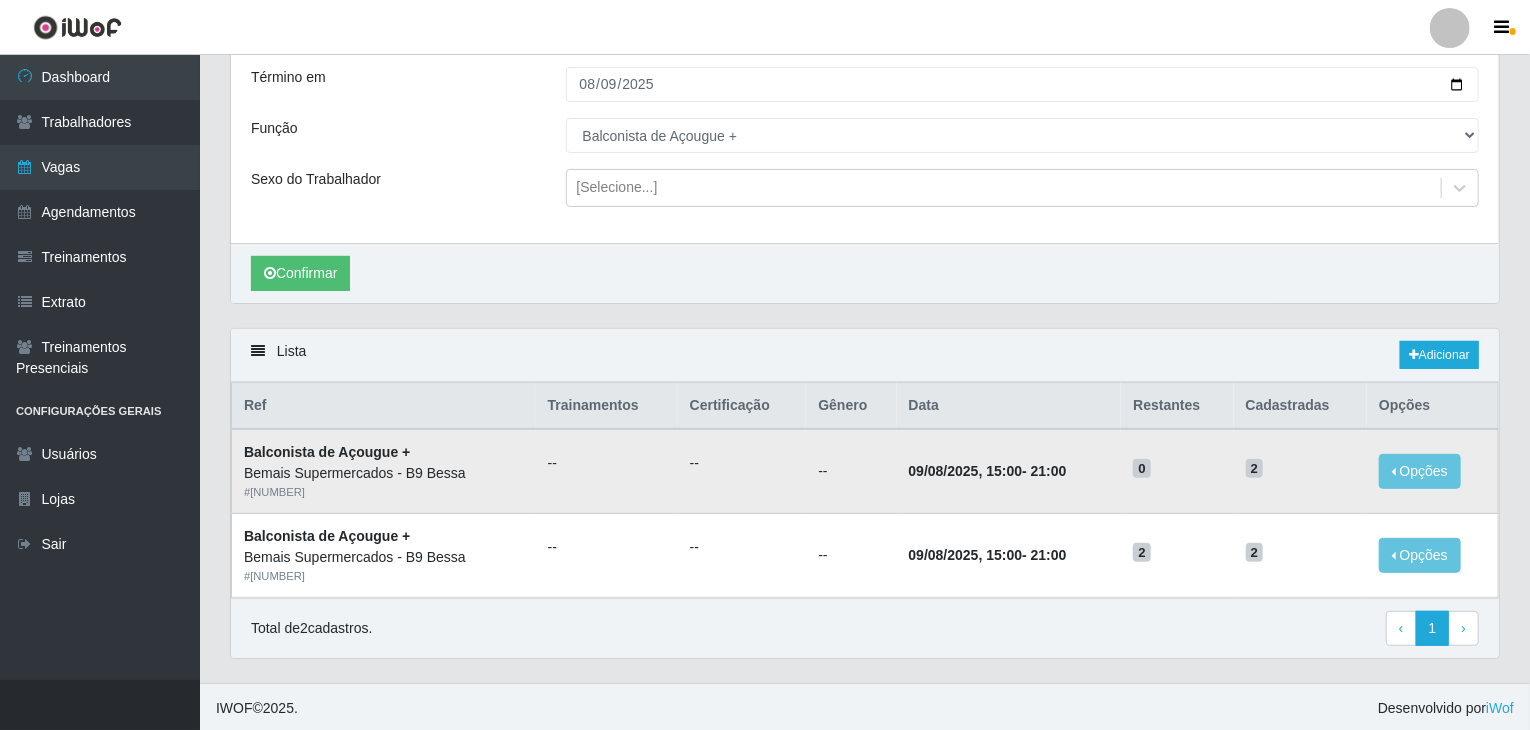 drag, startPoint x: 911, startPoint y: 469, endPoint x: 1031, endPoint y: 469, distance: 120 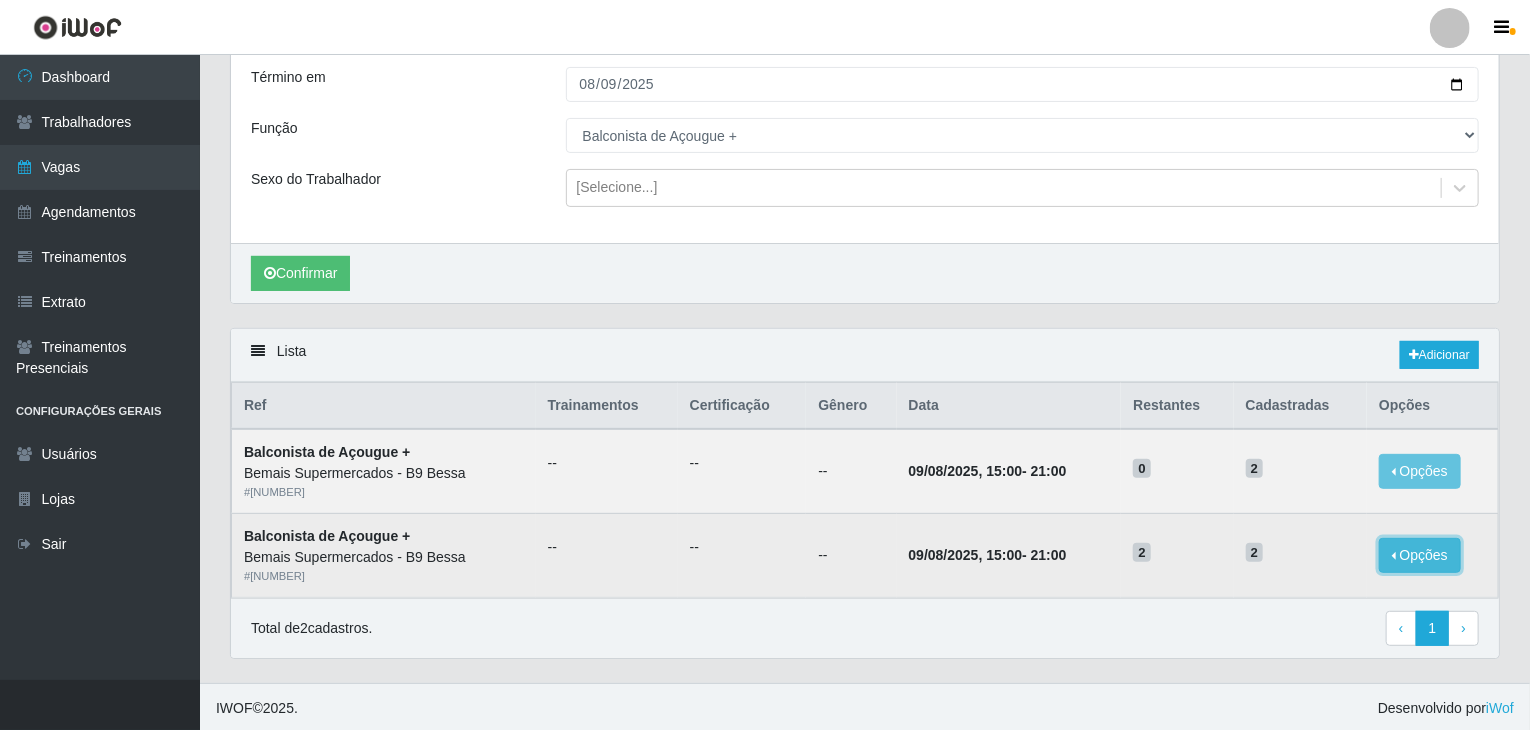 click on "Opções" at bounding box center [1420, 555] 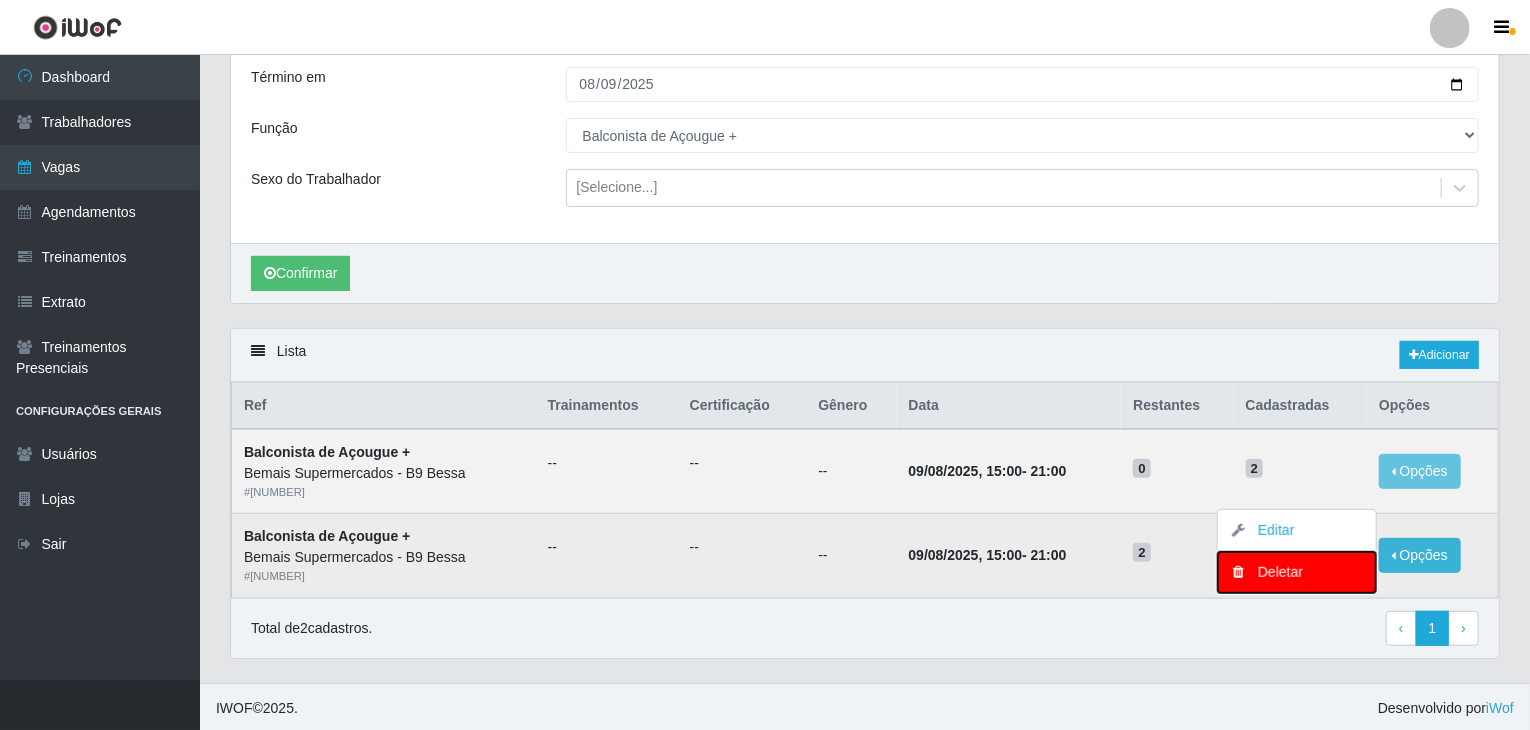 click on "Deletar" at bounding box center [1297, 572] 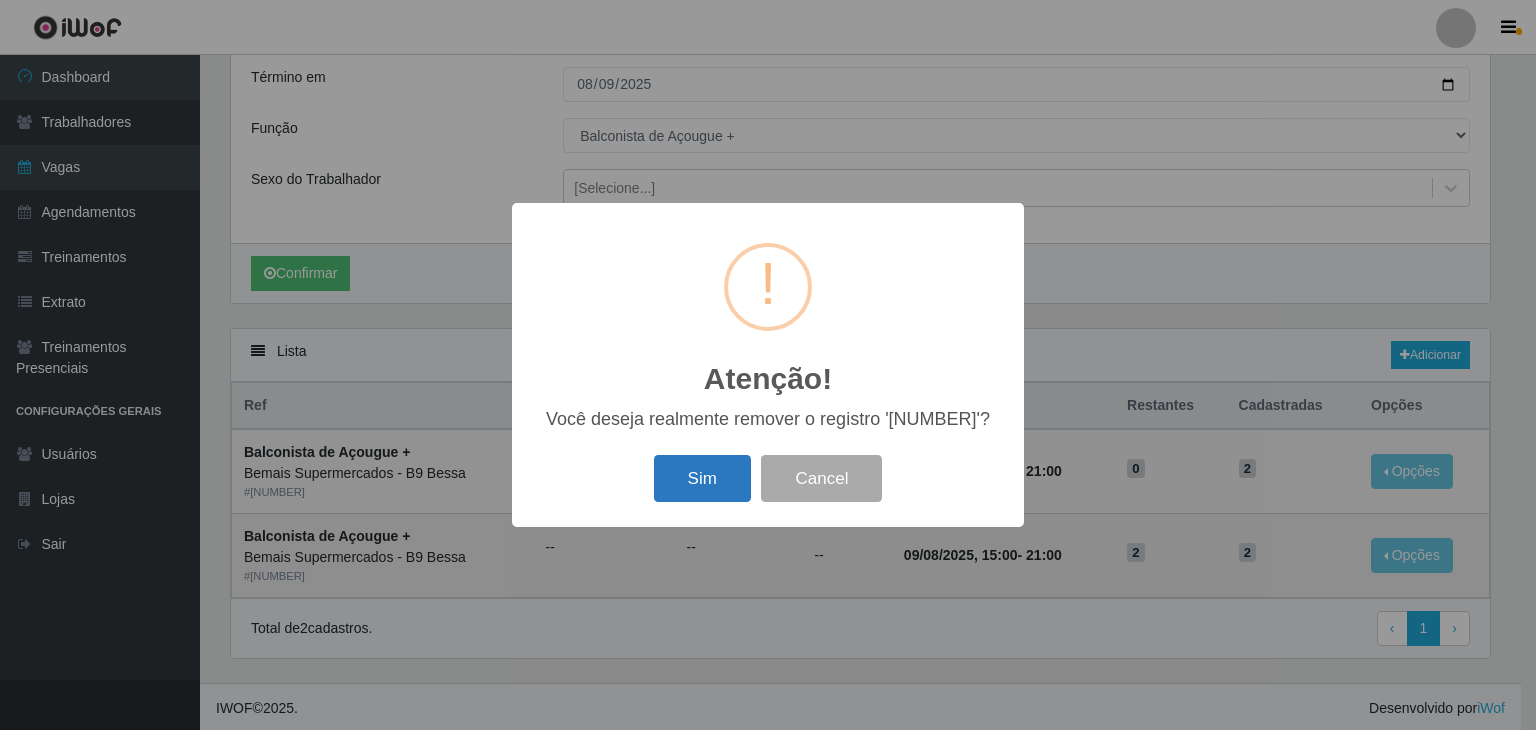 click on "Sim" at bounding box center [702, 478] 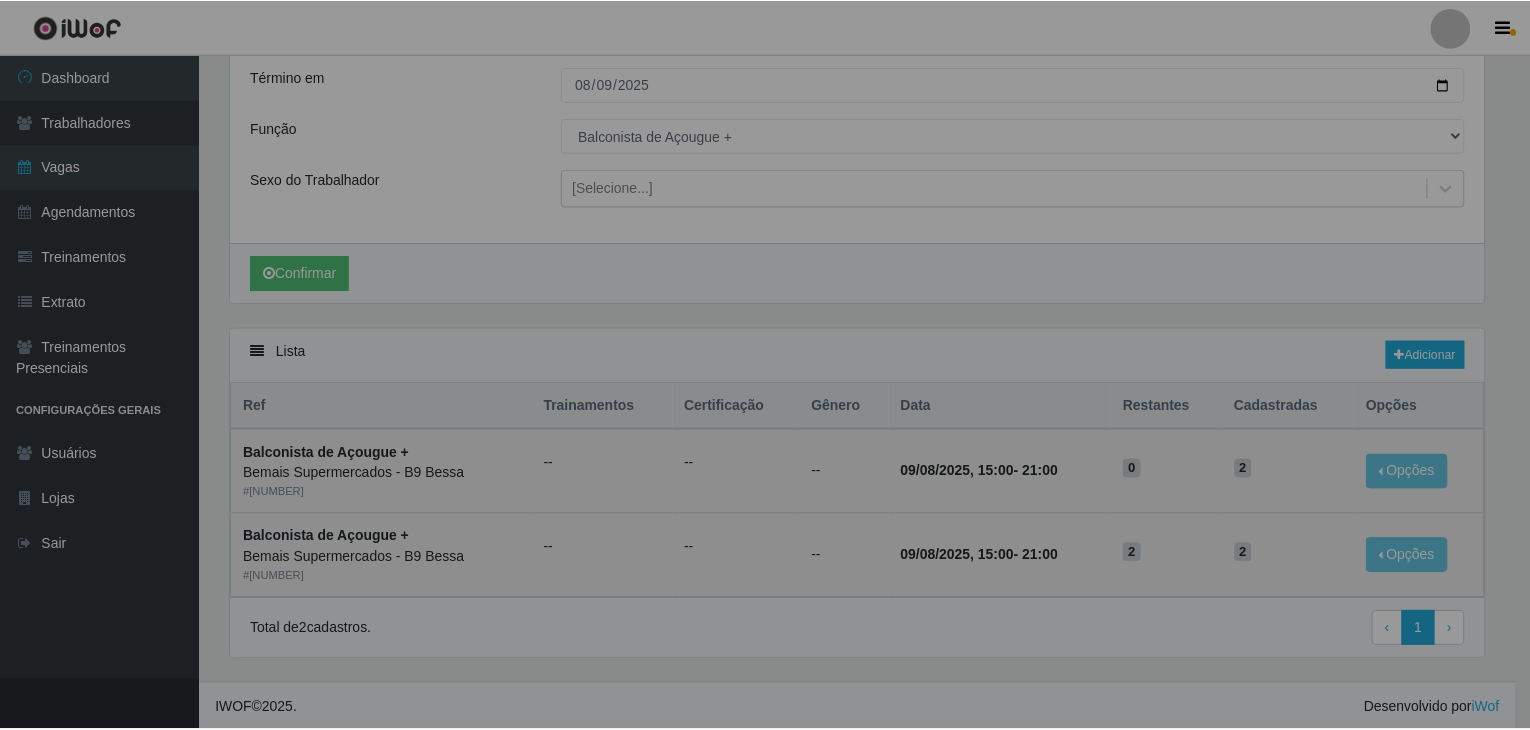 scroll, scrollTop: 0, scrollLeft: 0, axis: both 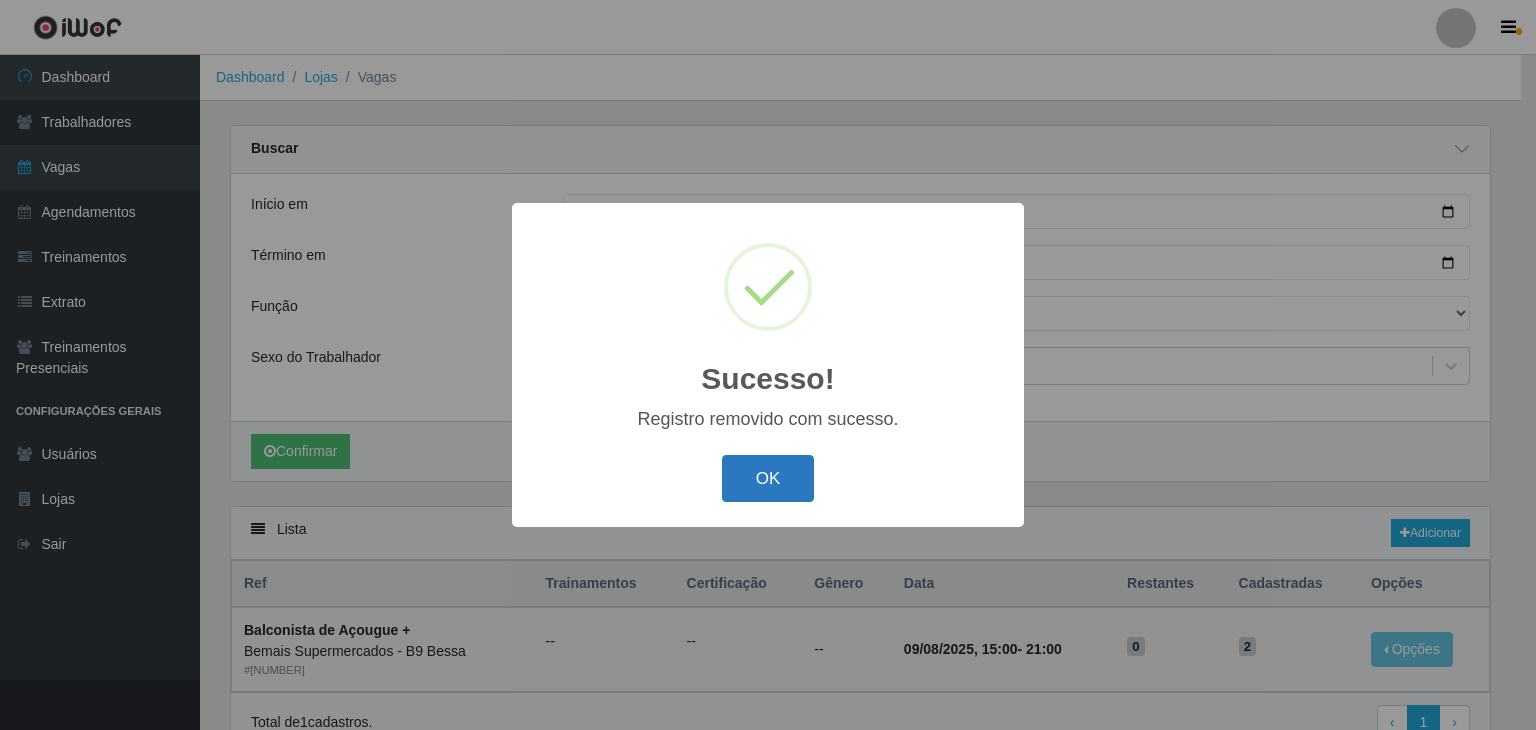click on "OK" at bounding box center [768, 478] 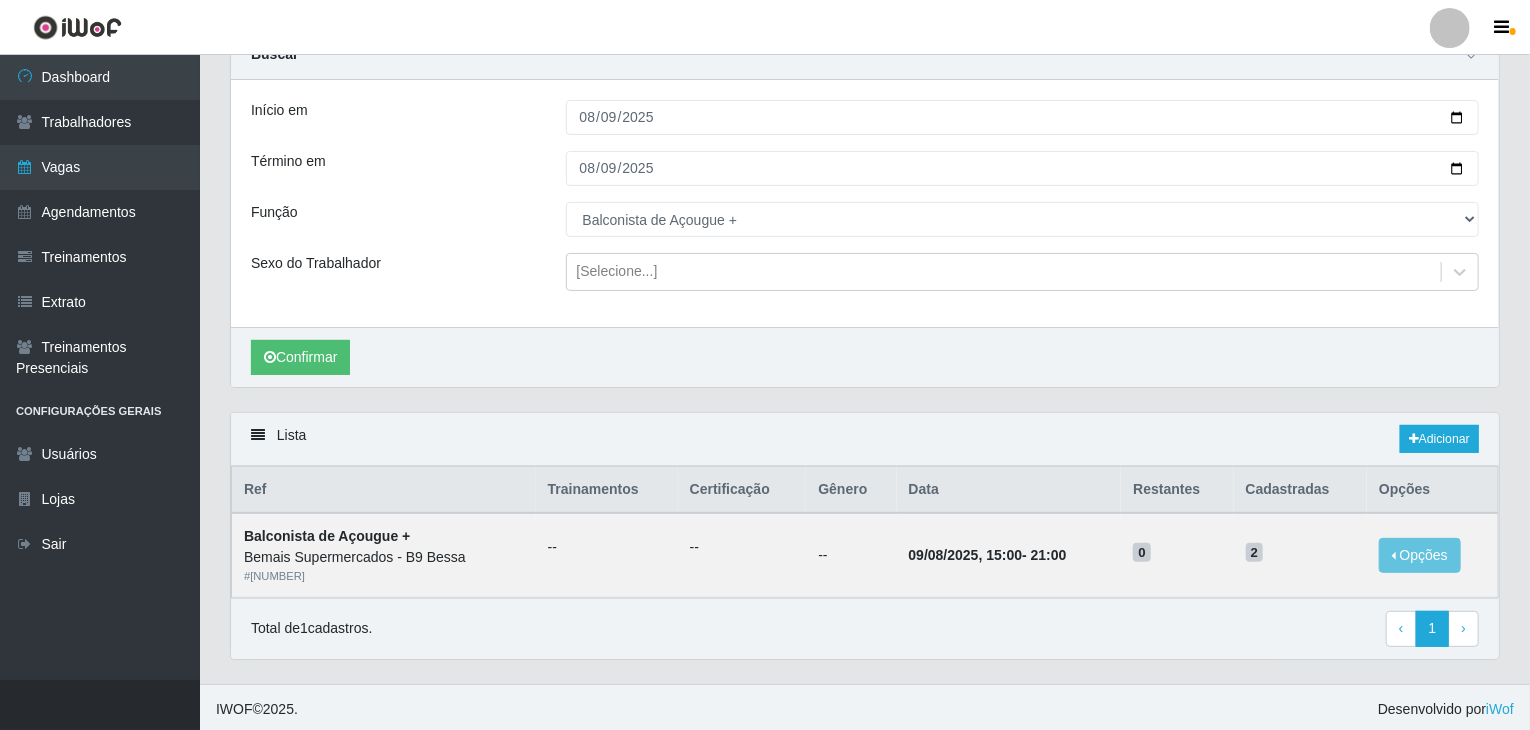 scroll, scrollTop: 95, scrollLeft: 0, axis: vertical 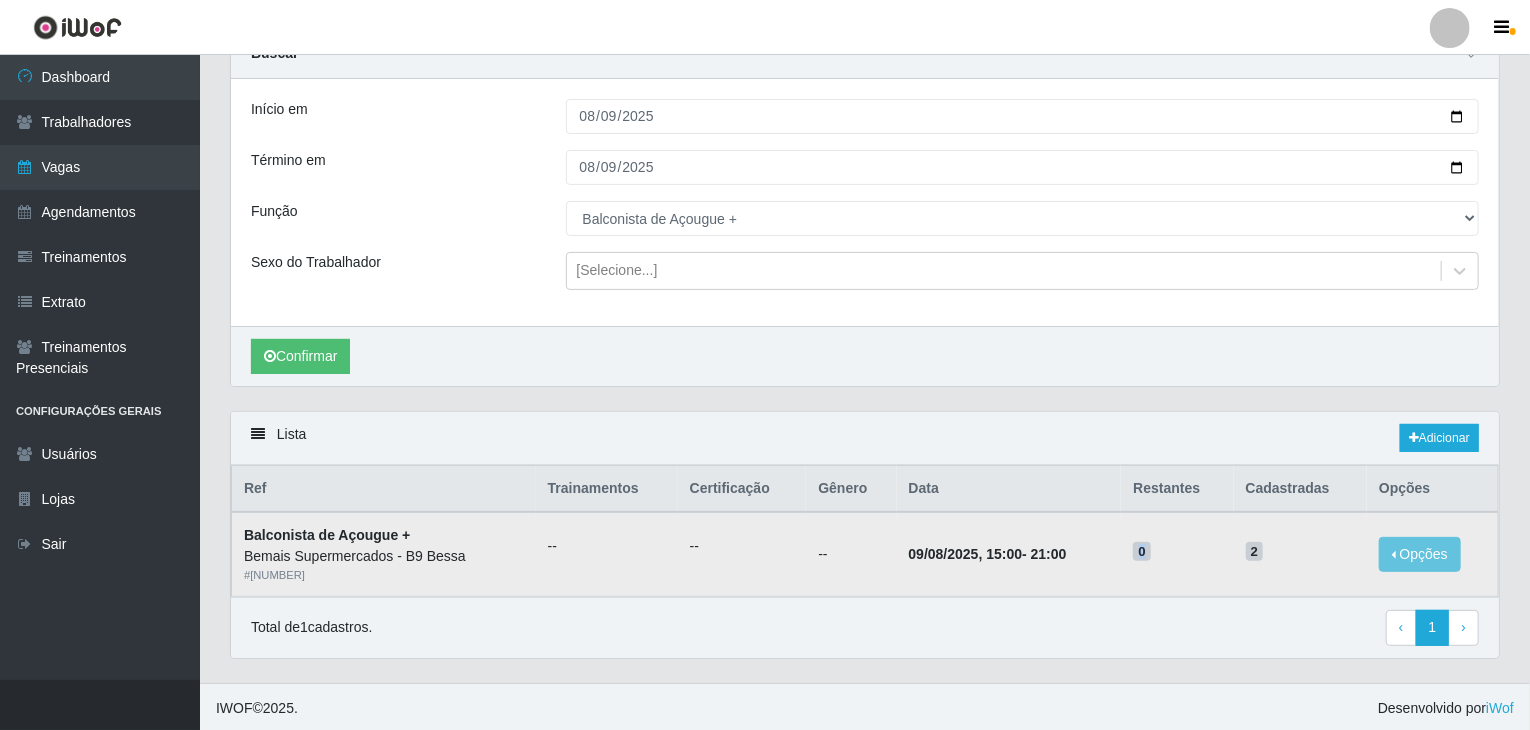 drag, startPoint x: 1143, startPoint y: 561, endPoint x: 1174, endPoint y: 557, distance: 31.257 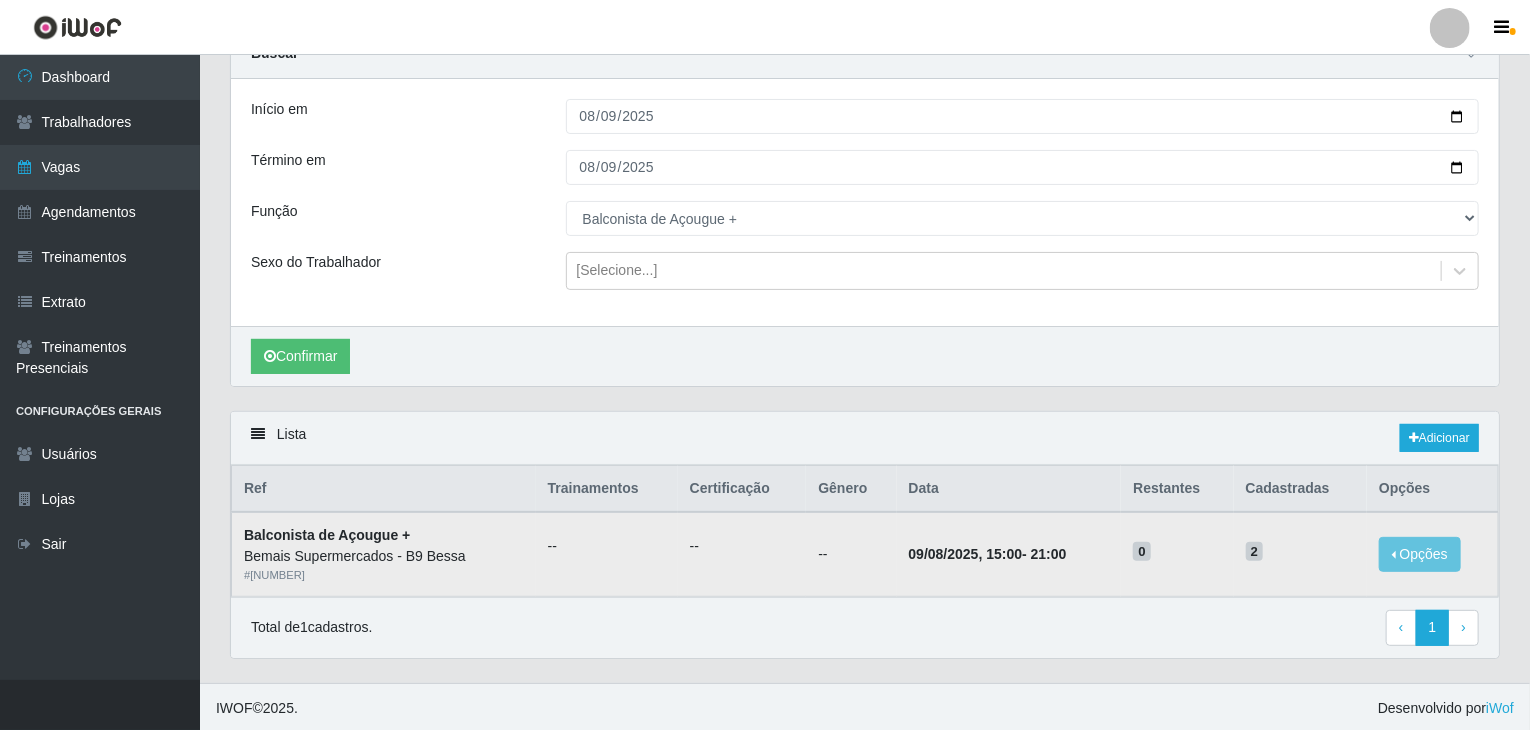 click on "2" at bounding box center [1300, 550] 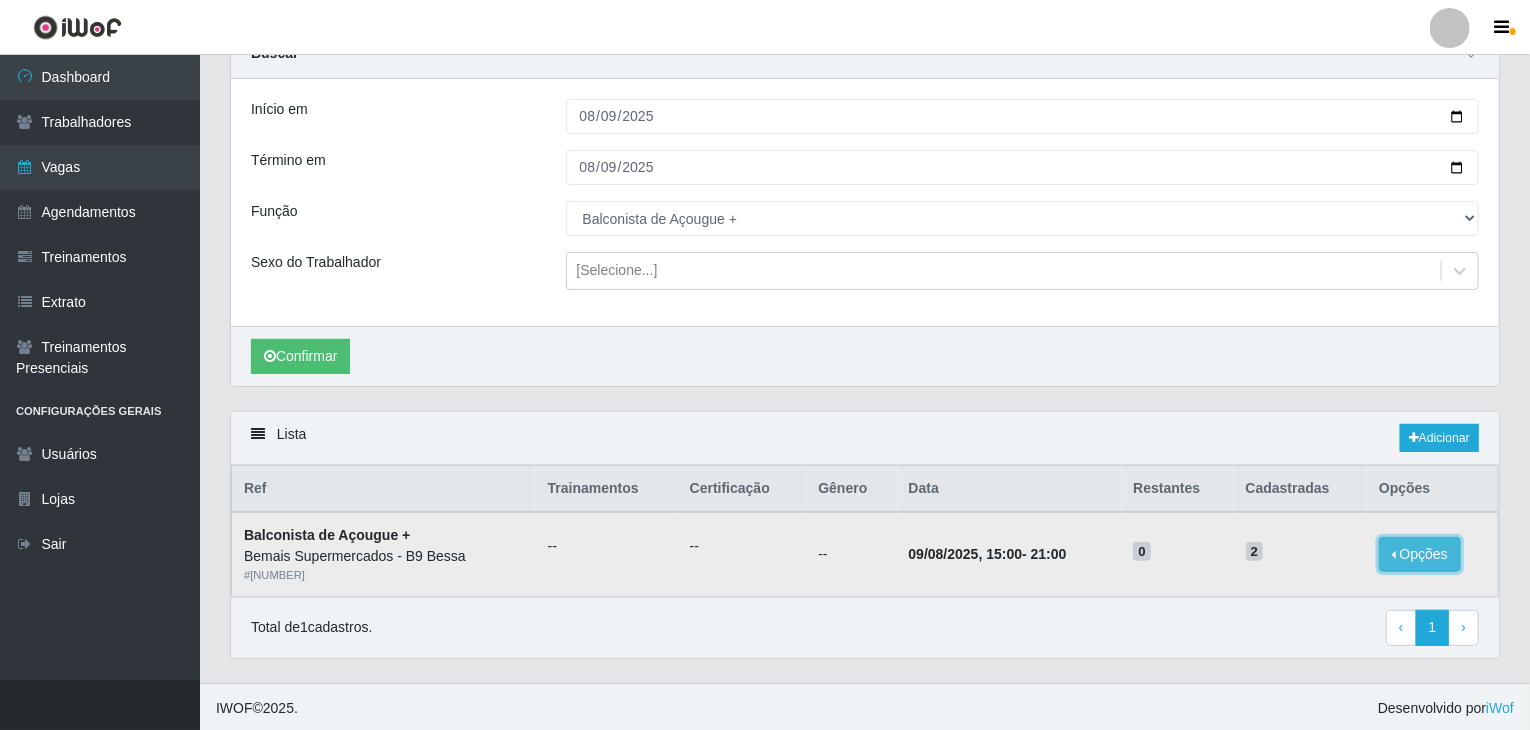 click on "Opções" at bounding box center [1420, 554] 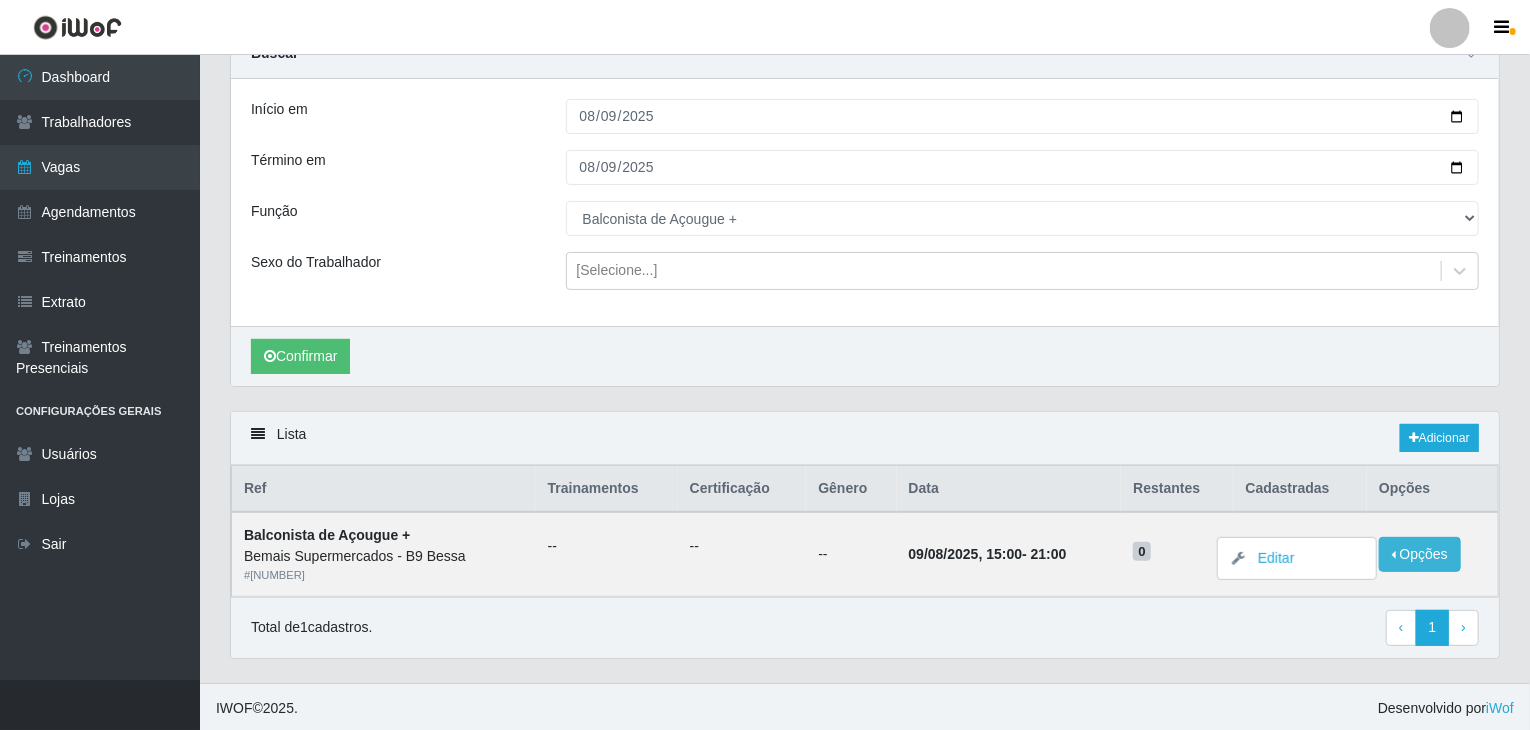click on "Cadastradas" at bounding box center [1300, 489] 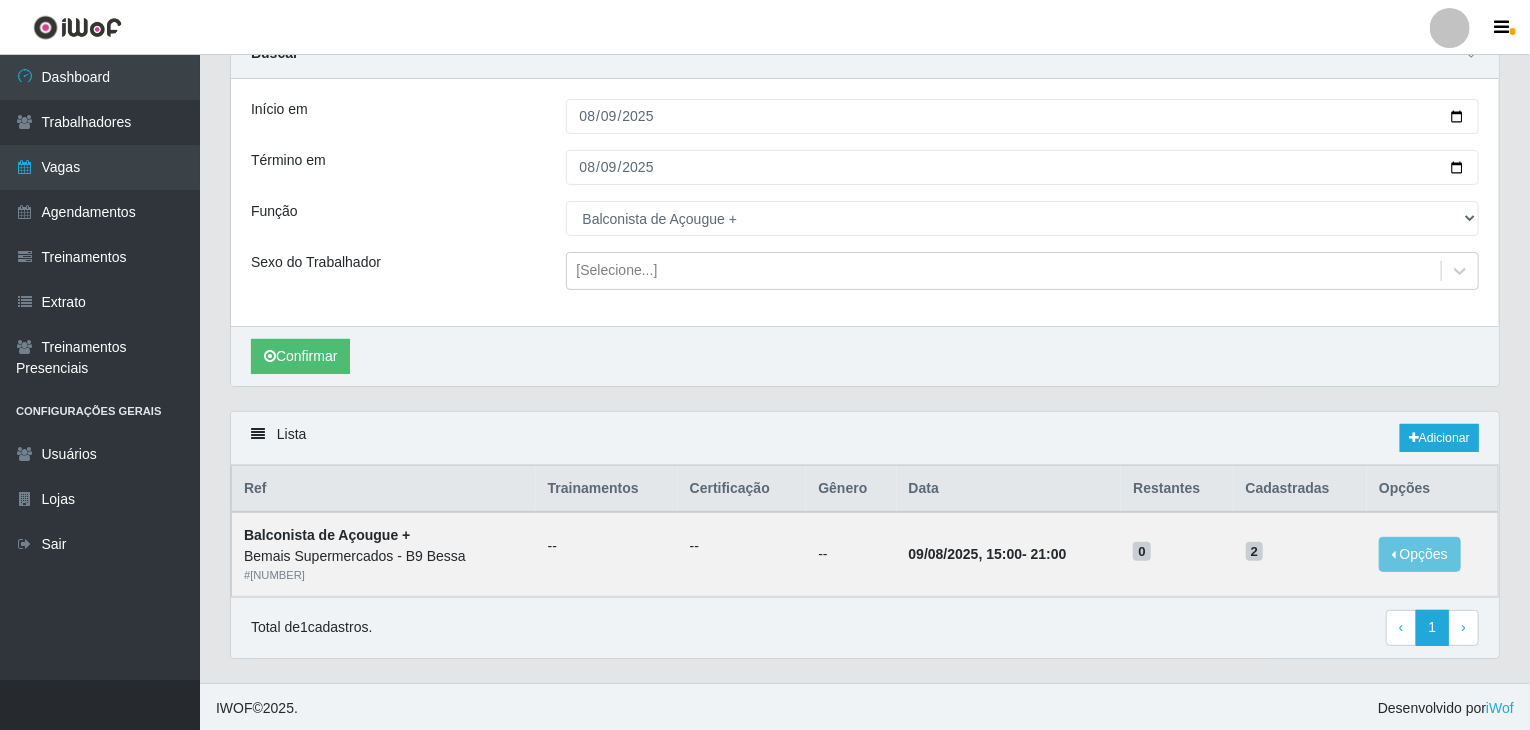 scroll, scrollTop: 0, scrollLeft: 0, axis: both 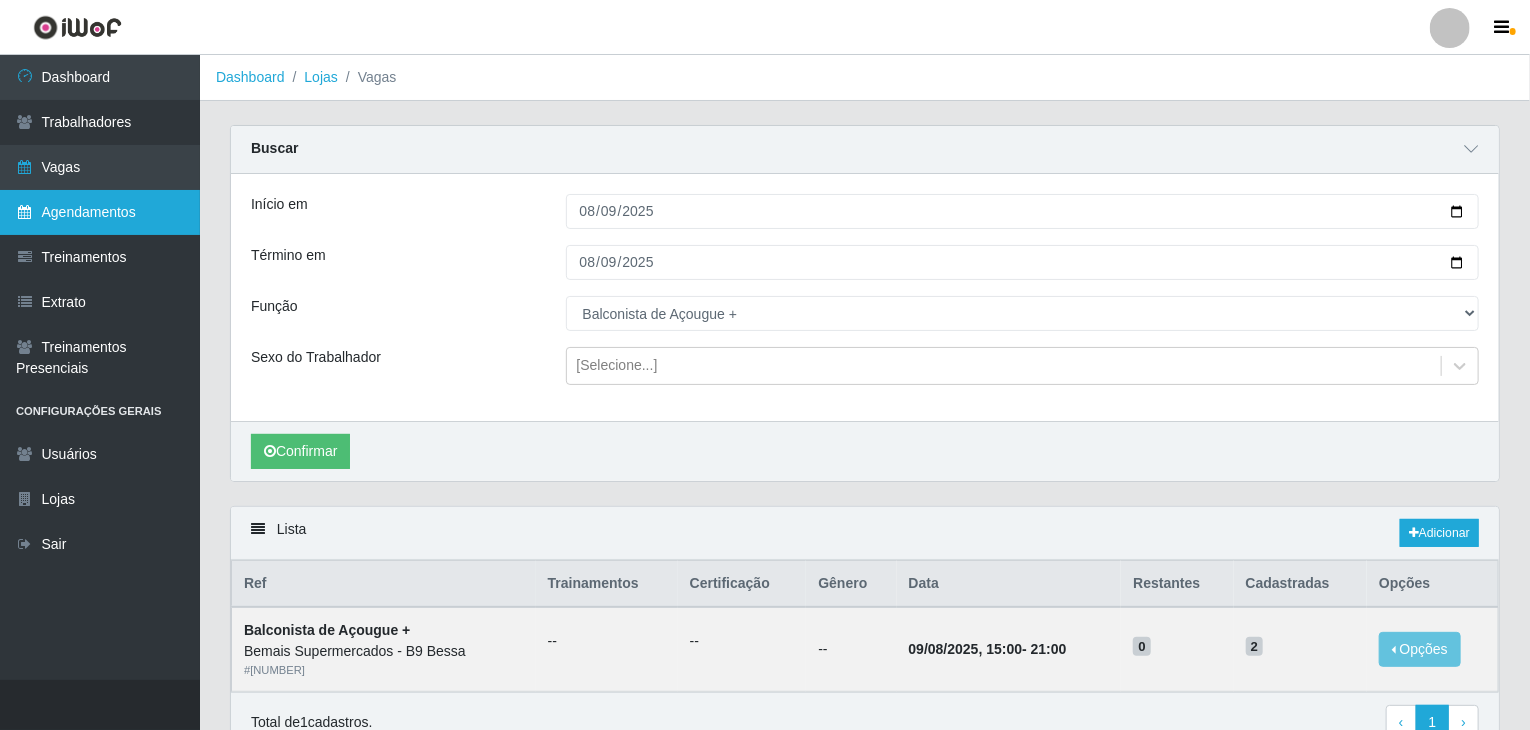 click on "Agendamentos" at bounding box center (100, 212) 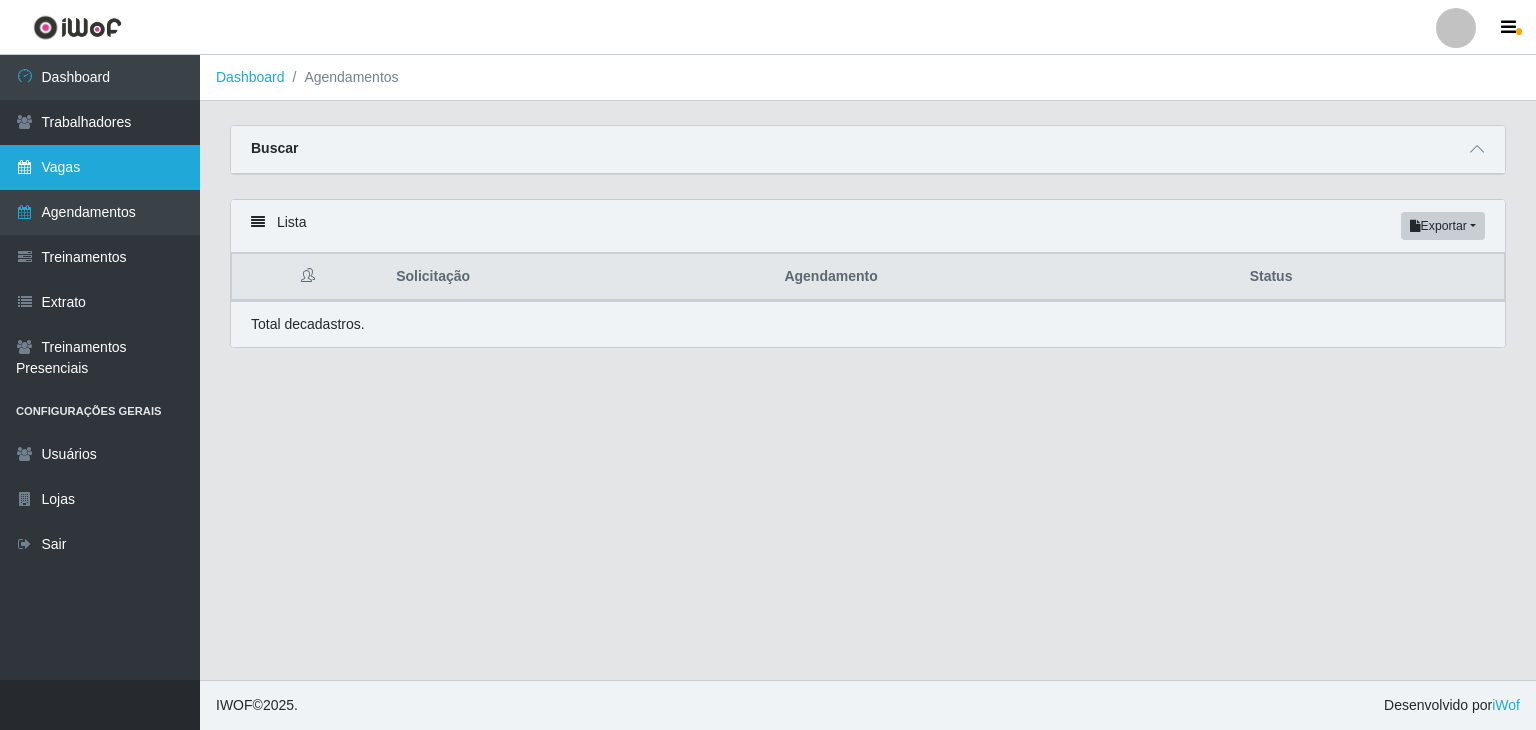 click on "Vagas" at bounding box center [100, 167] 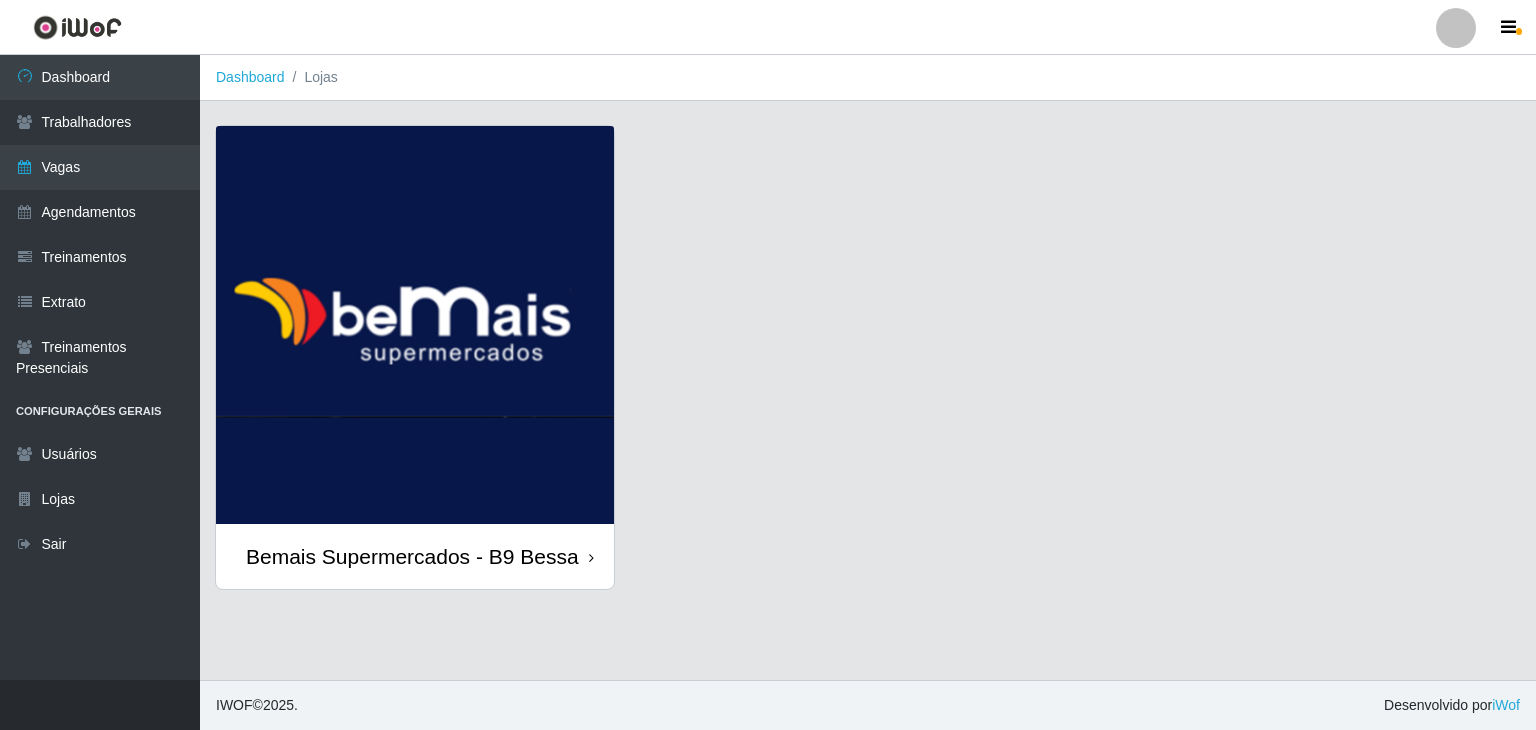 click at bounding box center [415, 325] 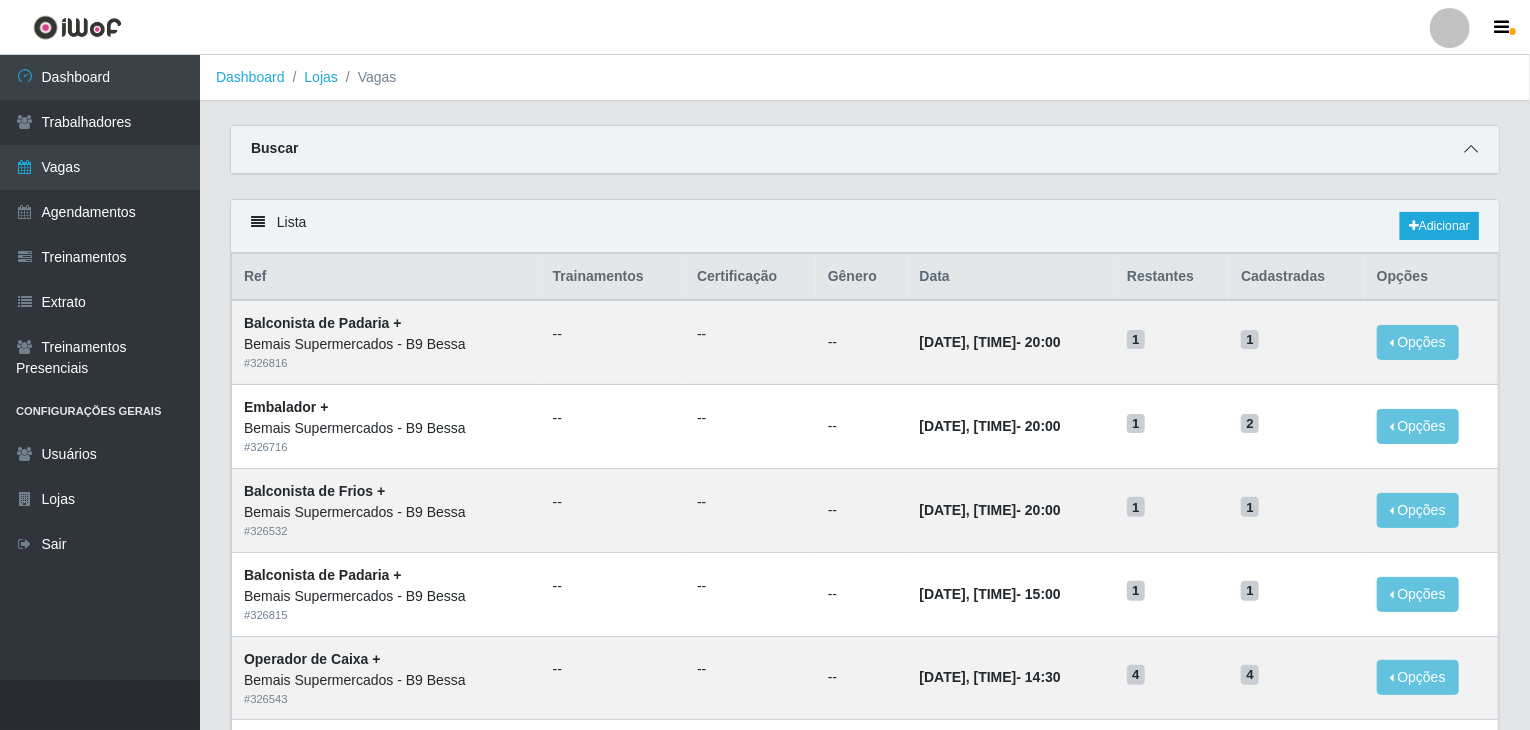 click at bounding box center (1471, 149) 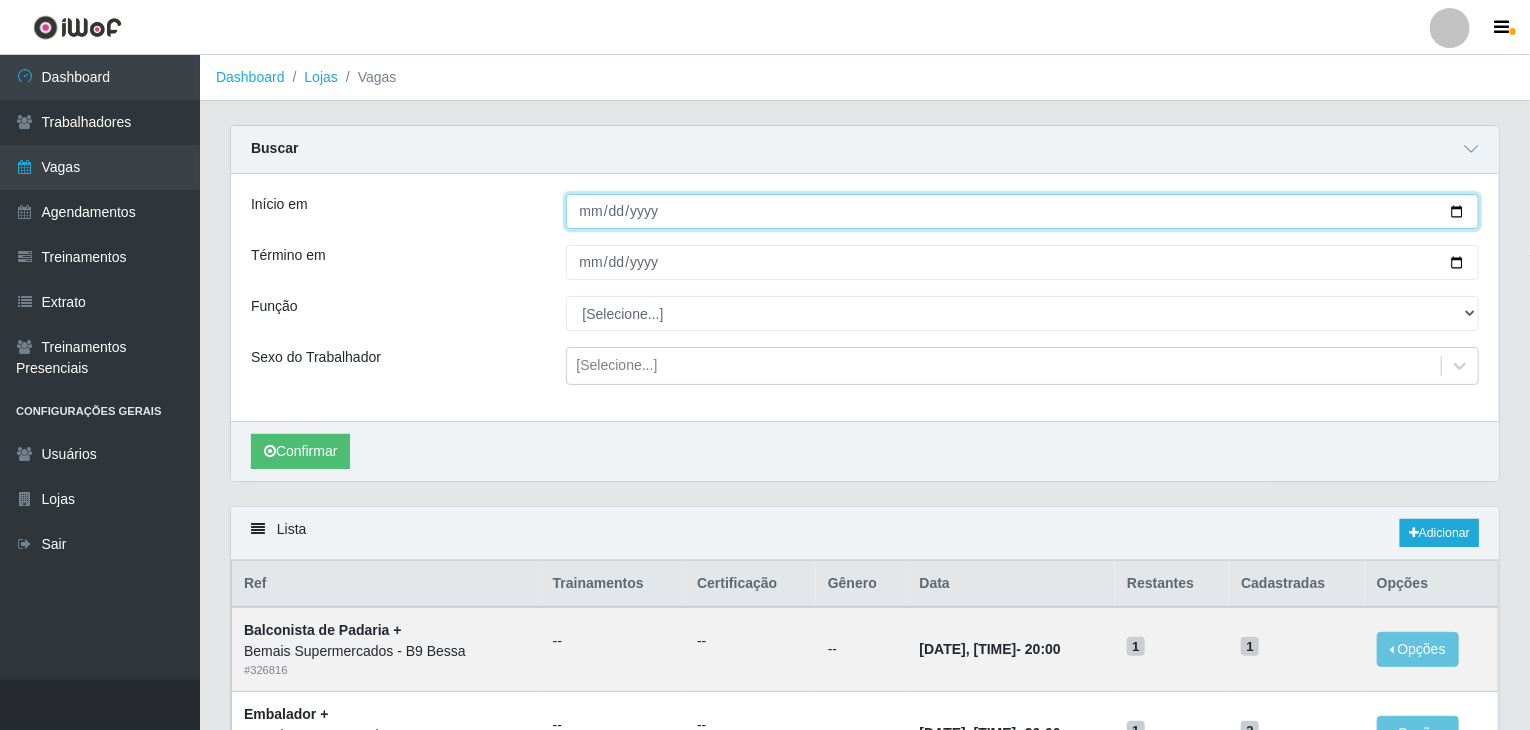 click on "Início em" at bounding box center [1023, 211] 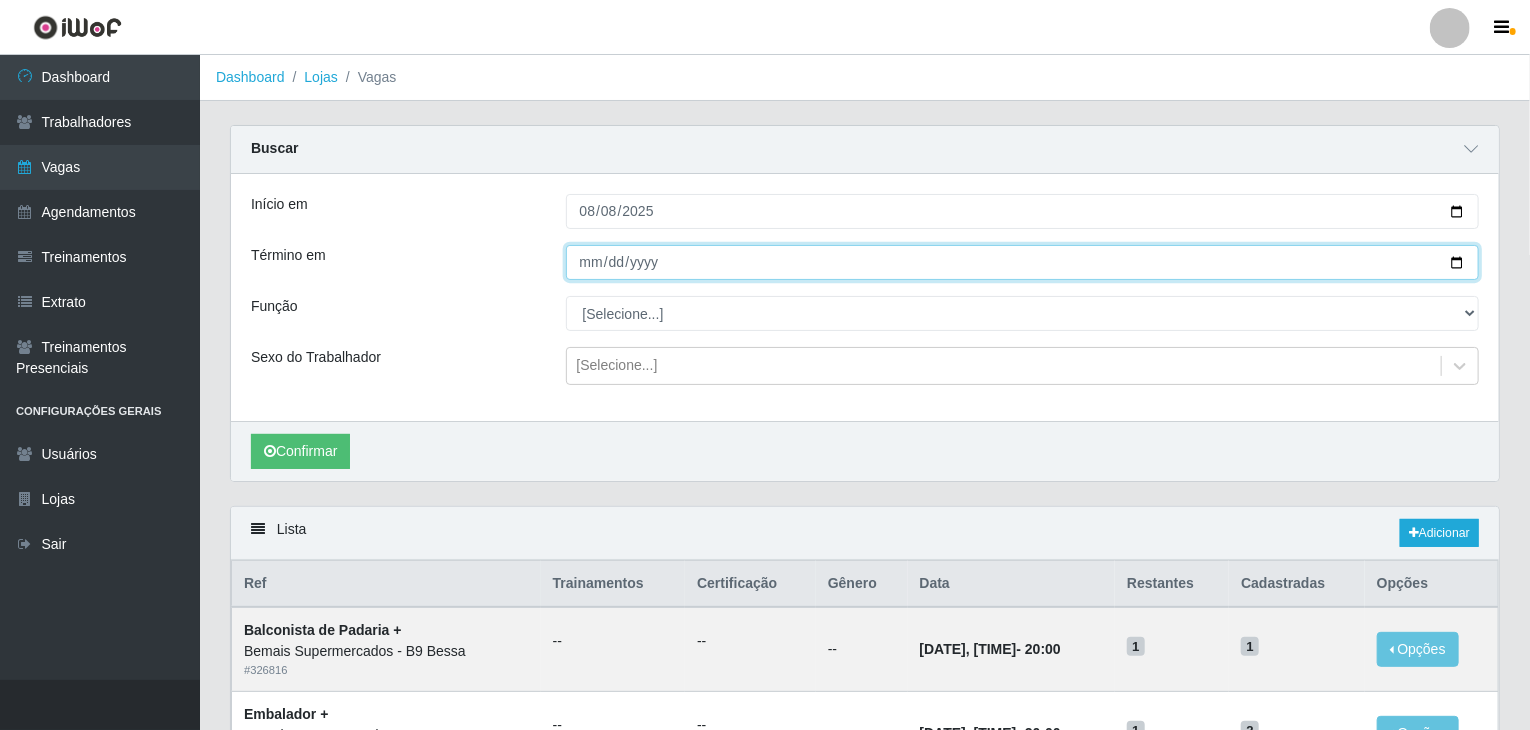 click on "Término em" at bounding box center (1023, 262) 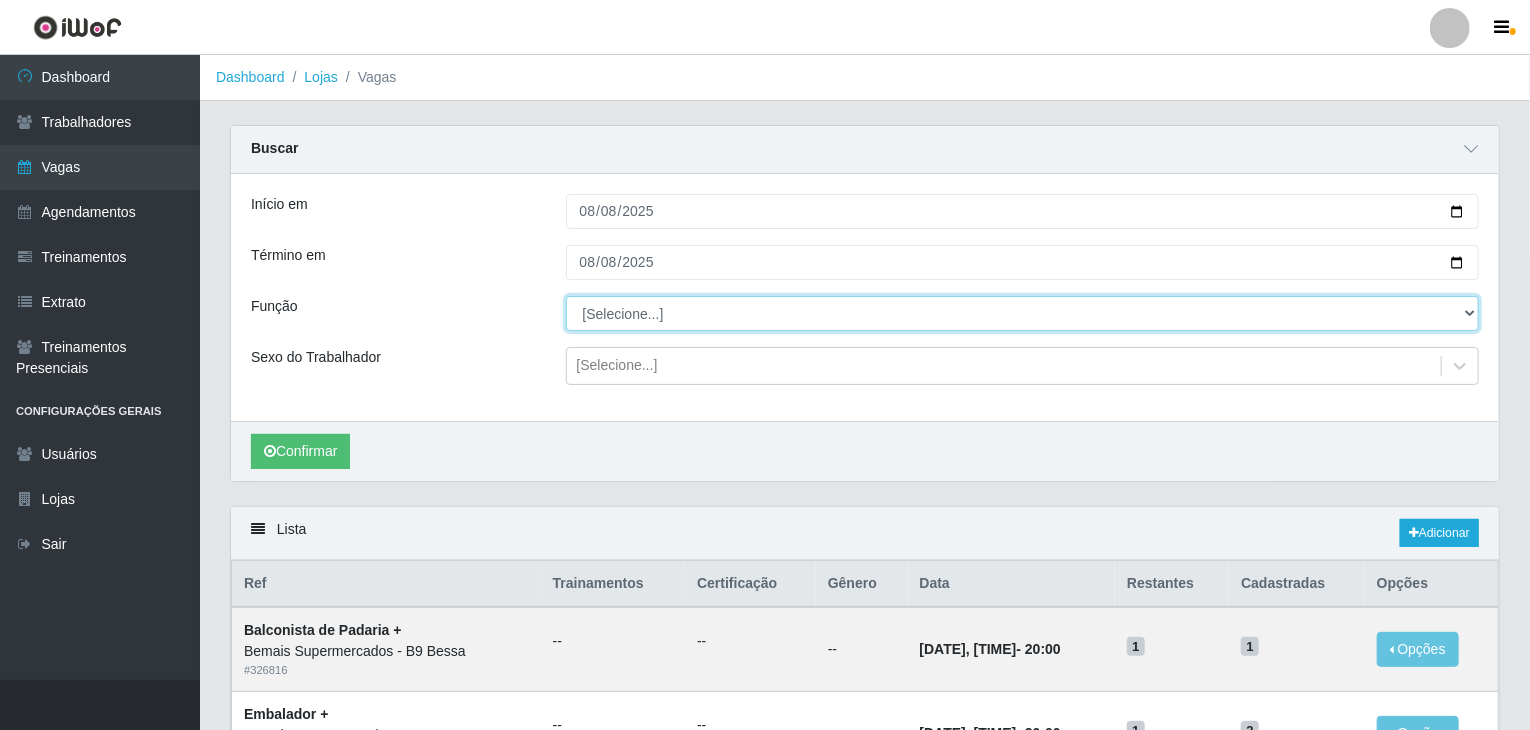 click on "[Selecione...] ASG ASG + ASG ++ Auxiliar de Estoque Auxiliar de Estoque + Auxiliar de Estoque ++ Auxiliar de Sushiman Auxiliar de Sushiman+ Auxiliar de Sushiman++ Balconista de Açougue  Balconista de Açougue + Balconista de Açougue ++ Balconista de Frios Balconista de Frios + Balconista de Frios ++ Balconista de Padaria  Balconista de Padaria + Balconista de Padaria ++ Embalador Embalador + Embalador ++ Operador de Caixa Operador de Caixa + Operador de Caixa ++ Repositor  Repositor + Repositor ++ Repositor de Hortifruti Repositor de Hortifruti + Repositor de Hortifruti ++" at bounding box center (1023, 313) 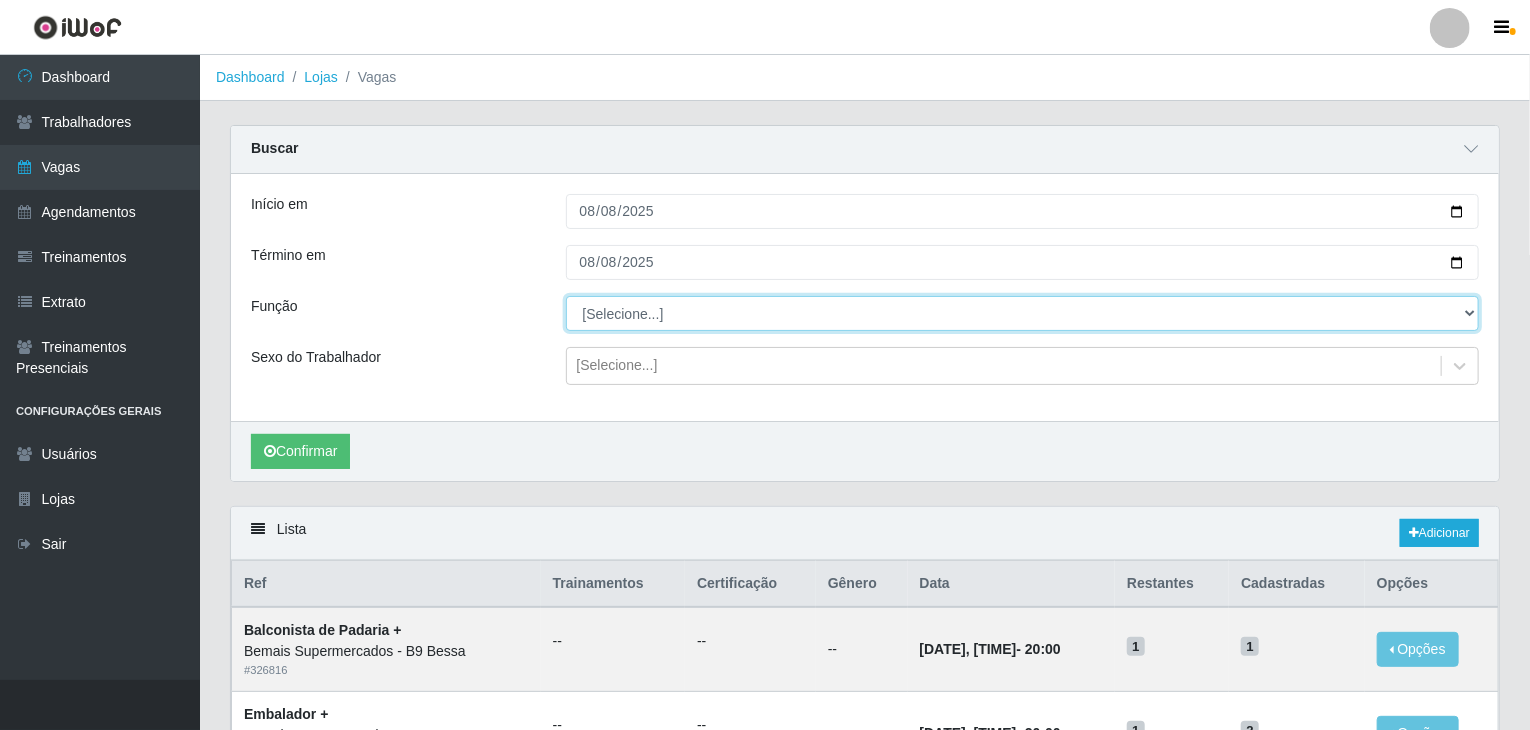 select on "123" 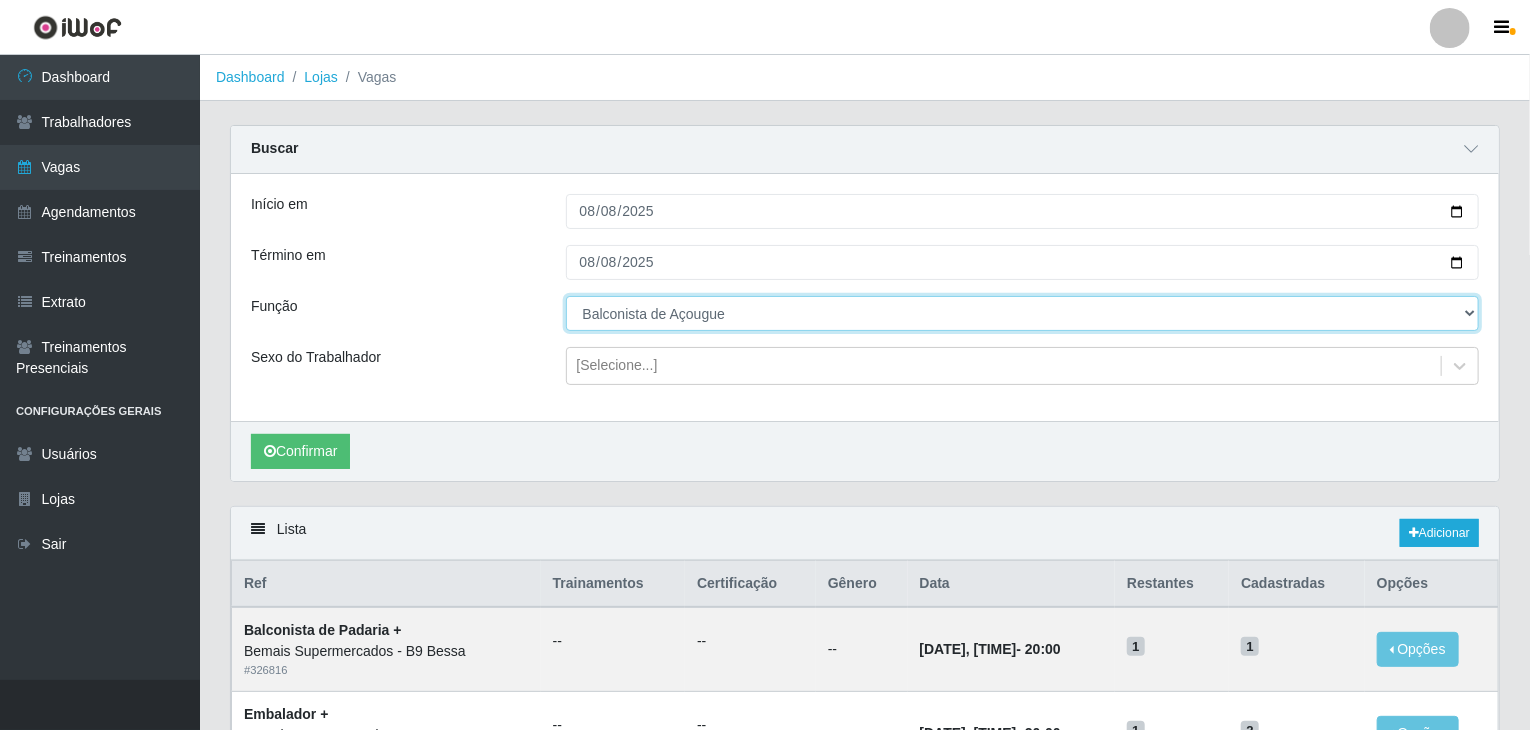 click on "[Selecione...] ASG ASG + ASG ++ Auxiliar de Estoque Auxiliar de Estoque + Auxiliar de Estoque ++ Auxiliar de Sushiman Auxiliar de Sushiman+ Auxiliar de Sushiman++ Balconista de Açougue  Balconista de Açougue + Balconista de Açougue ++ Balconista de Frios Balconista de Frios + Balconista de Frios ++ Balconista de Padaria  Balconista de Padaria + Balconista de Padaria ++ Embalador Embalador + Embalador ++ Operador de Caixa Operador de Caixa + Operador de Caixa ++ Repositor  Repositor + Repositor ++ Repositor de Hortifruti Repositor de Hortifruti + Repositor de Hortifruti ++" at bounding box center [1023, 313] 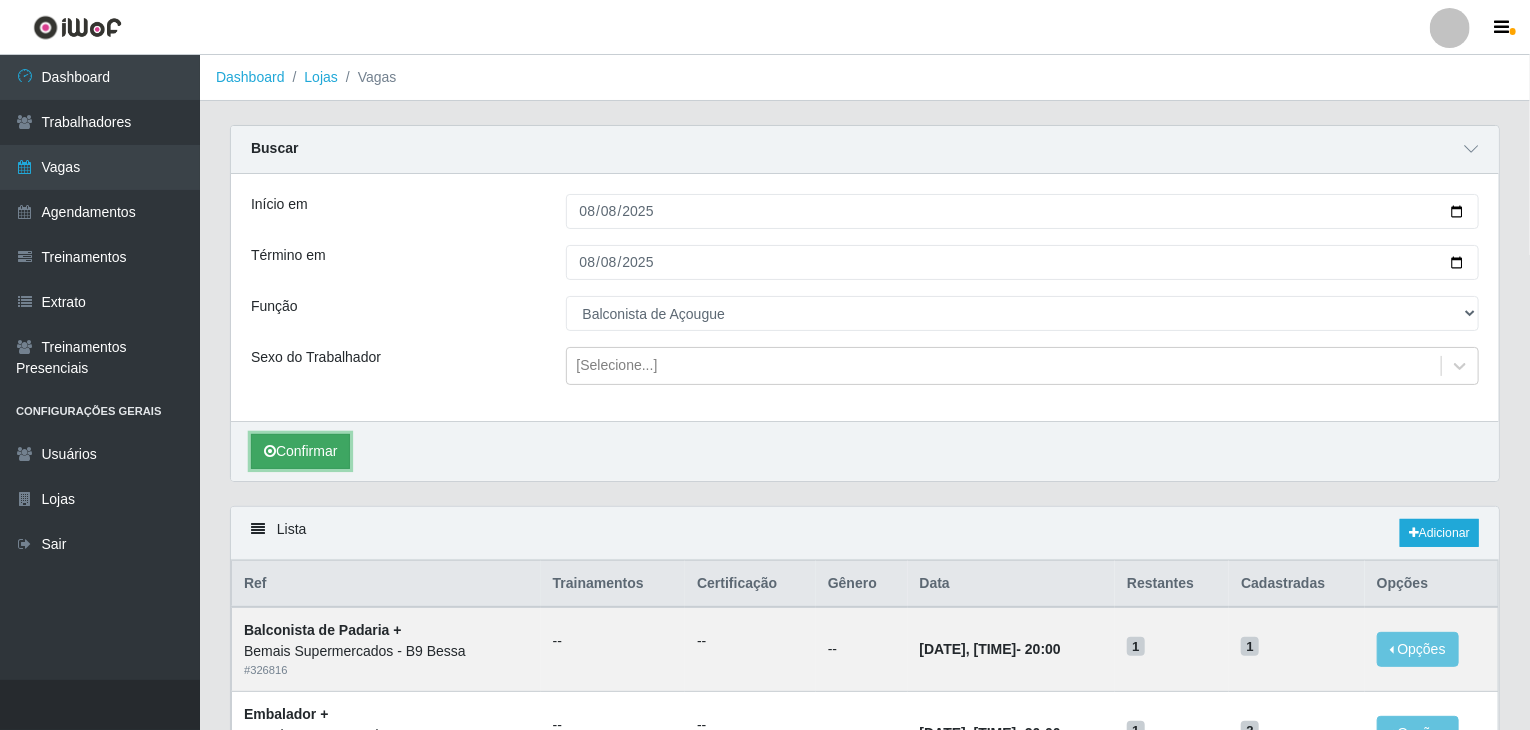 click on "Confirmar" at bounding box center (300, 451) 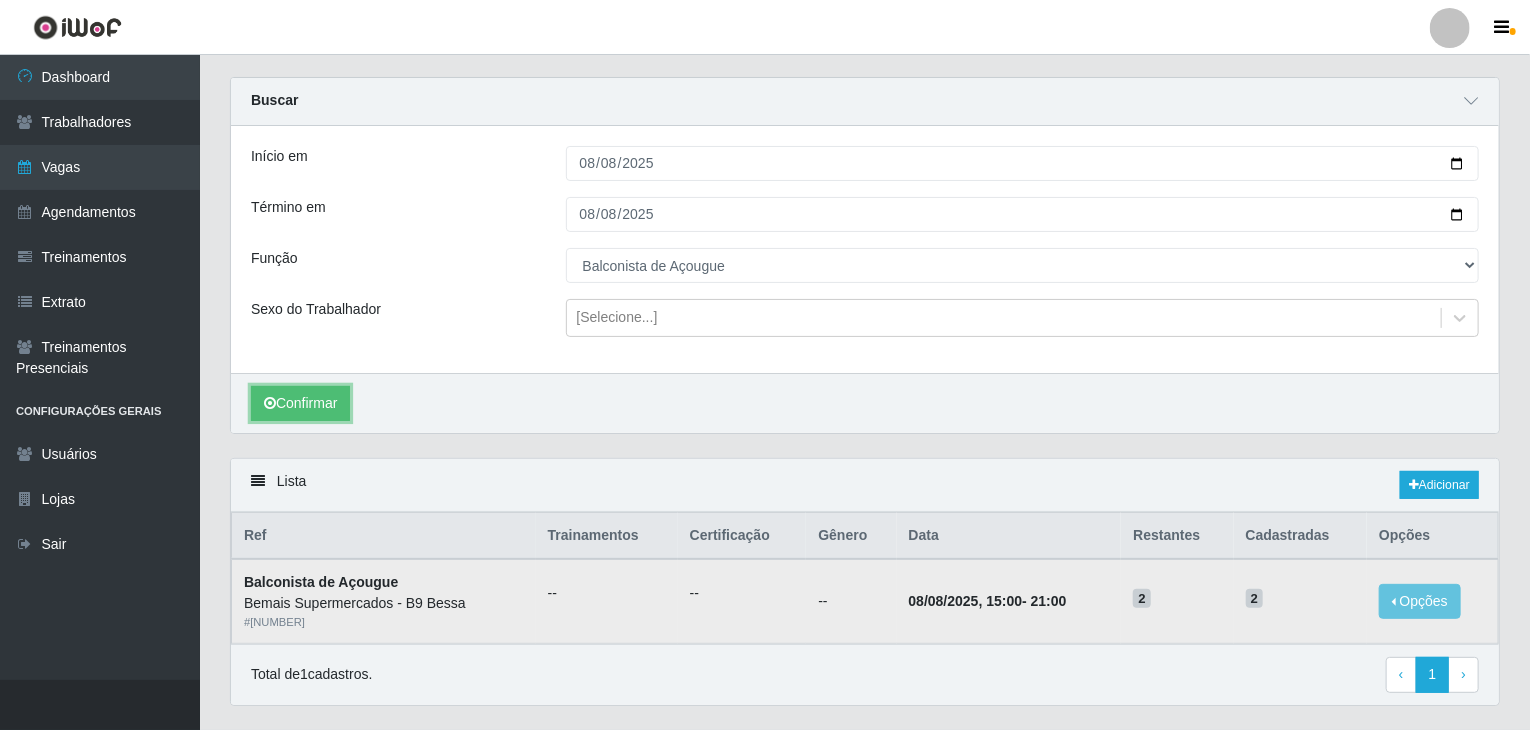 scroll, scrollTop: 95, scrollLeft: 0, axis: vertical 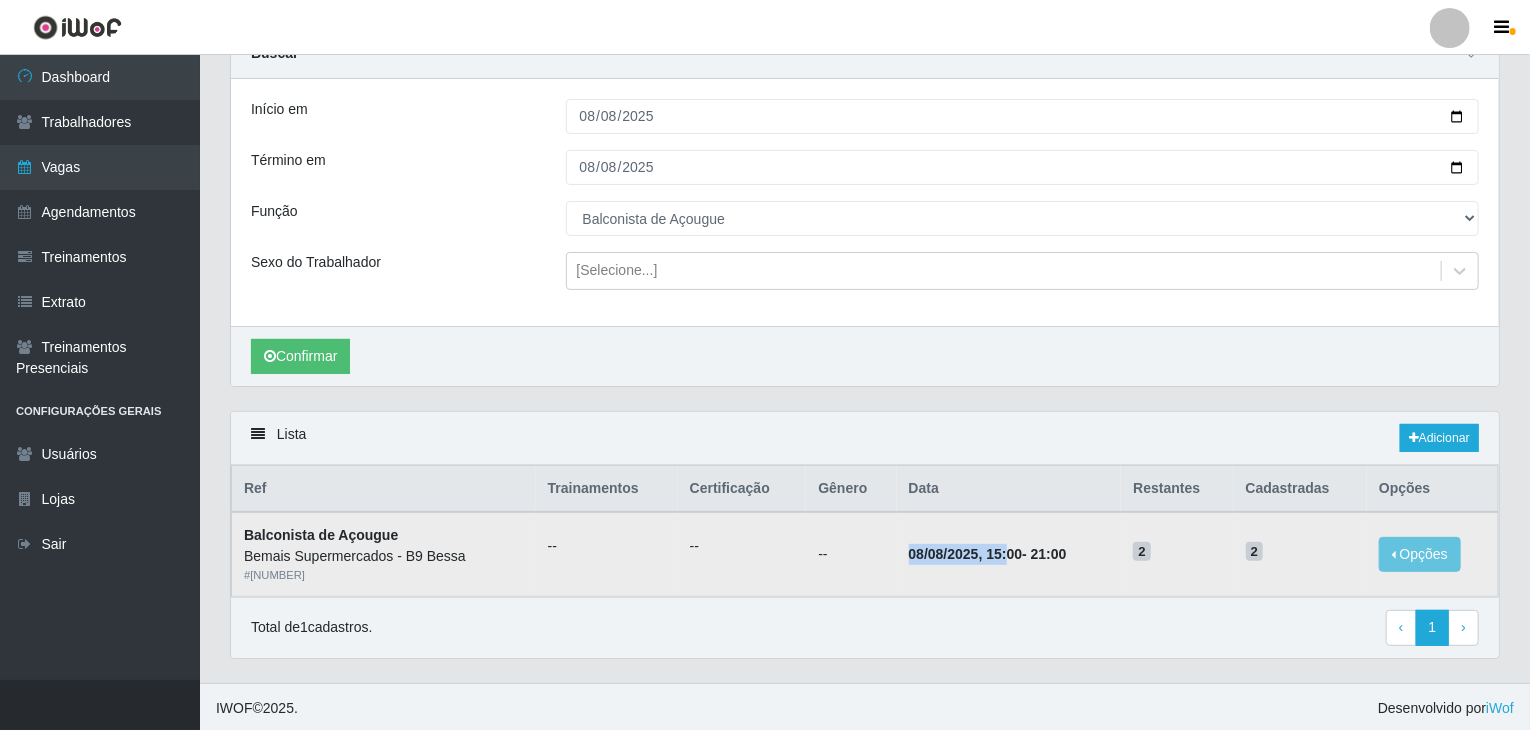 drag, startPoint x: 881, startPoint y: 557, endPoint x: 1086, endPoint y: 577, distance: 205.9733 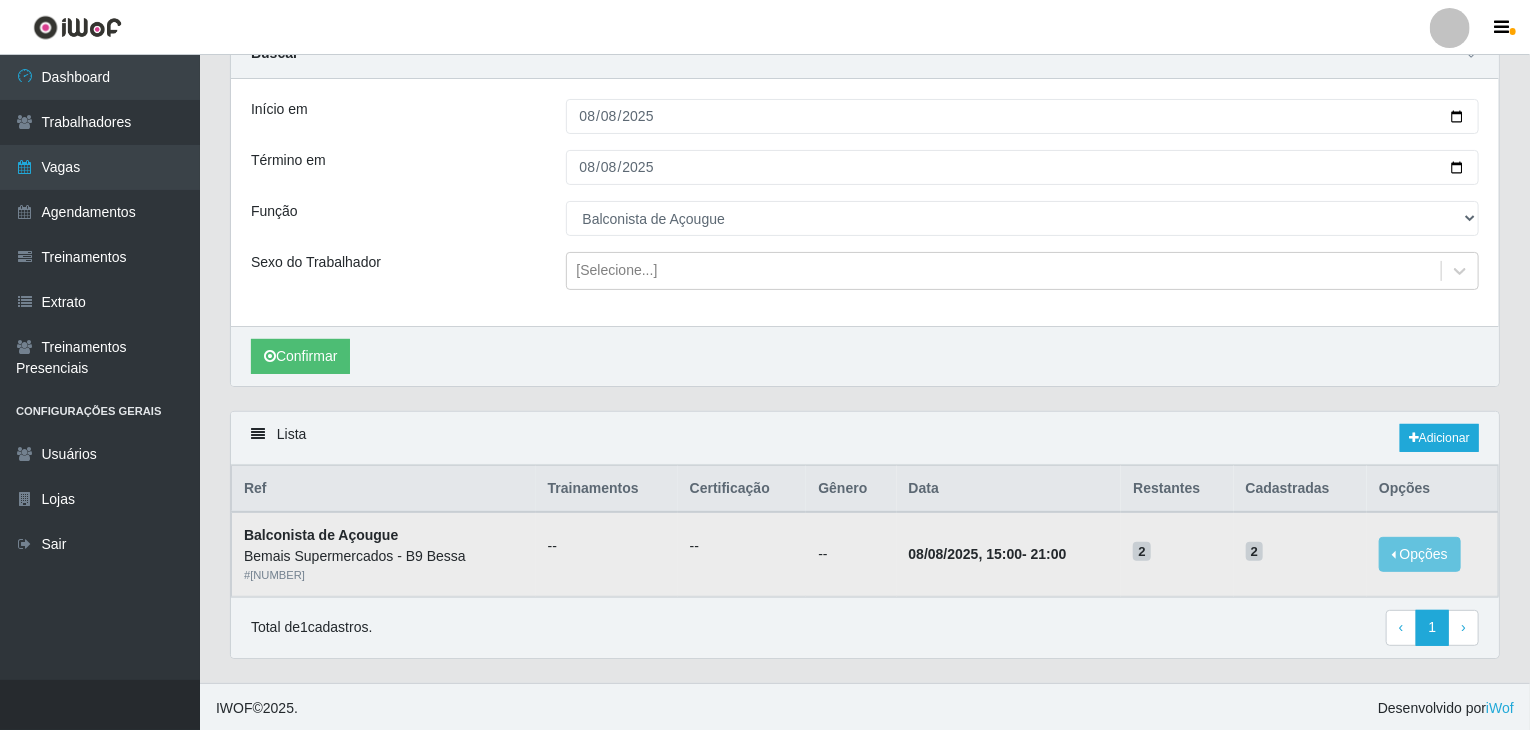 click on "08/08/2025, 15:00  -   21:00" at bounding box center [1009, 554] 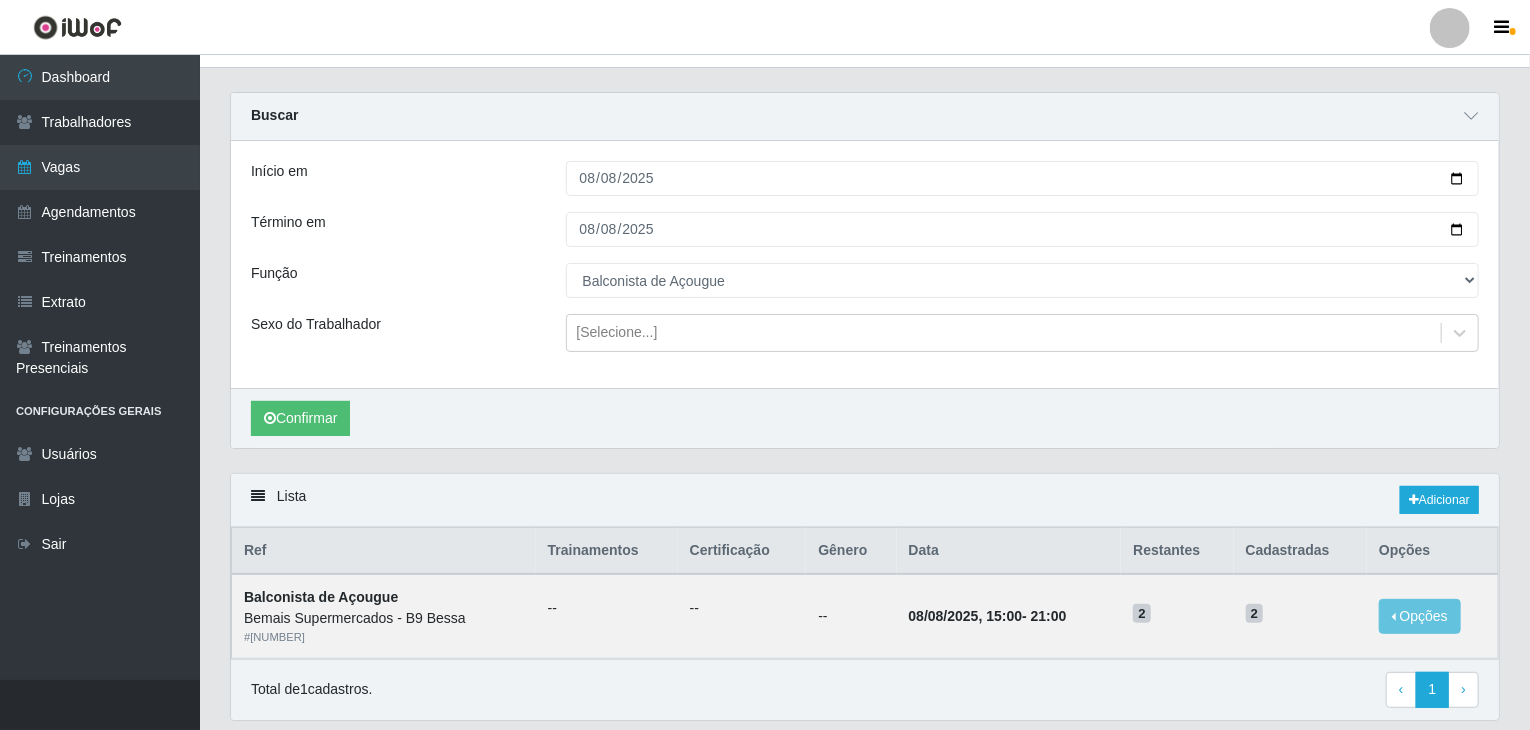 scroll, scrollTop: 0, scrollLeft: 0, axis: both 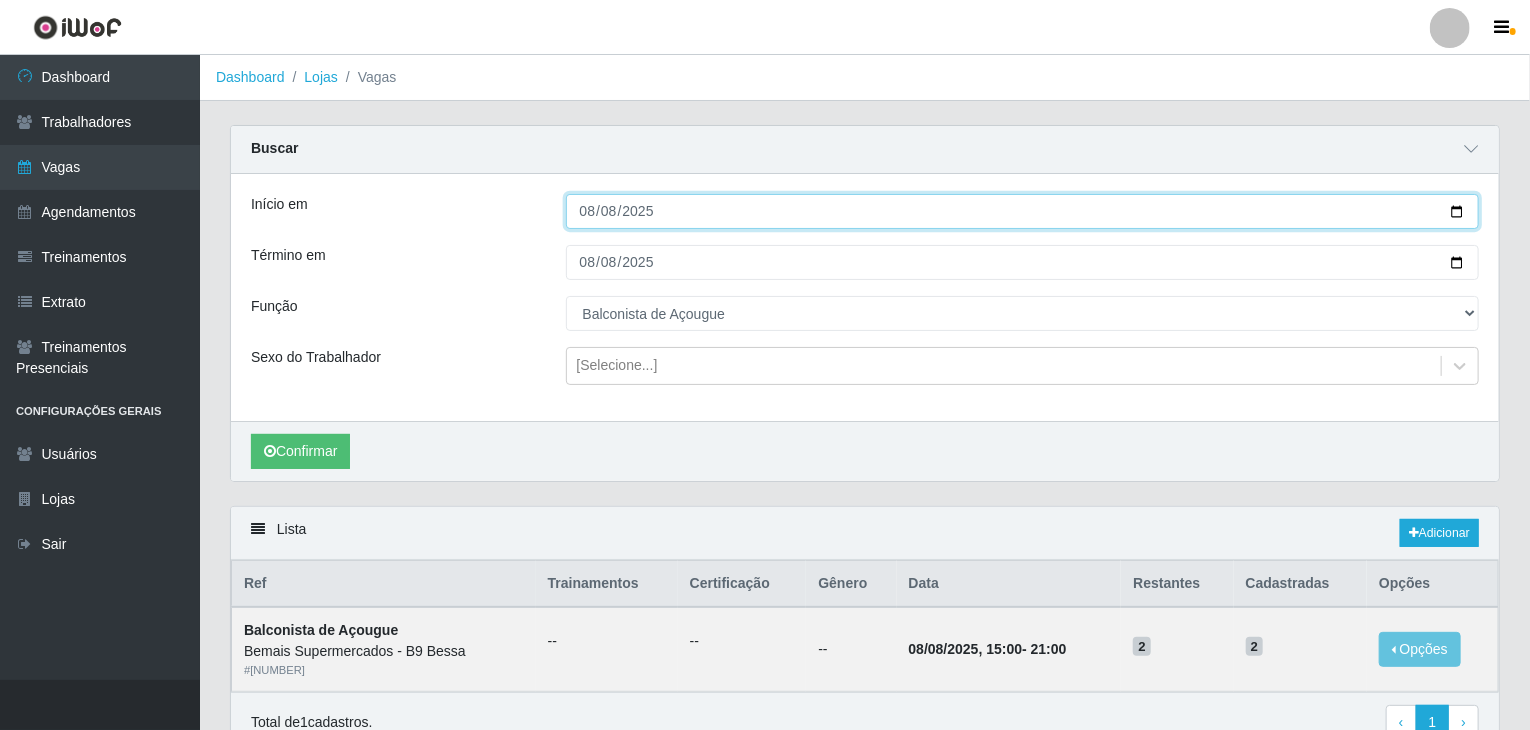 click on "2025-08-08" at bounding box center [1023, 211] 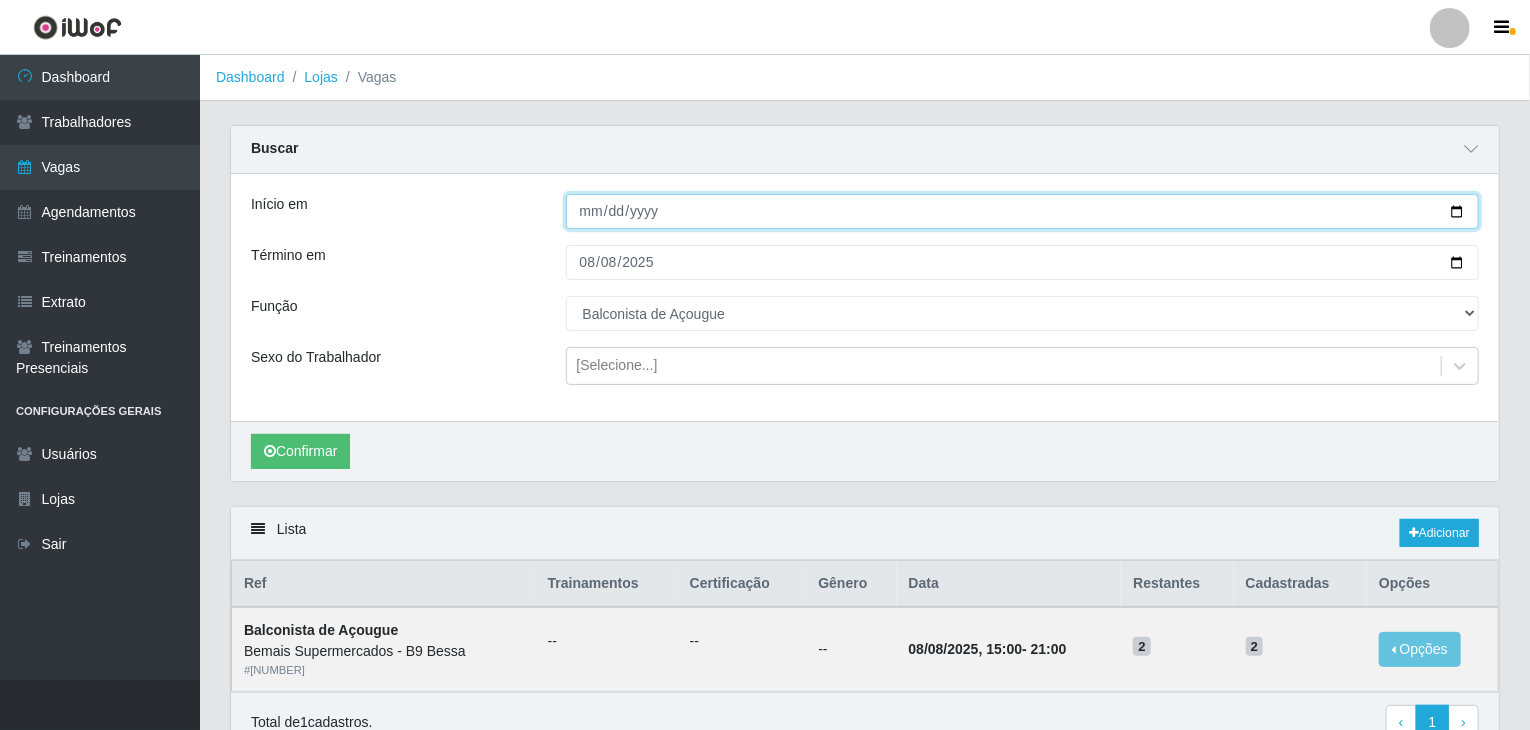 type on "2025-08-09" 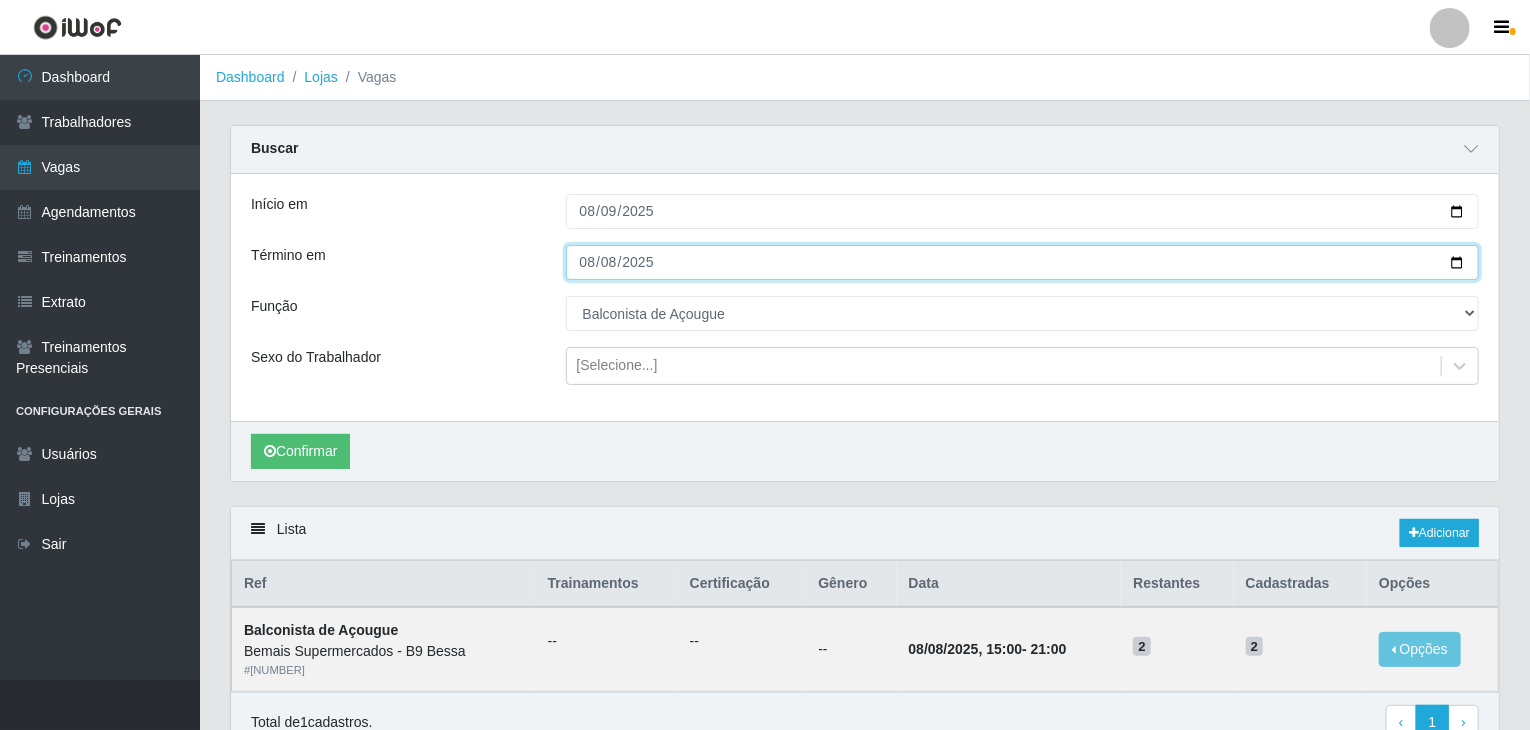 click on "2025-08-08" at bounding box center (1023, 262) 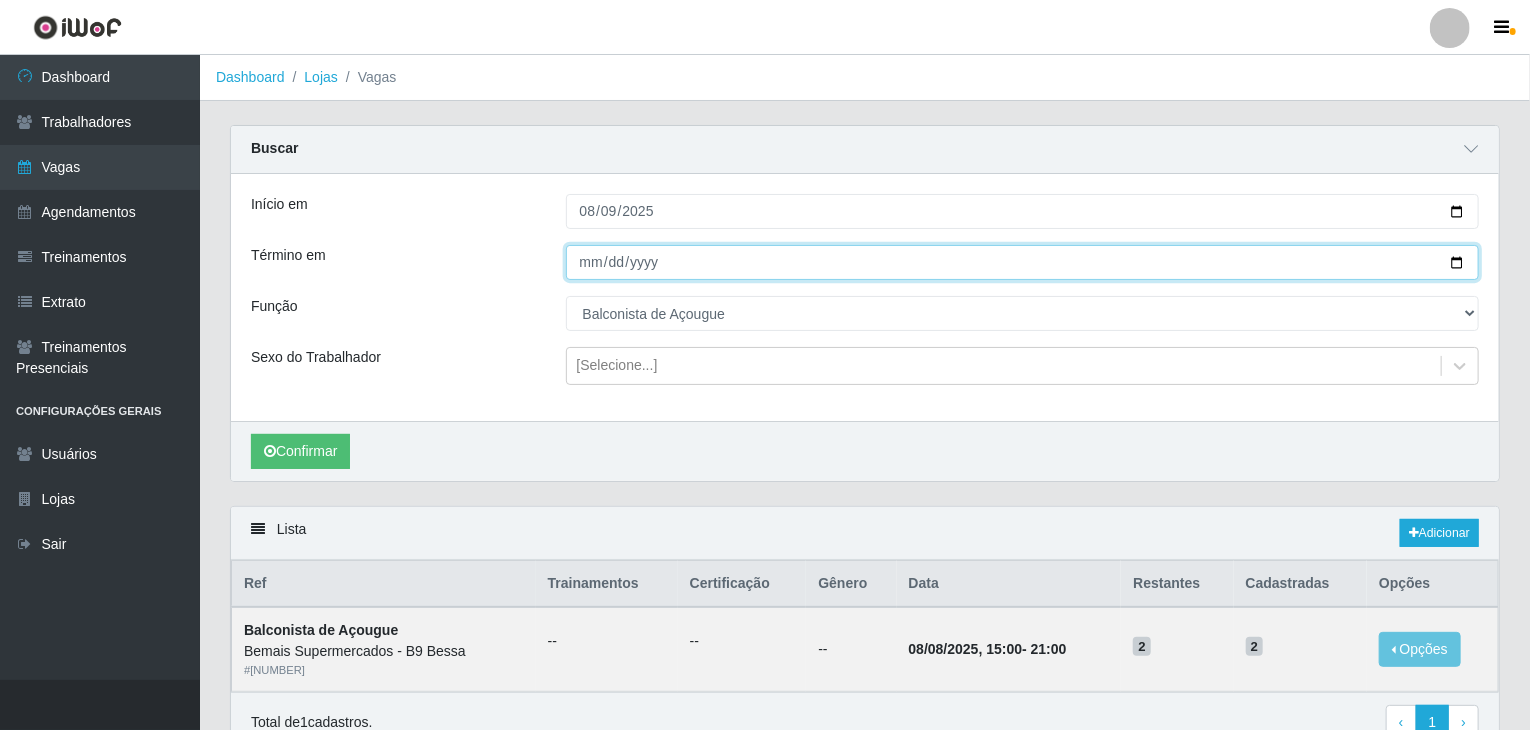 type on "2025-08-09" 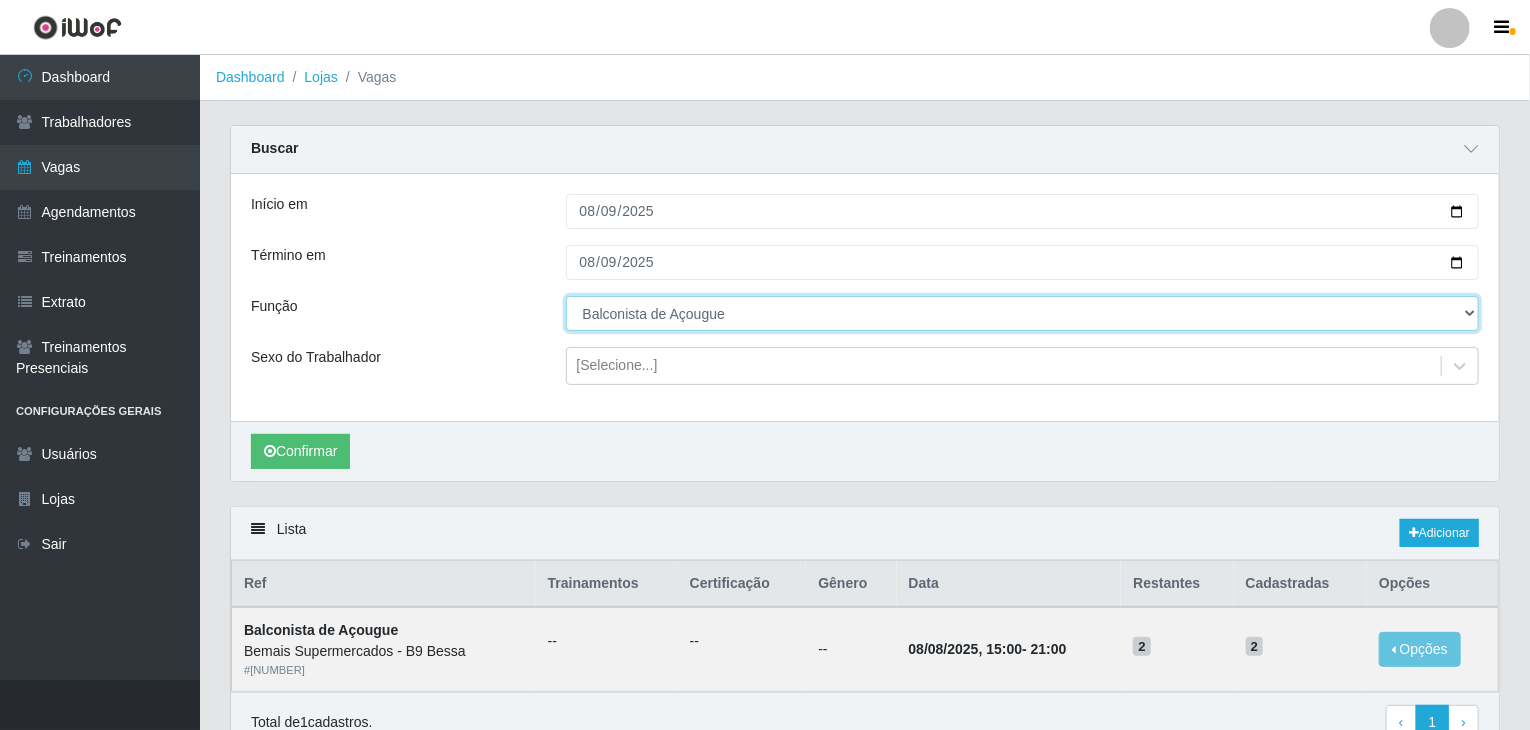 click on "[Selecione...] ASG ASG + ASG ++ Auxiliar de Estoque Auxiliar de Estoque + Auxiliar de Estoque ++ Auxiliar de Sushiman Auxiliar de Sushiman+ Auxiliar de Sushiman++ Balconista de Açougue  Balconista de Açougue + Balconista de Açougue ++ Balconista de Frios Balconista de Frios + Balconista de Frios ++ Balconista de Padaria  Balconista de Padaria + Balconista de Padaria ++ Embalador Embalador + Embalador ++ Operador de Caixa Operador de Caixa + Operador de Caixa ++ Repositor  Repositor + Repositor ++ Repositor de Hortifruti Repositor de Hortifruti + Repositor de Hortifruti ++" at bounding box center [1023, 313] 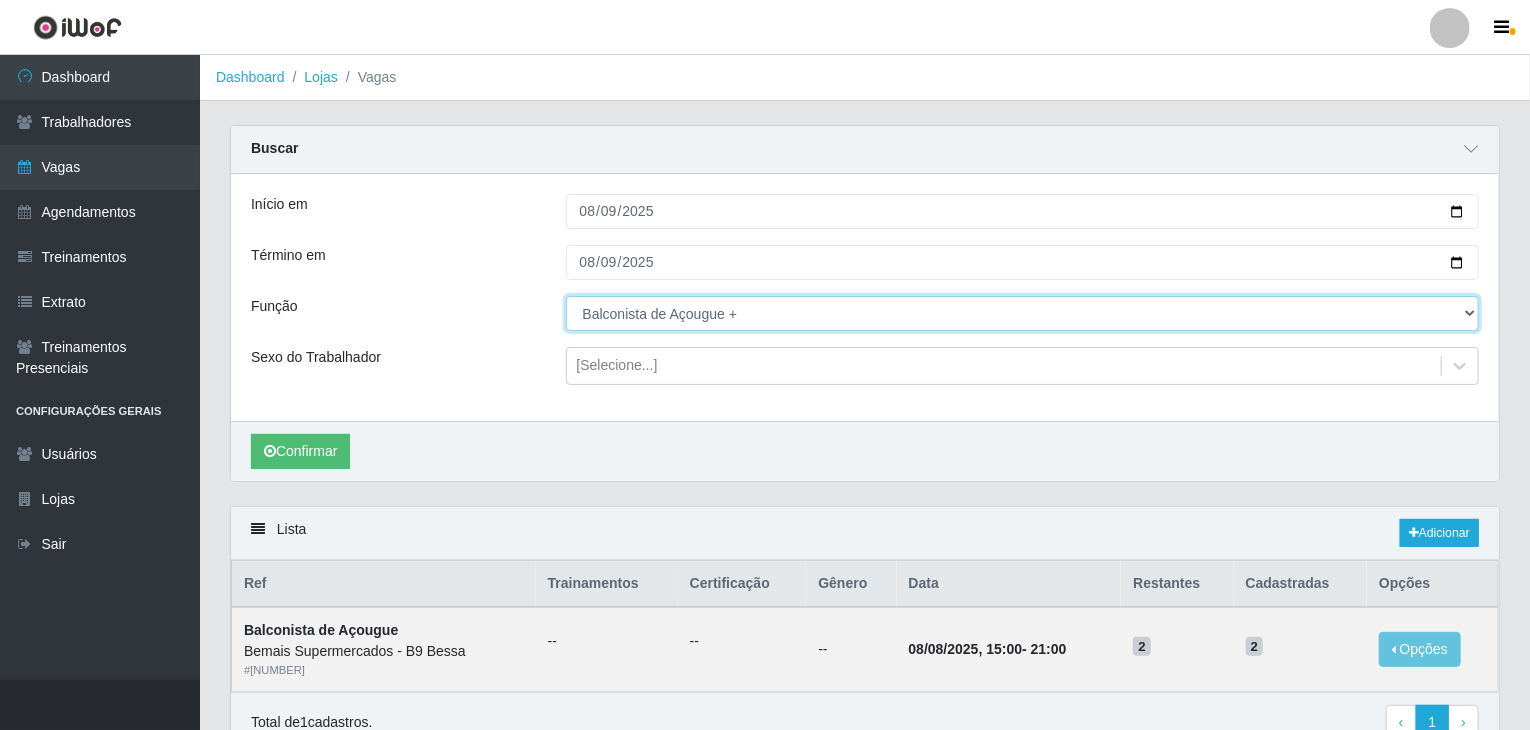 click on "[Selecione...] ASG ASG + ASG ++ Auxiliar de Estoque Auxiliar de Estoque + Auxiliar de Estoque ++ Auxiliar de Sushiman Auxiliar de Sushiman+ Auxiliar de Sushiman++ Balconista de Açougue  Balconista de Açougue + Balconista de Açougue ++ Balconista de Frios Balconista de Frios + Balconista de Frios ++ Balconista de Padaria  Balconista de Padaria + Balconista de Padaria ++ Embalador Embalador + Embalador ++ Operador de Caixa Operador de Caixa + Operador de Caixa ++ Repositor  Repositor + Repositor ++ Repositor de Hortifruti Repositor de Hortifruti + Repositor de Hortifruti ++" at bounding box center (1023, 313) 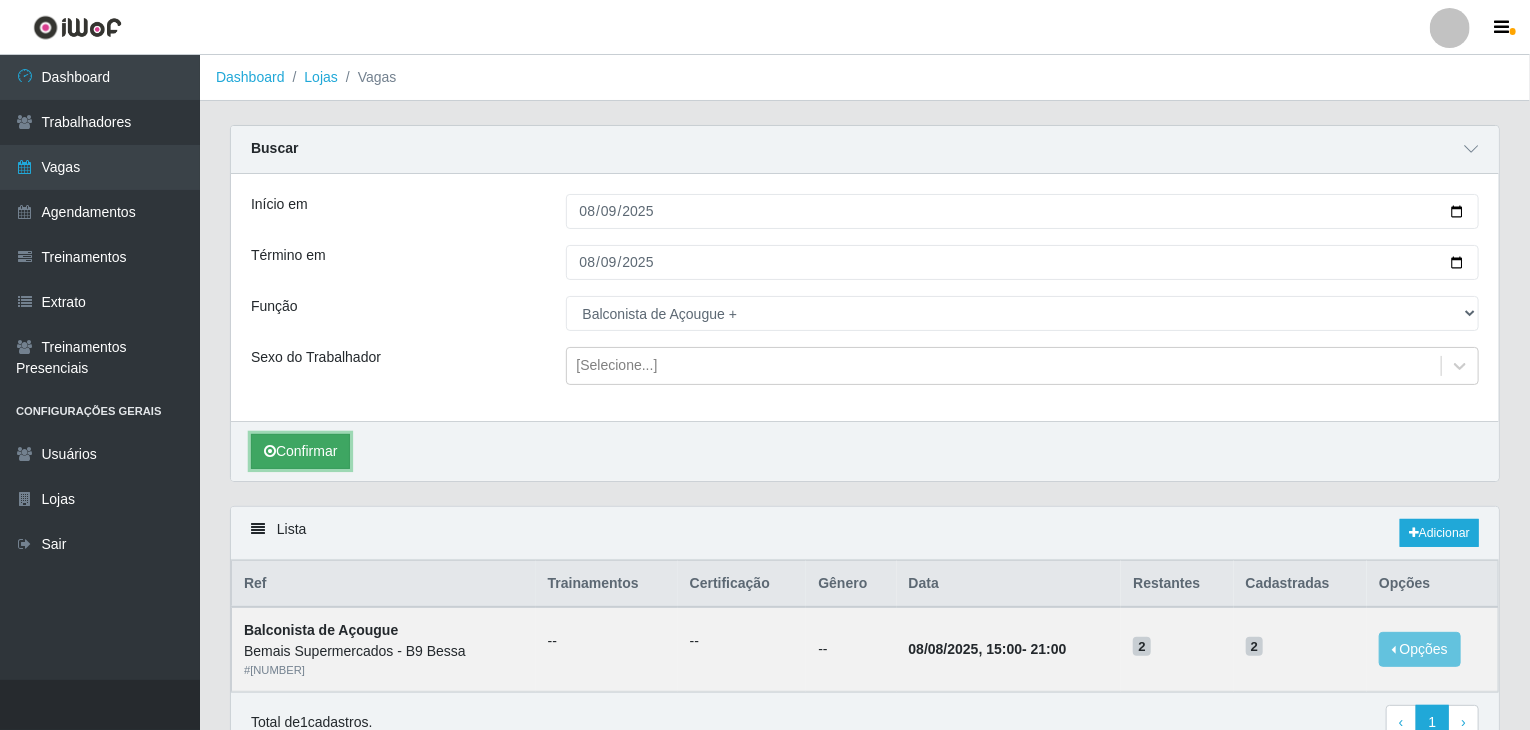 click on "Confirmar" at bounding box center [300, 451] 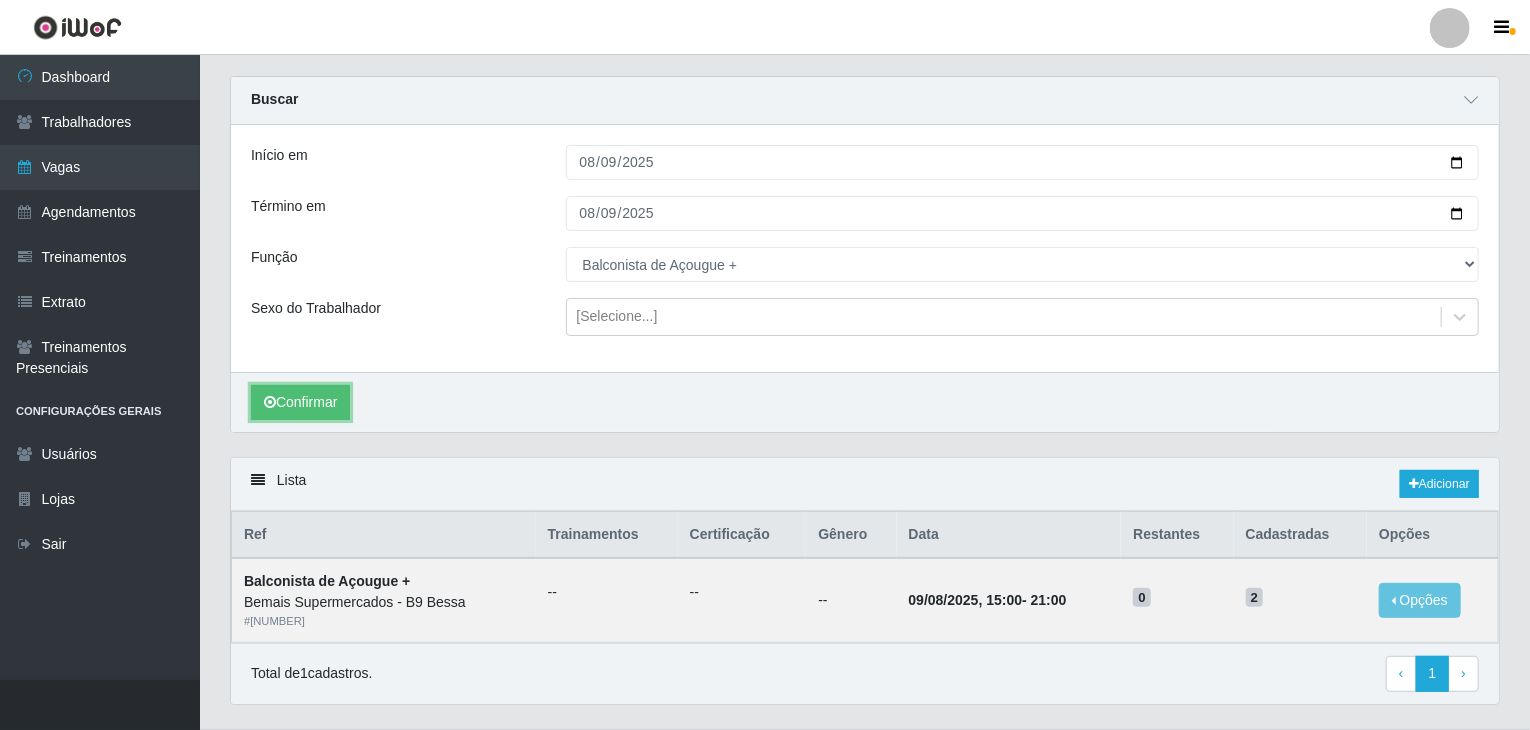 scroll, scrollTop: 95, scrollLeft: 0, axis: vertical 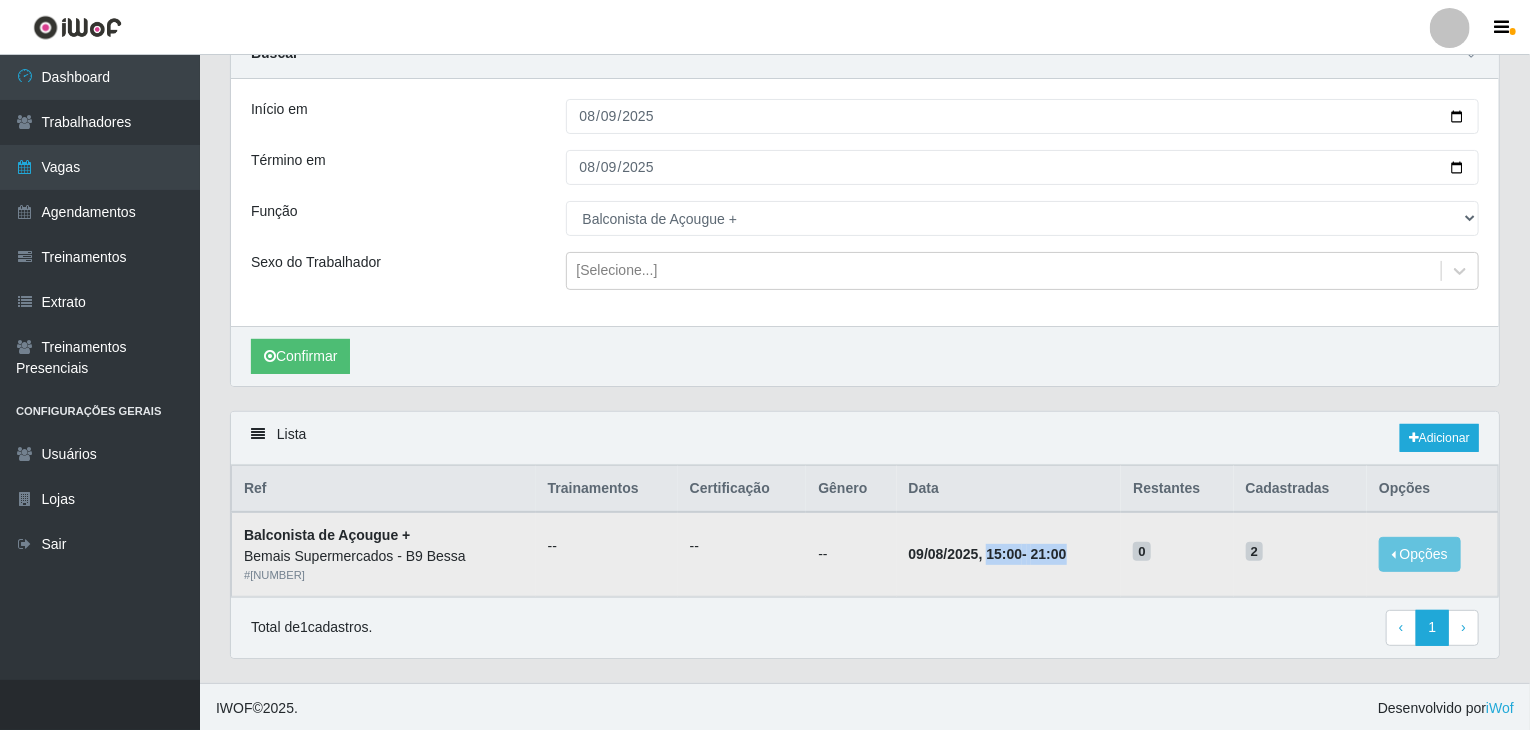 drag, startPoint x: 983, startPoint y: 553, endPoint x: 1085, endPoint y: 561, distance: 102.31325 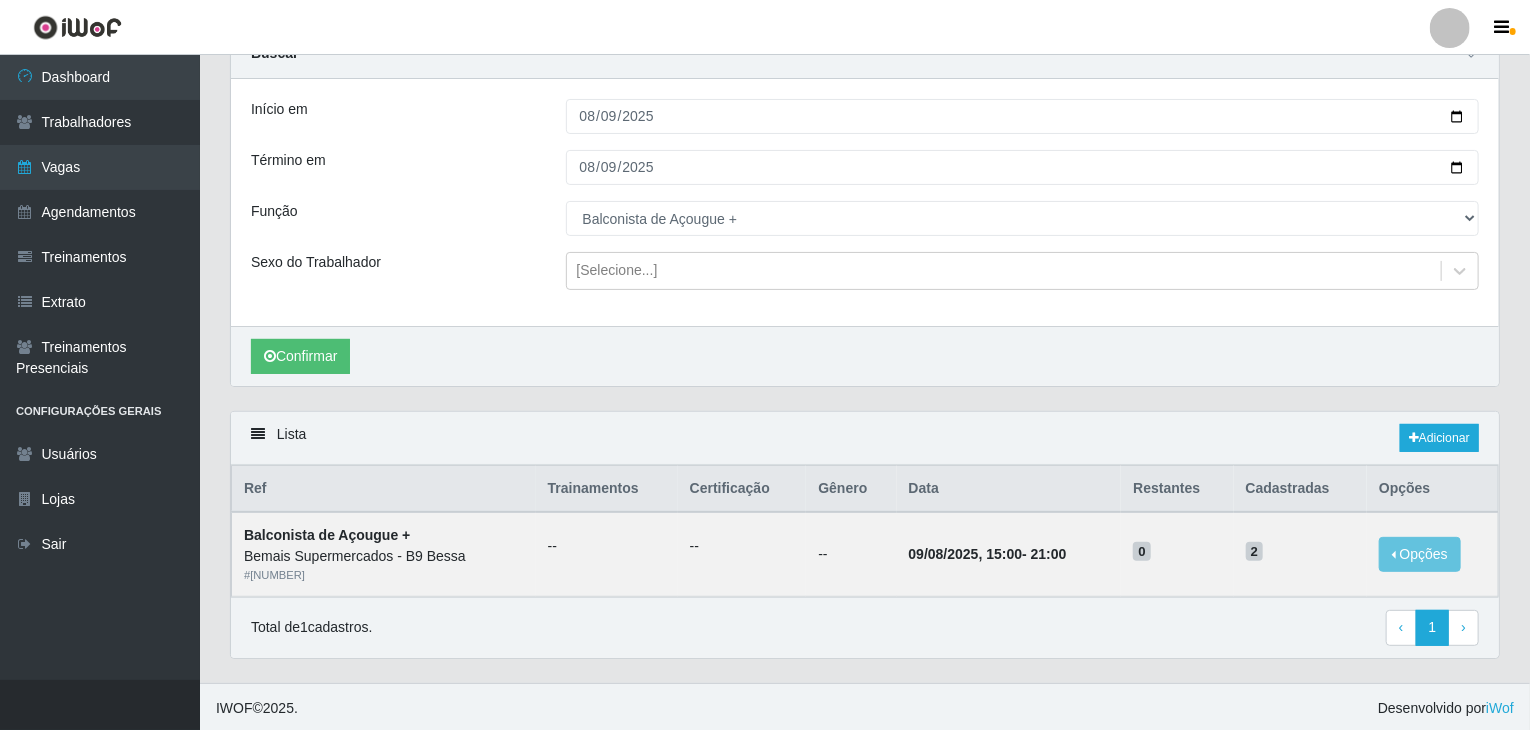 drag, startPoint x: 396, startPoint y: 2, endPoint x: 693, endPoint y: 17, distance: 297.37854 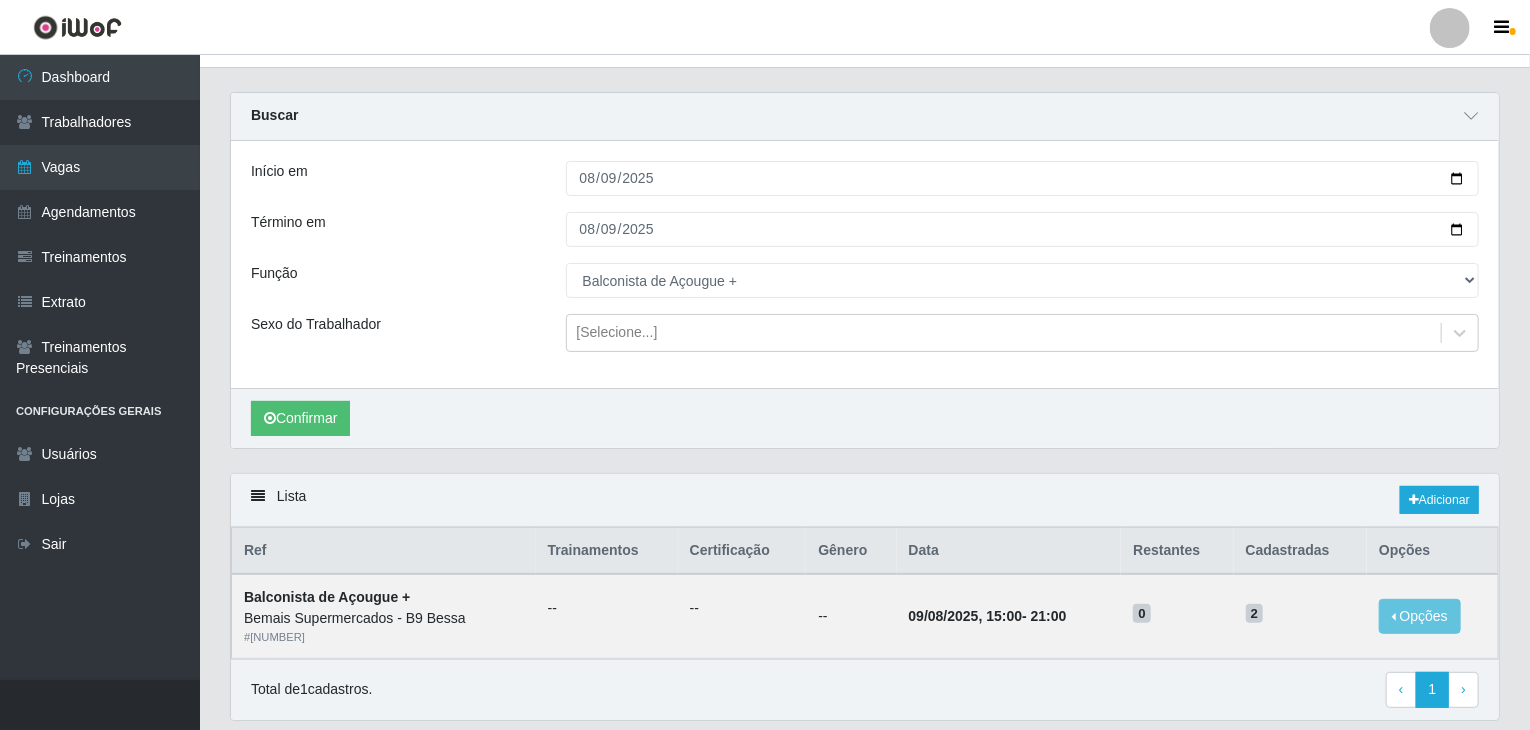 scroll, scrollTop: 0, scrollLeft: 0, axis: both 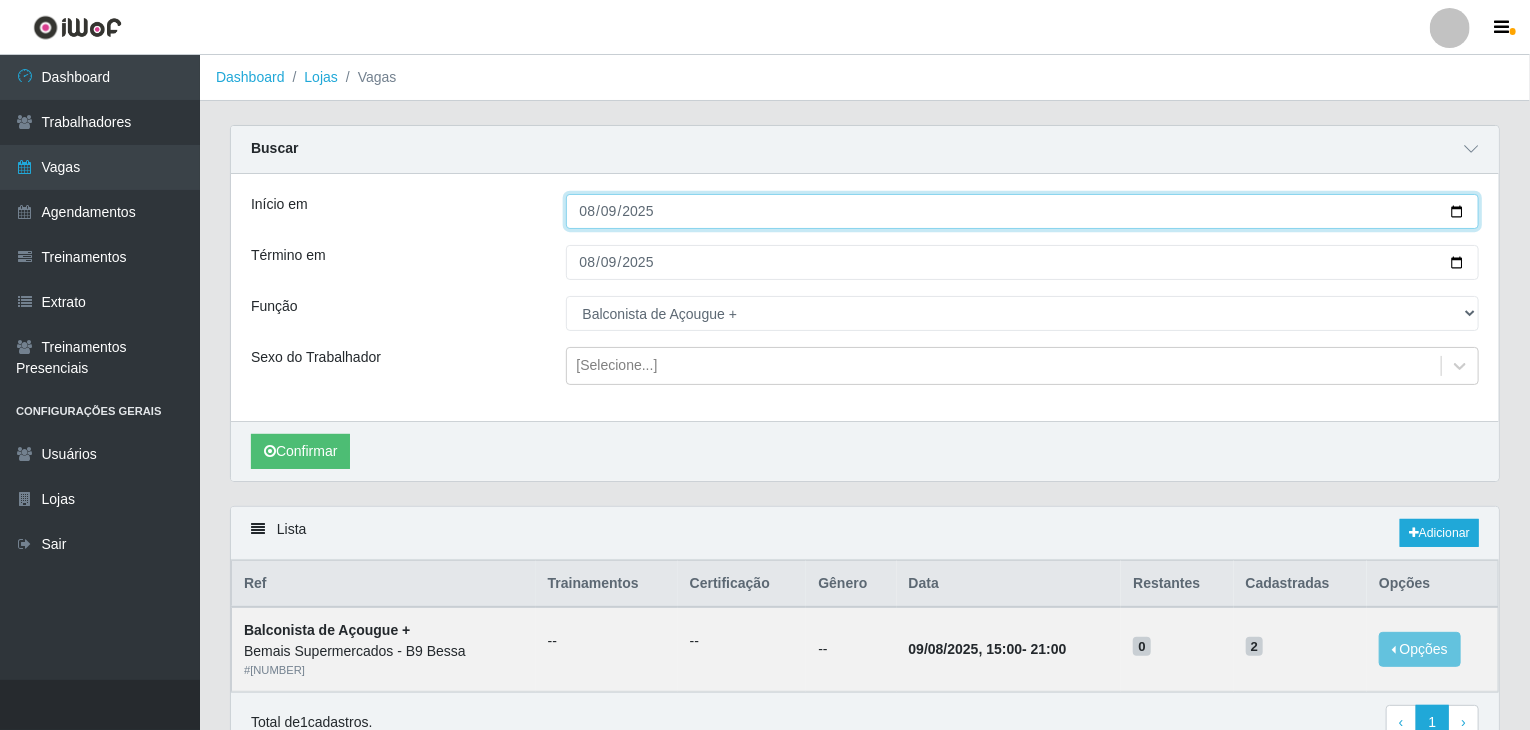 click on "2025-08-09" at bounding box center (1023, 211) 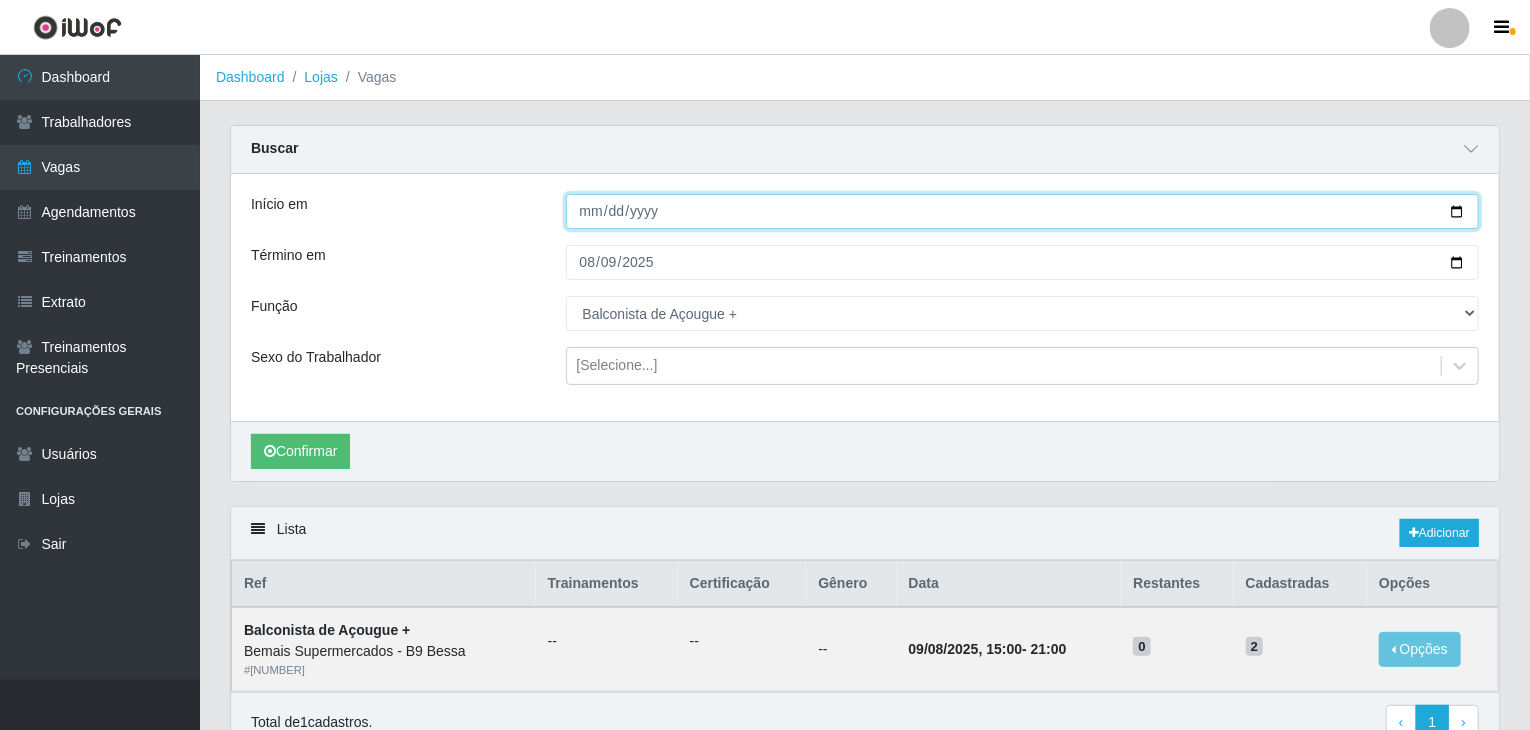 type on "2025-08-08" 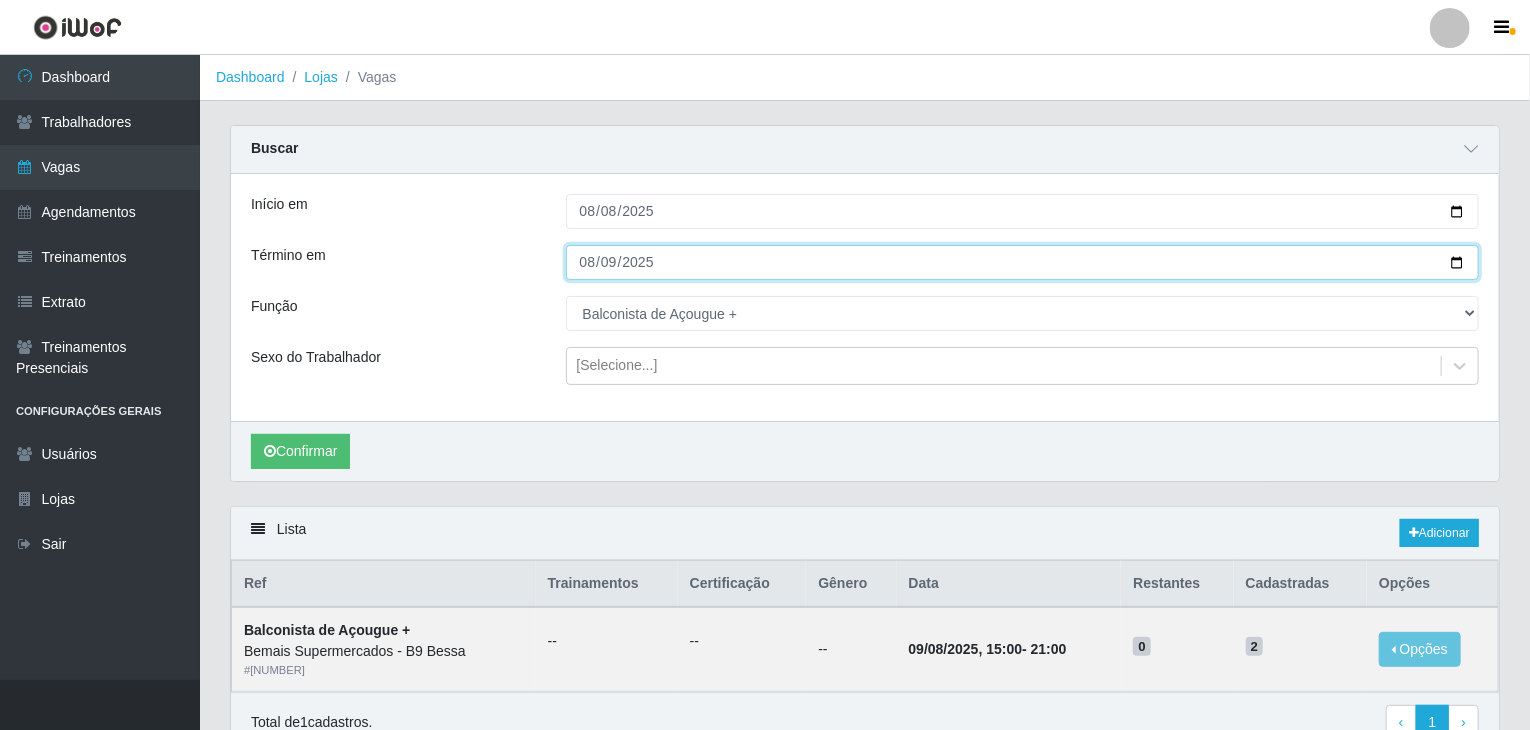 click on "2025-08-09" at bounding box center (1023, 262) 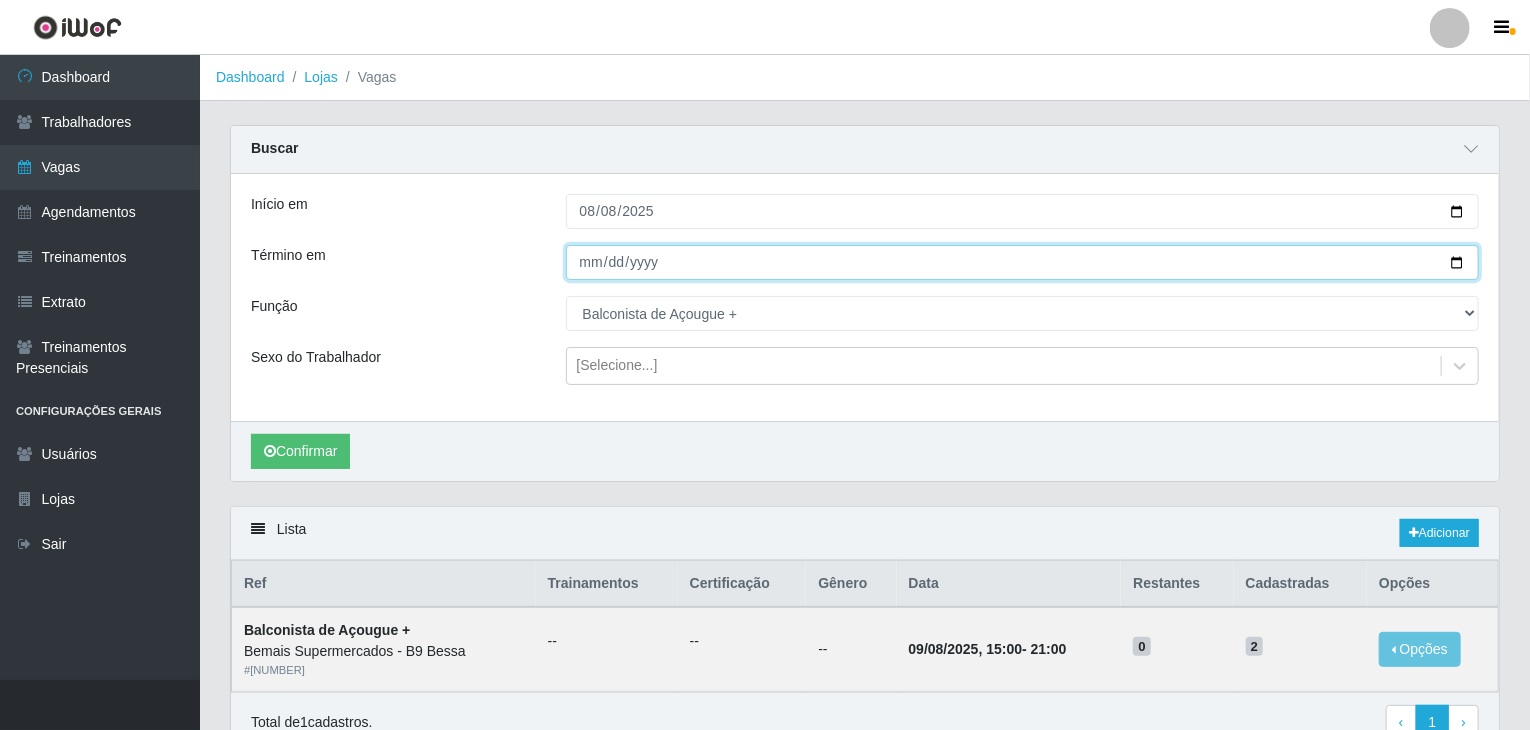 type on "2025-08-08" 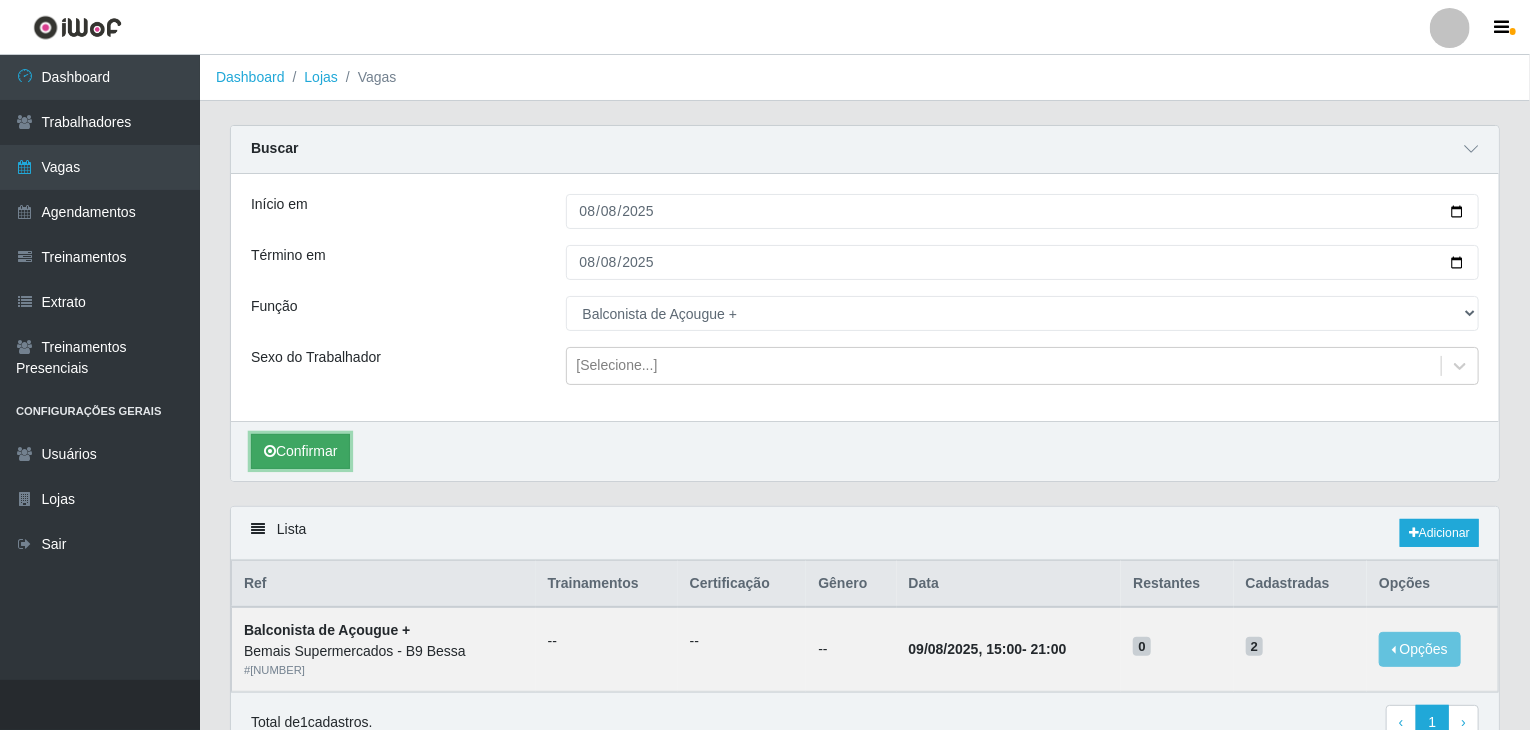 click on "Confirmar" at bounding box center (300, 451) 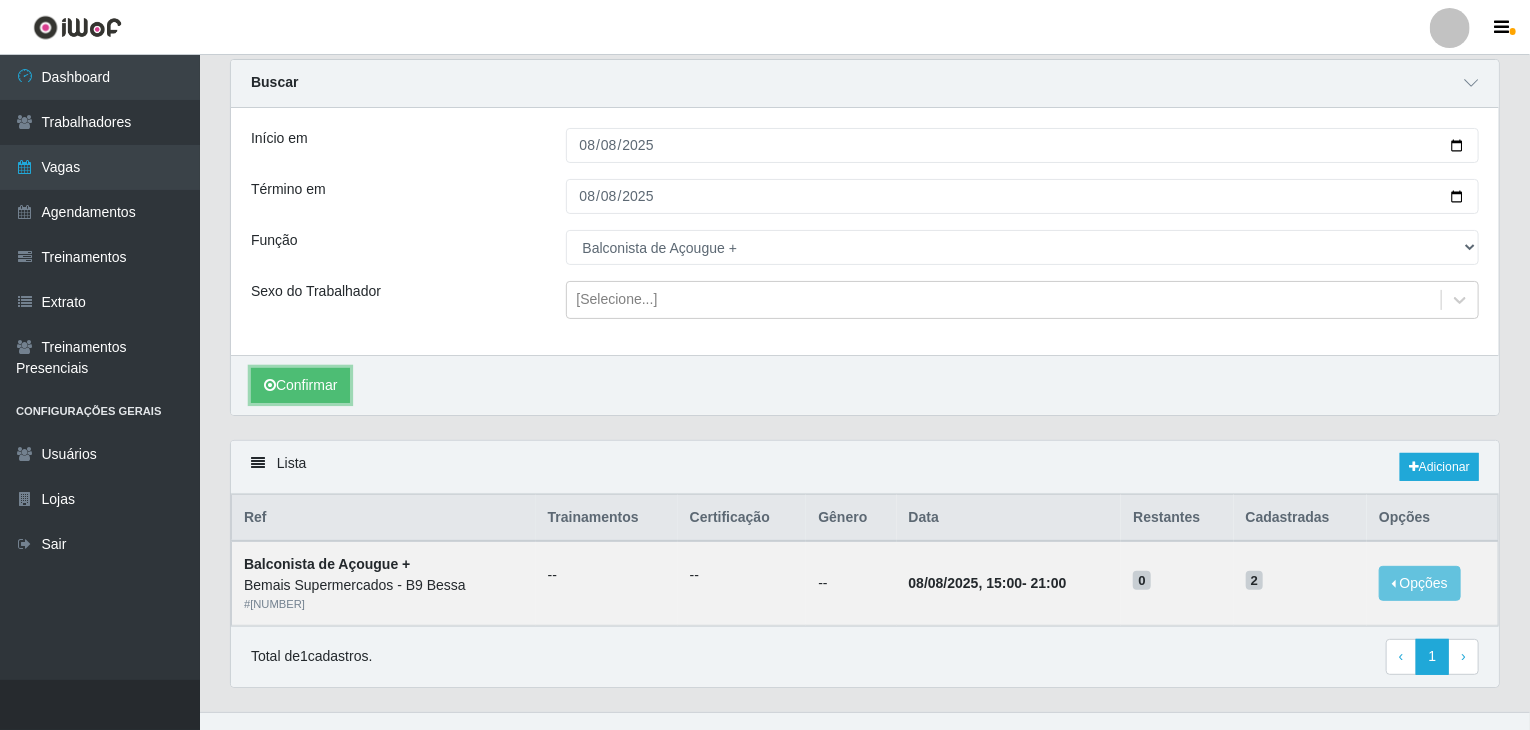 scroll, scrollTop: 95, scrollLeft: 0, axis: vertical 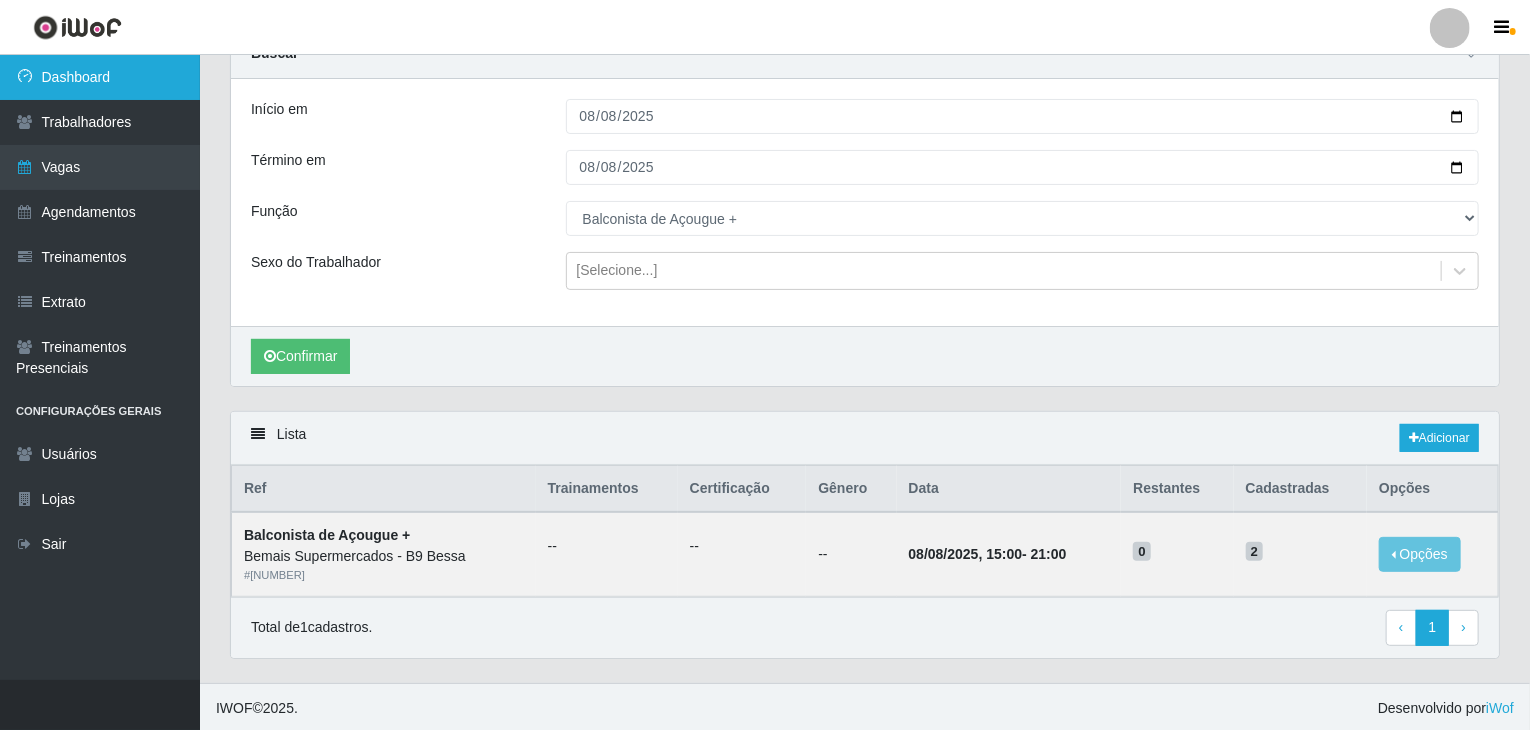 click on "Dashboard" at bounding box center (100, 77) 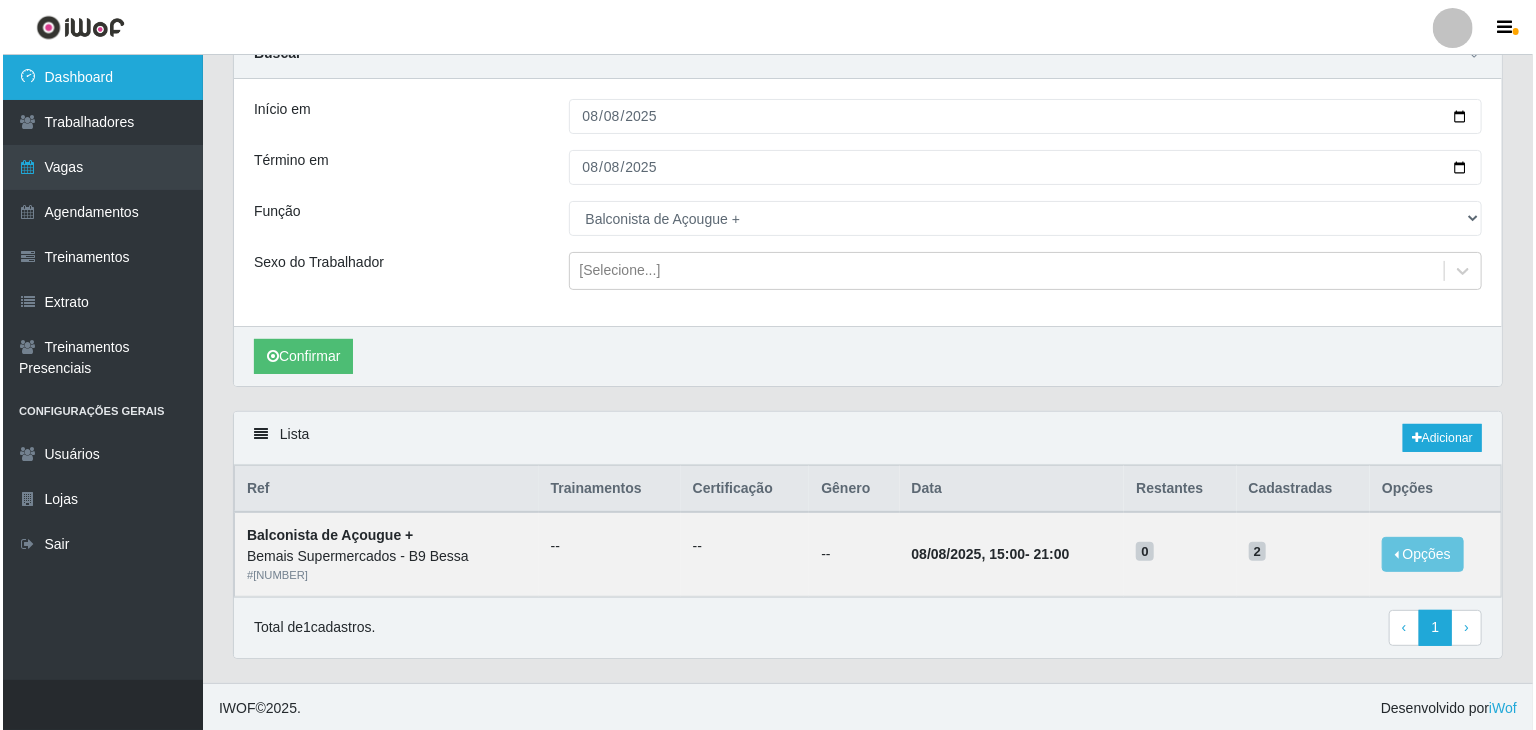 scroll, scrollTop: 0, scrollLeft: 0, axis: both 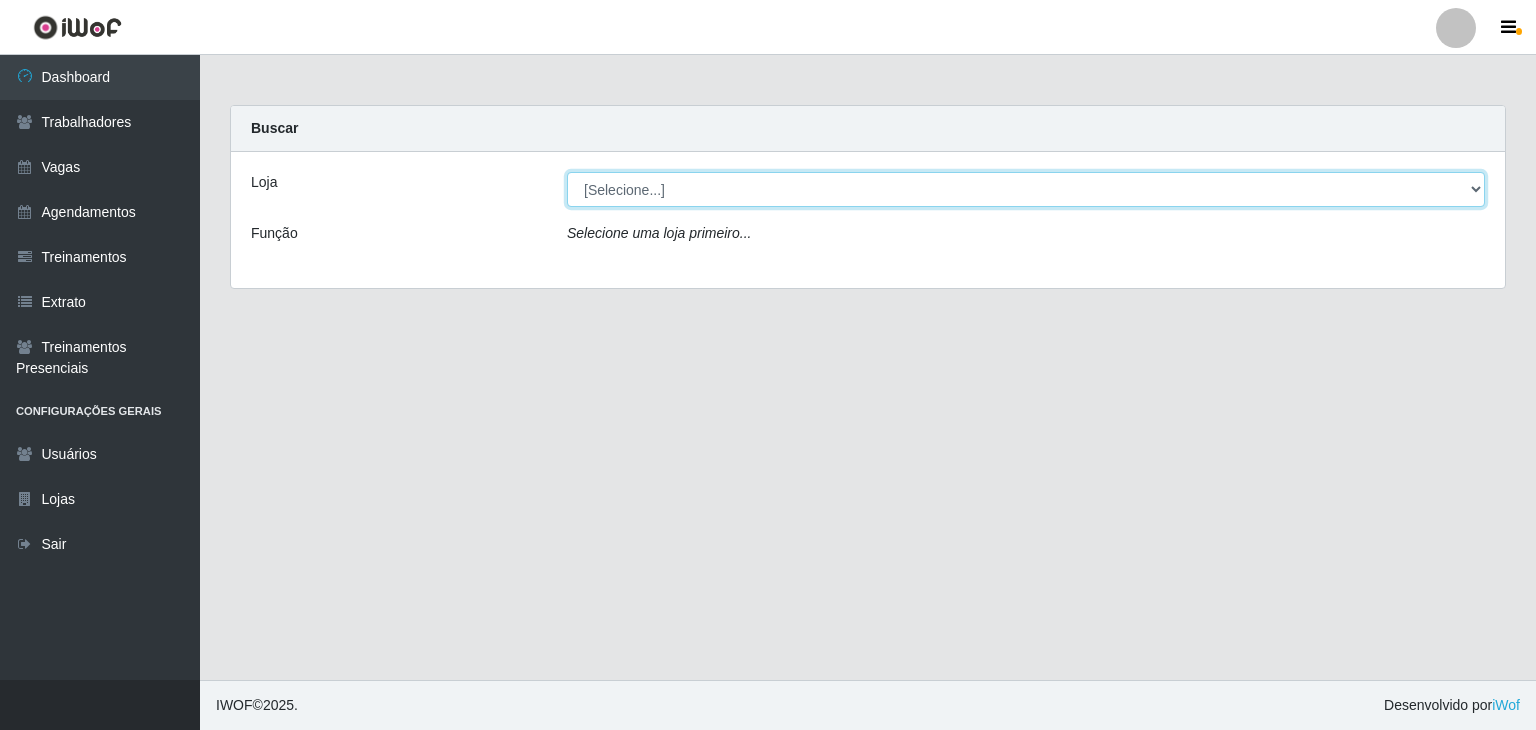 click on "[Selecione...] Bemais Supermercados - B9 Bessa" at bounding box center [1026, 189] 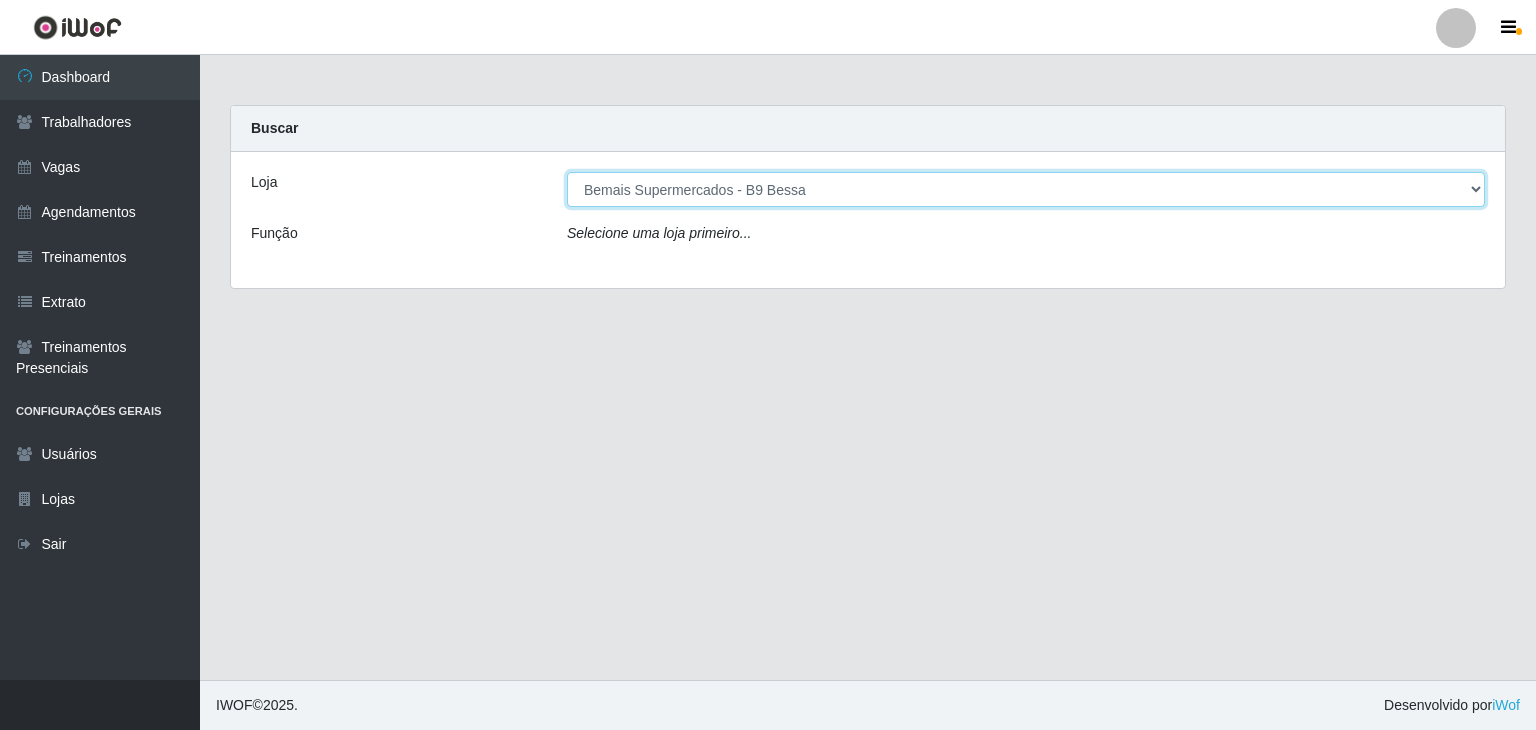 click on "[Selecione...] Bemais Supermercados - B9 Bessa" at bounding box center (1026, 189) 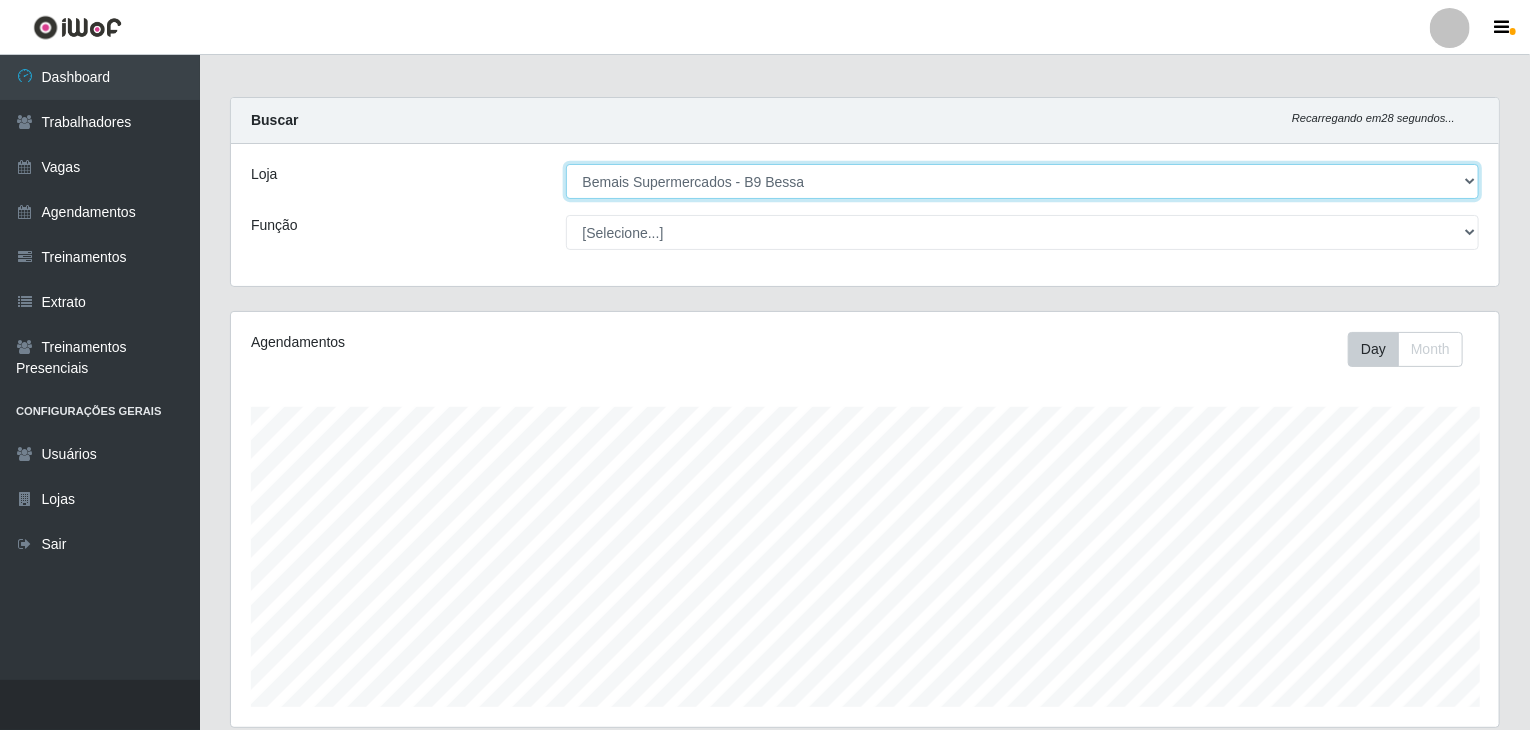 scroll, scrollTop: 170, scrollLeft: 0, axis: vertical 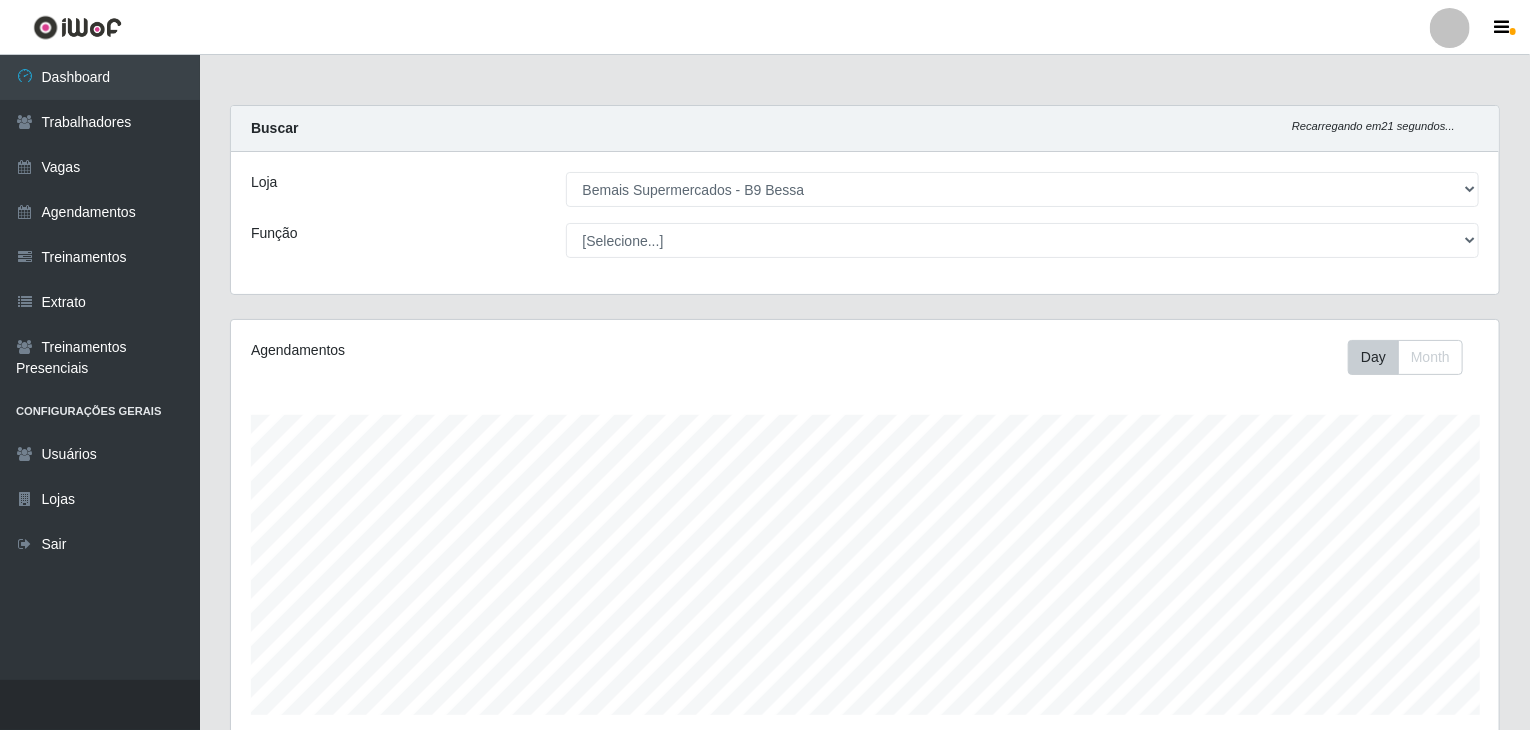 click at bounding box center (1450, 28) 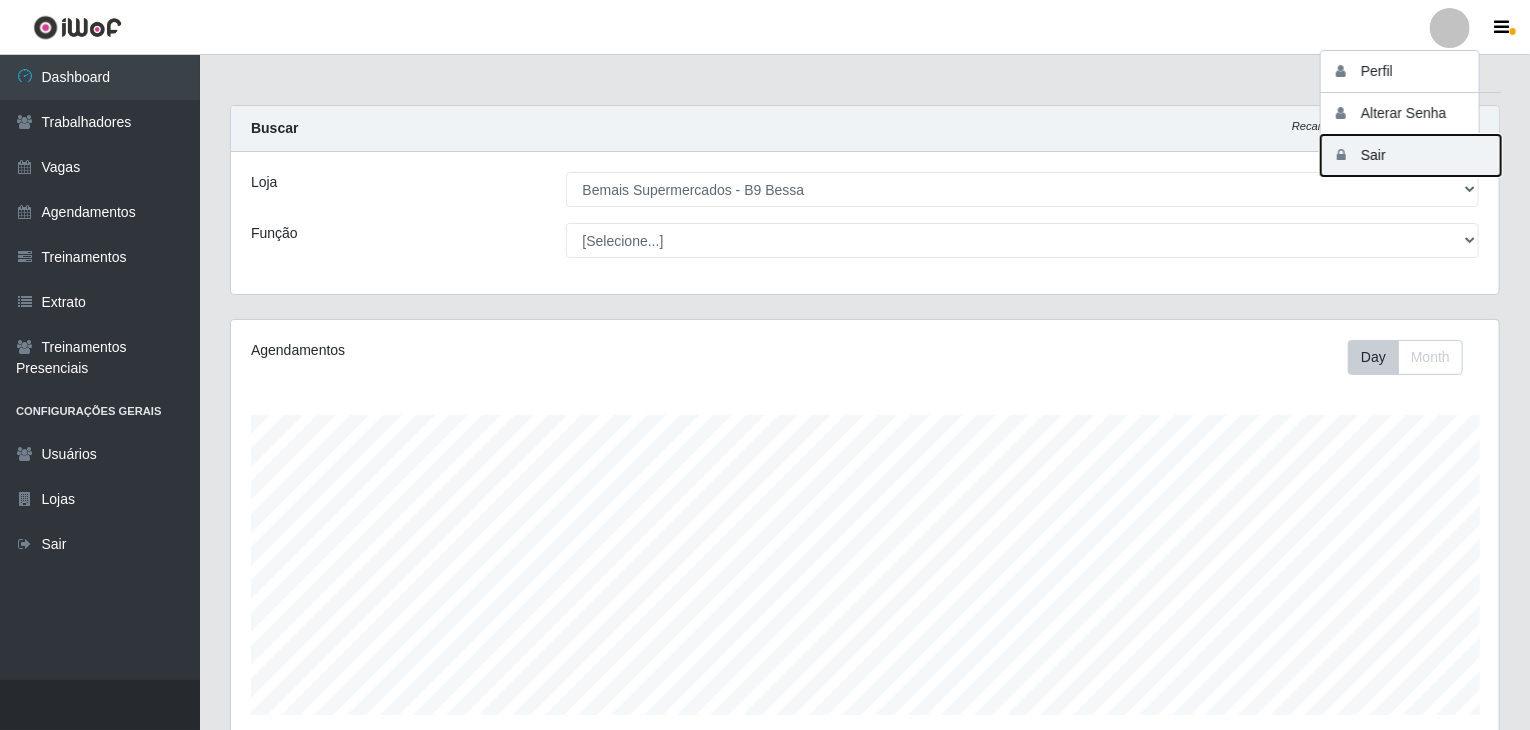 click on "Sair" at bounding box center [1411, 155] 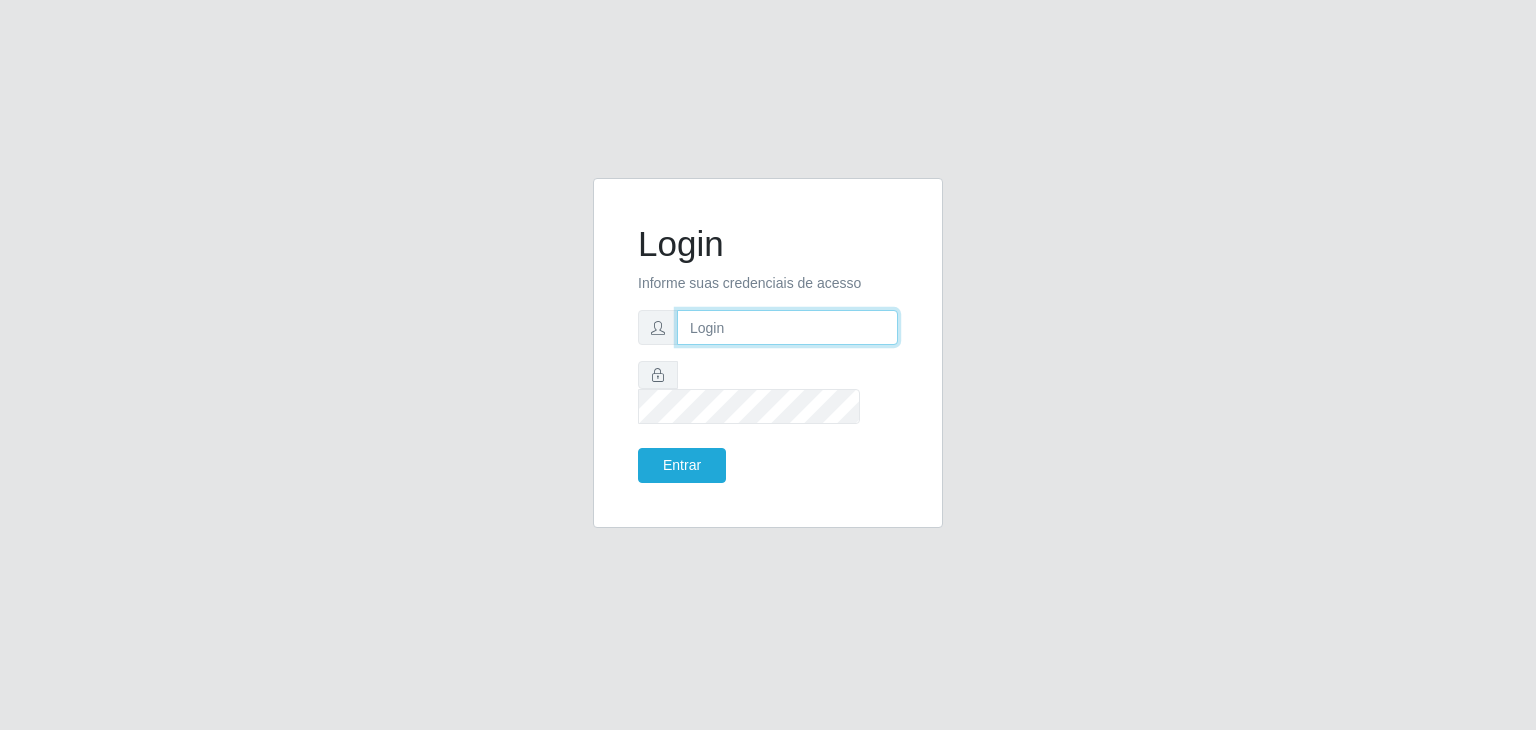 click at bounding box center [787, 327] 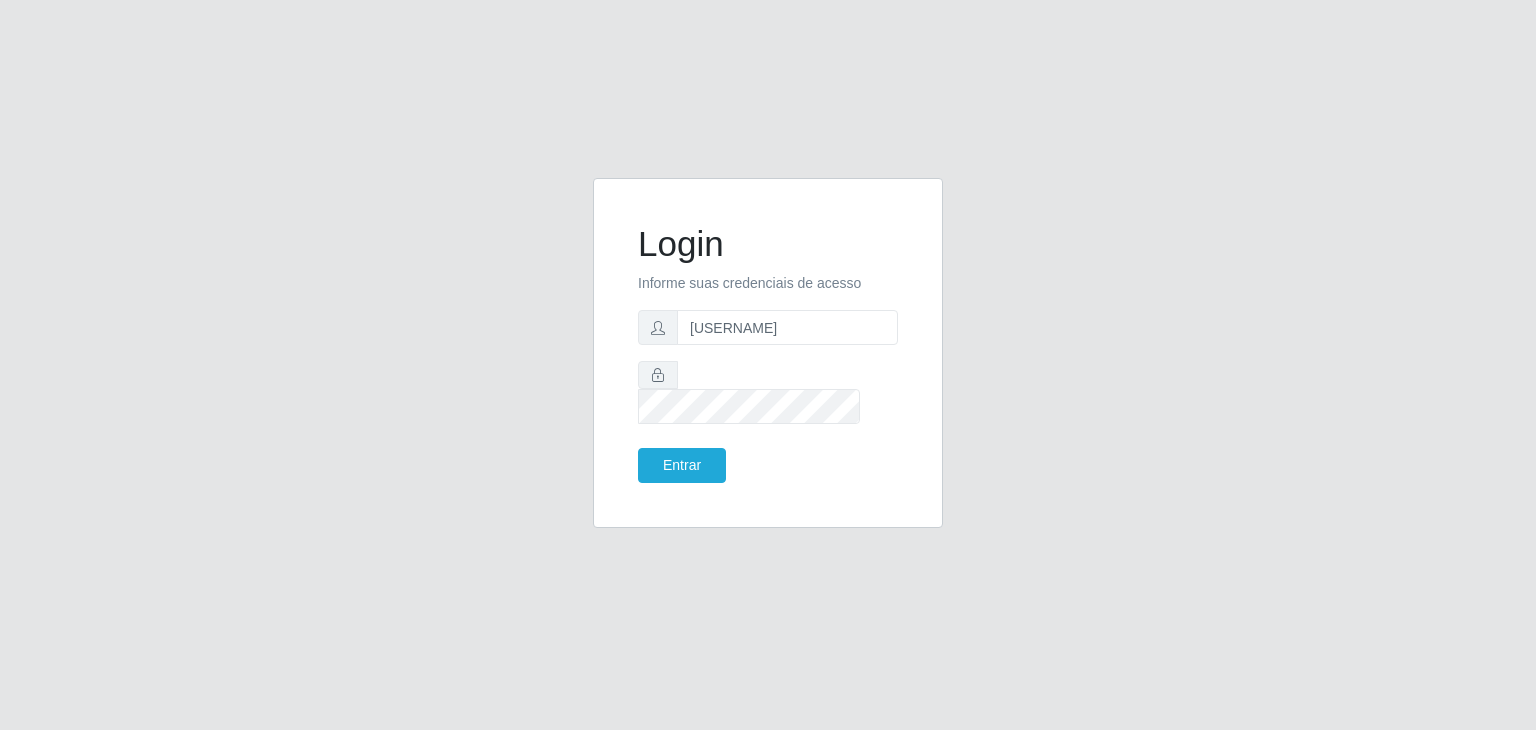 click on "Login Informe suas credenciais de acesso ronnievon Entrar" at bounding box center (768, 365) 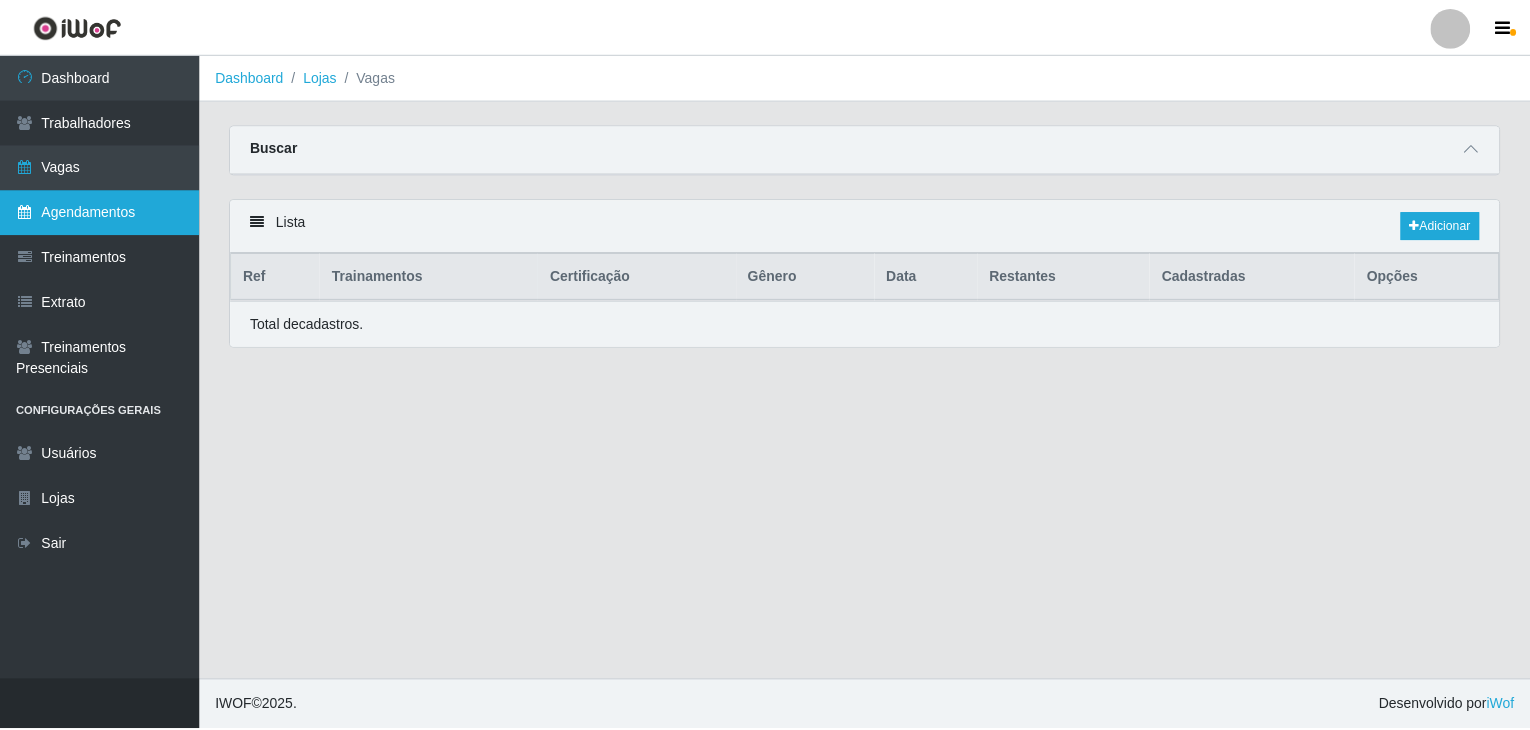 scroll, scrollTop: 0, scrollLeft: 0, axis: both 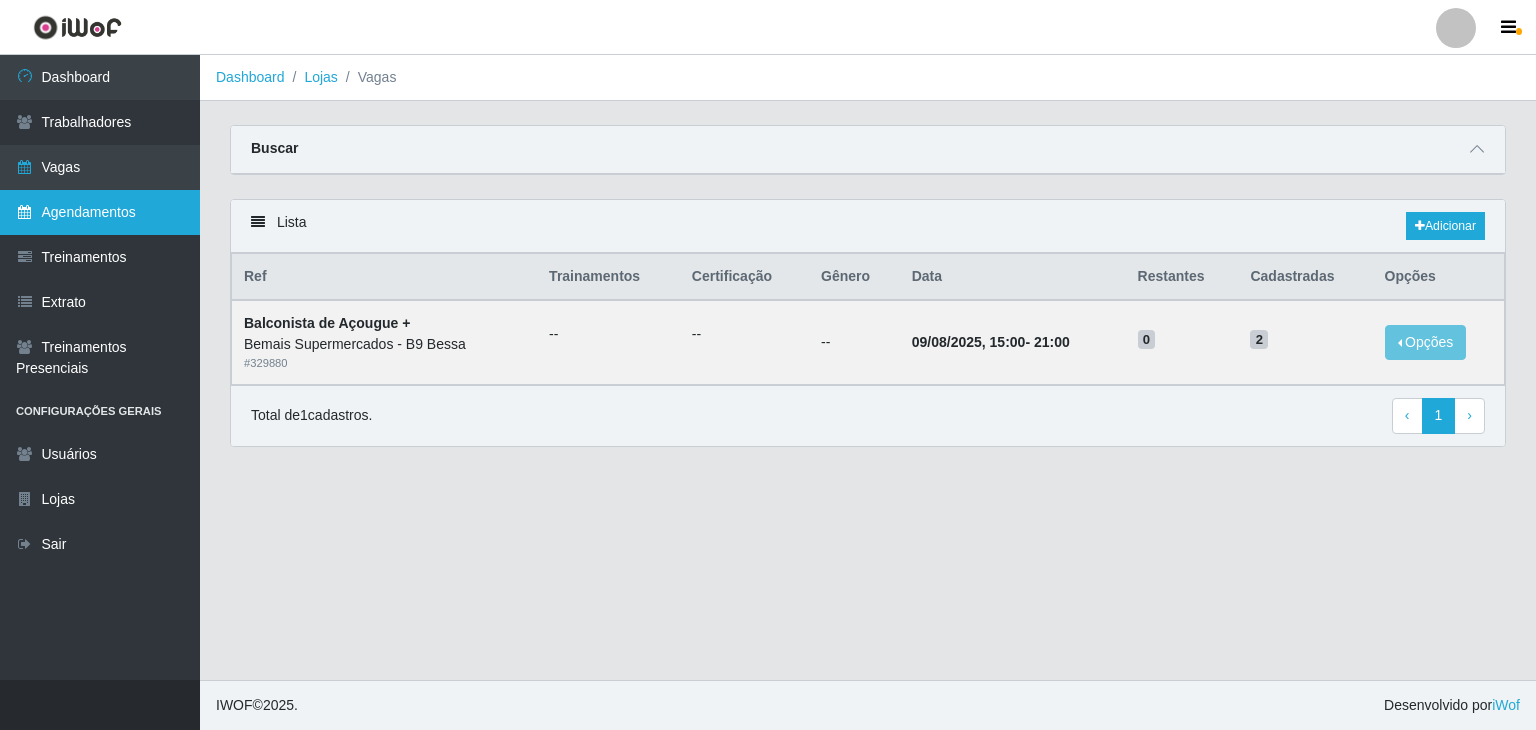 click on "Agendamentos" at bounding box center (100, 212) 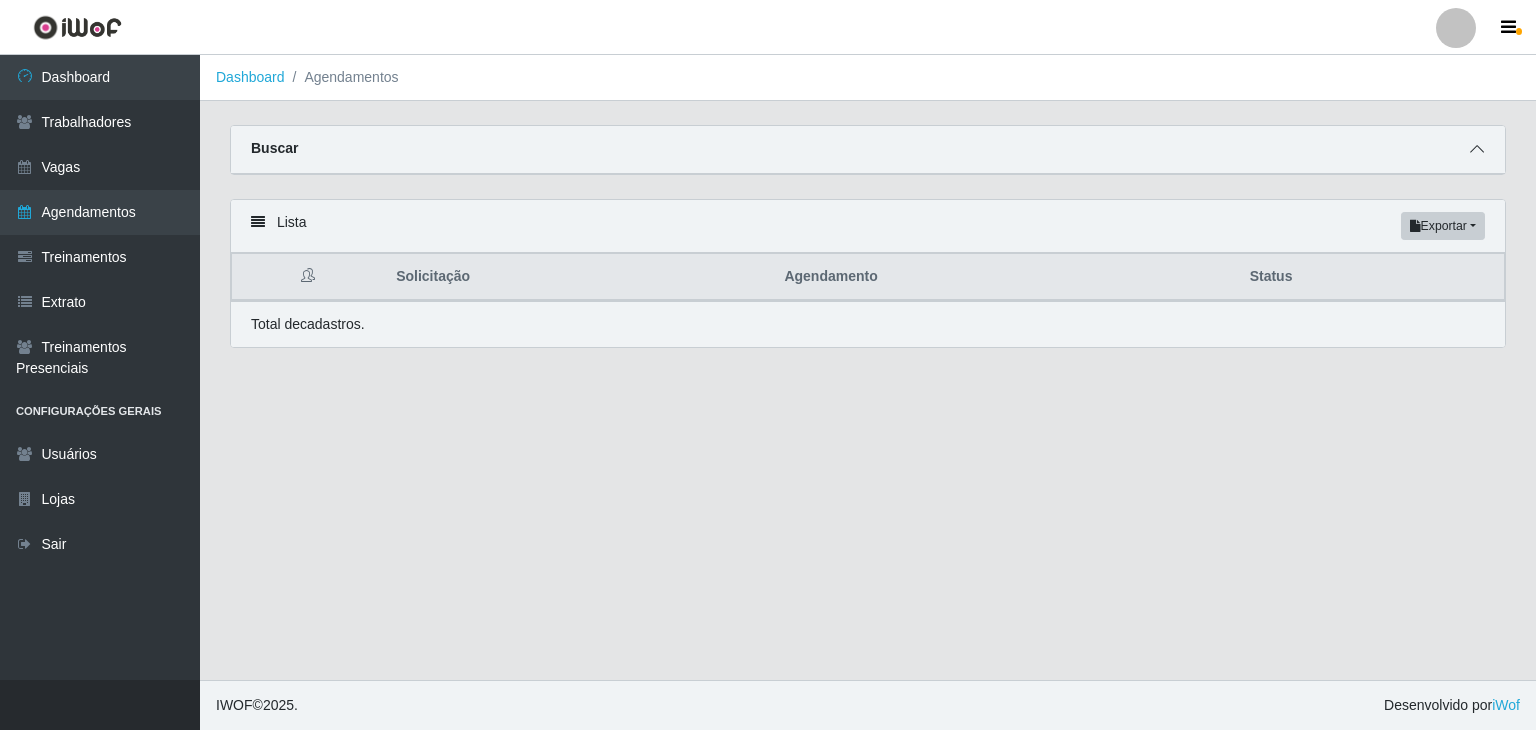 click at bounding box center [1477, 149] 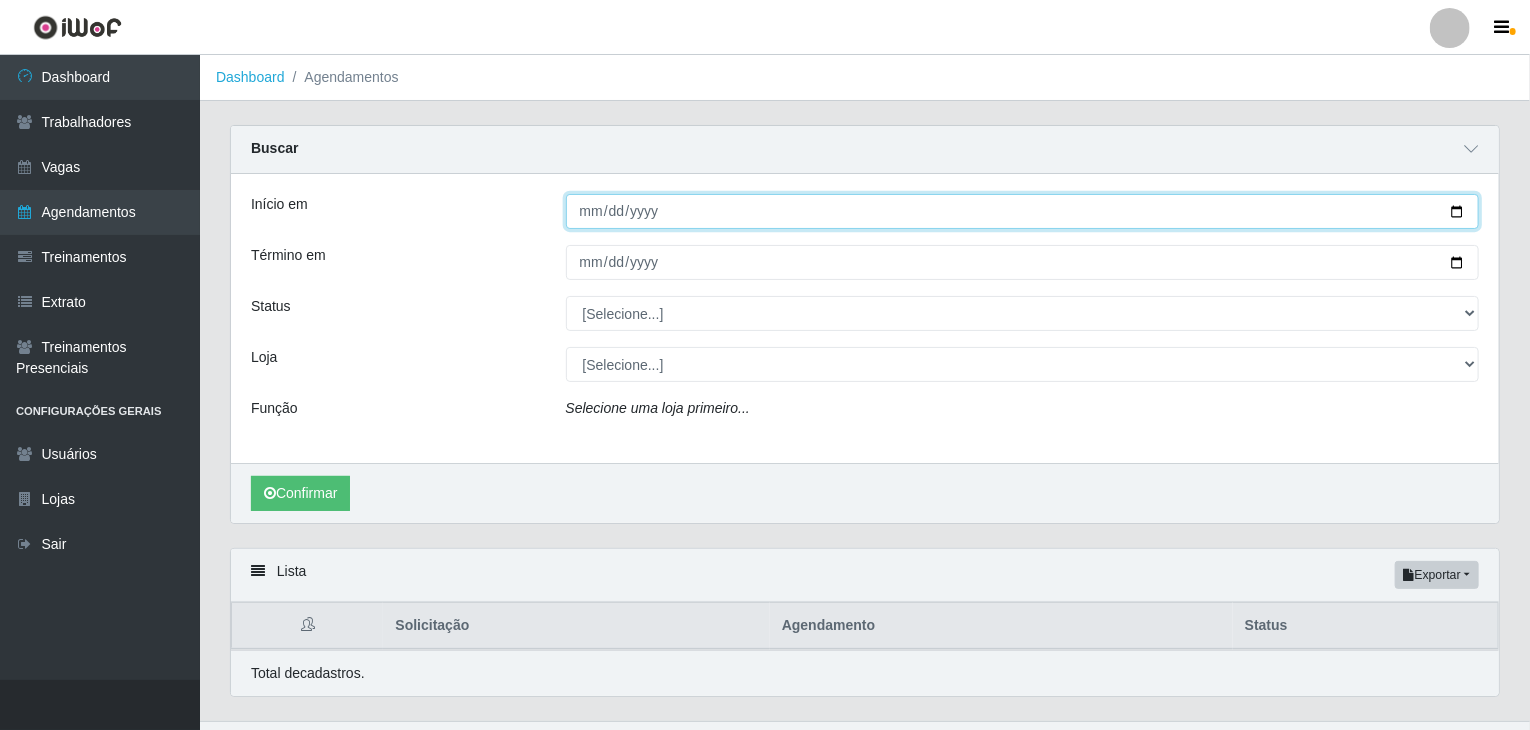 click on "Início em" at bounding box center (1023, 211) 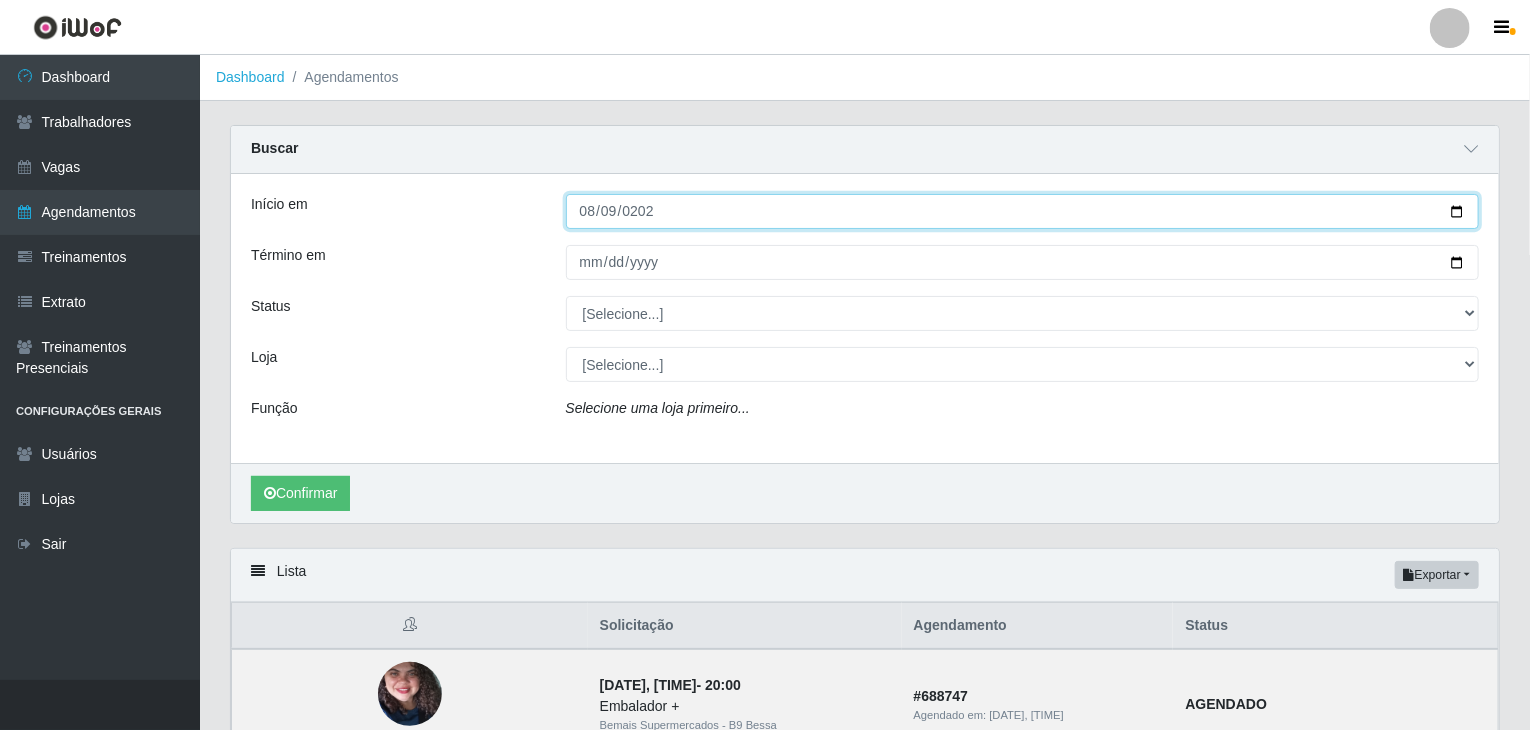 type on "2025-08-09" 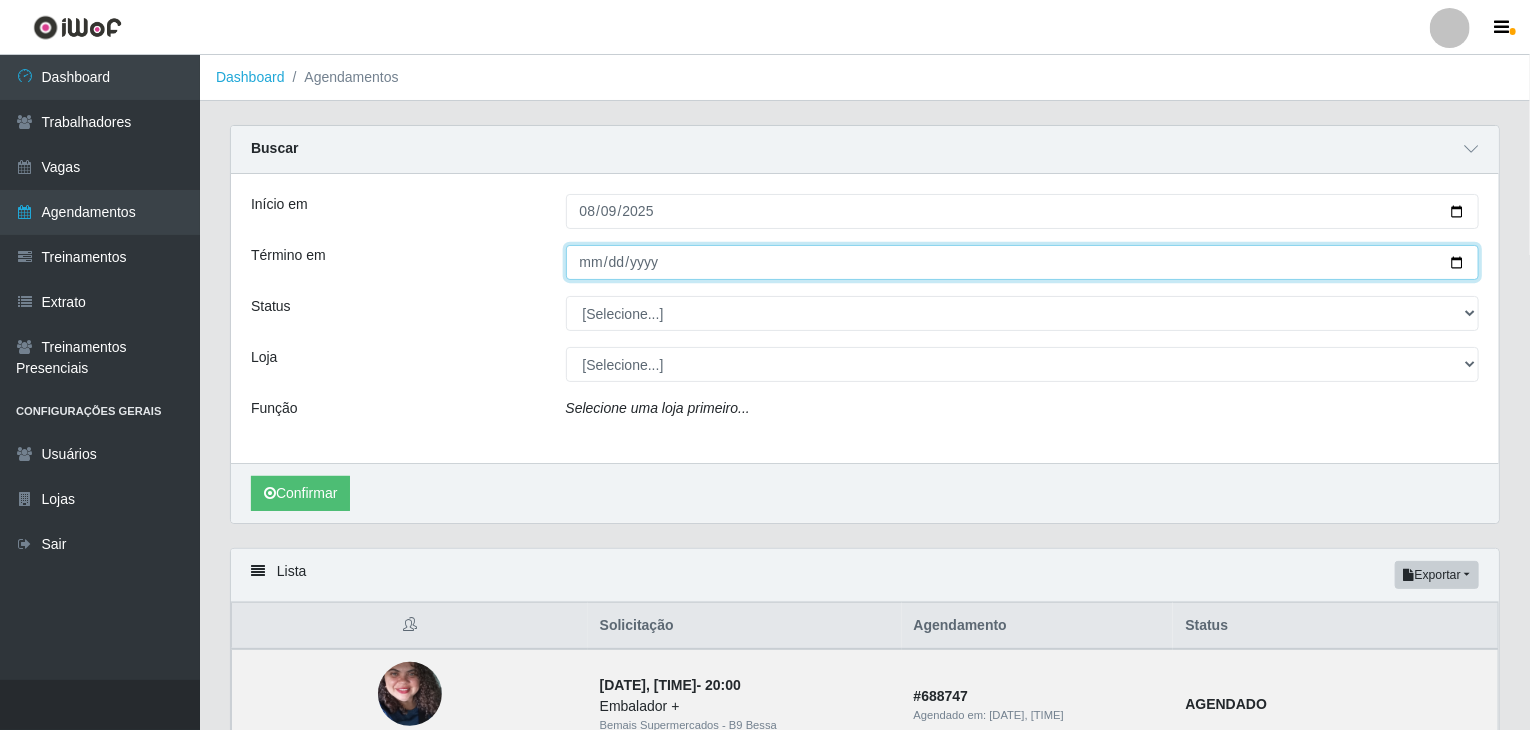 drag, startPoint x: 580, startPoint y: 267, endPoint x: 647, endPoint y: 257, distance: 67.74216 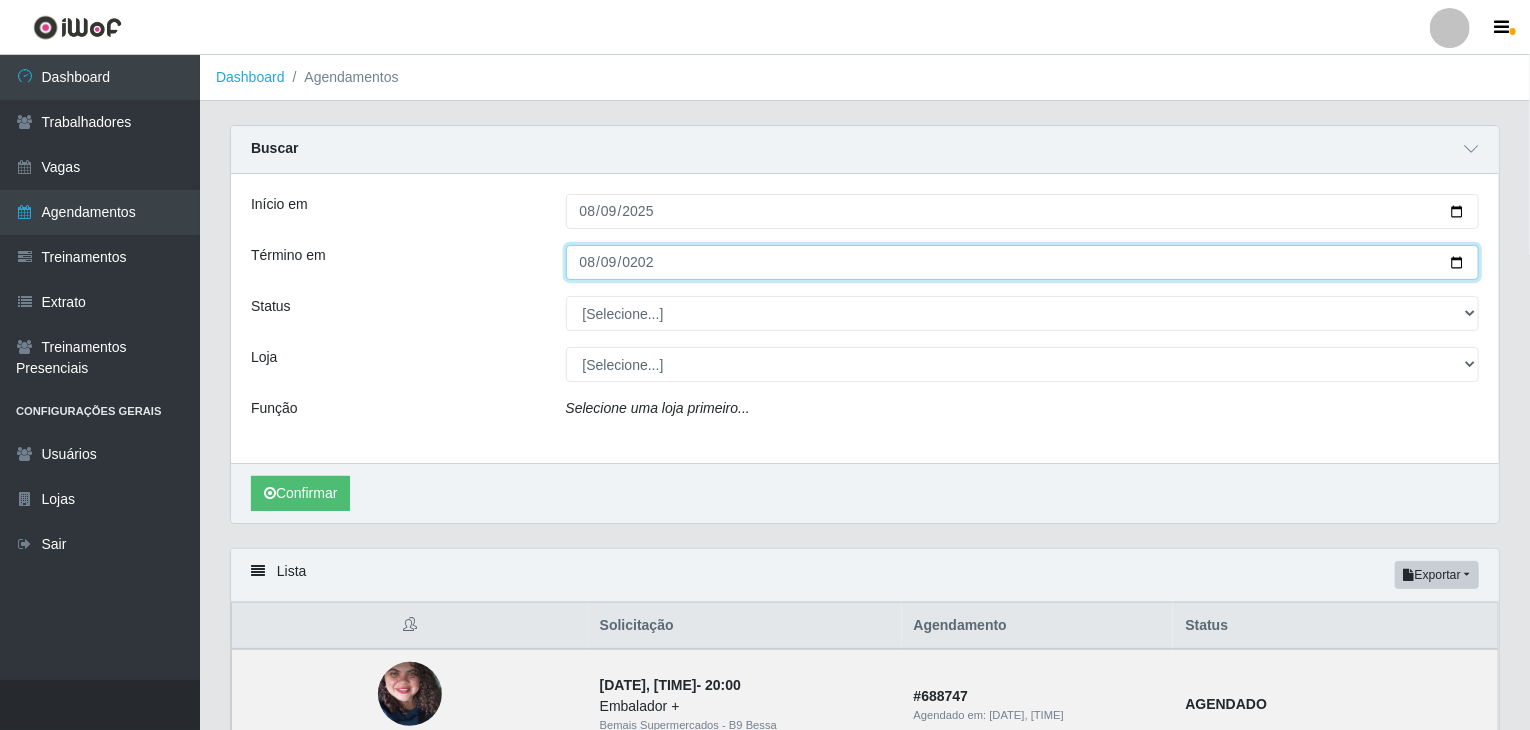 type on "2025-08-09" 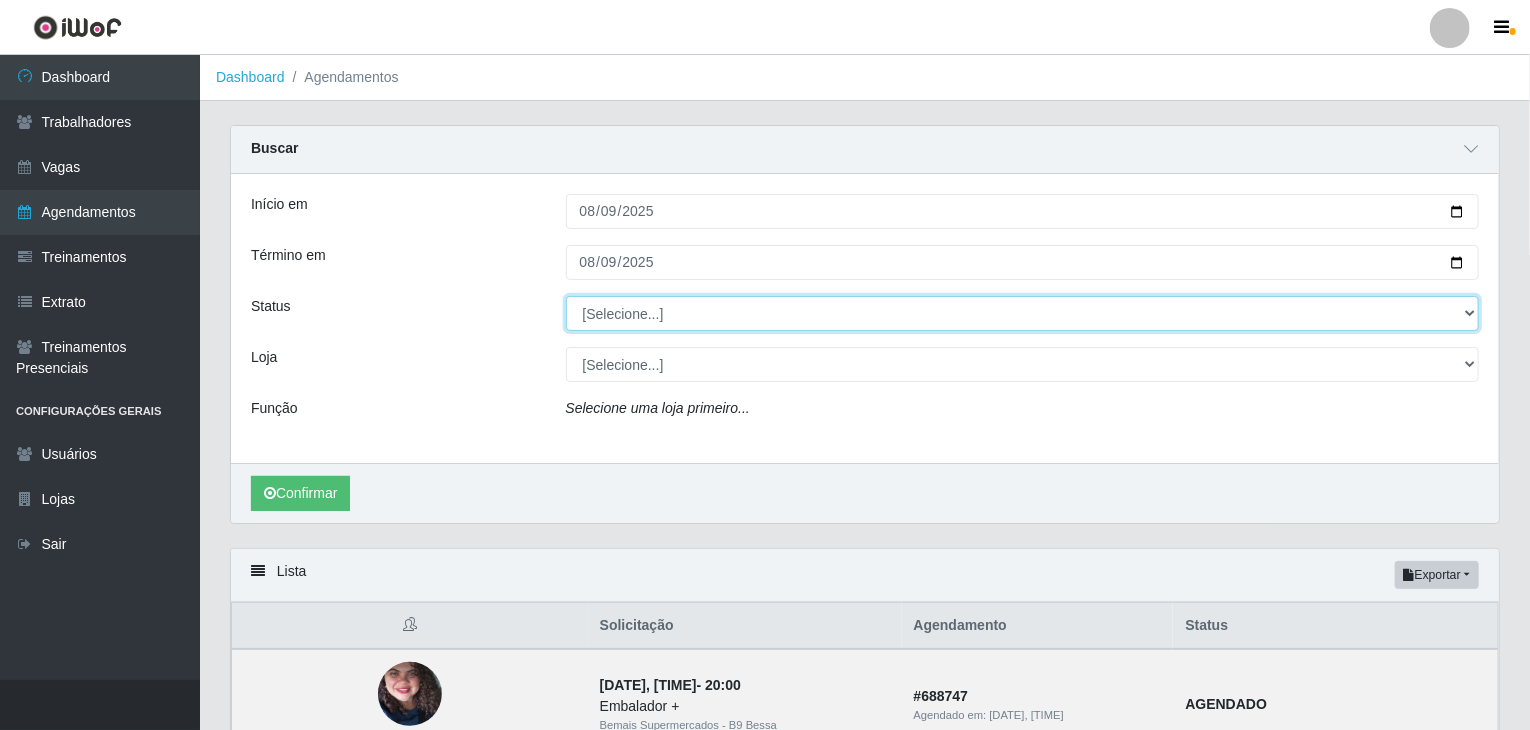 click on "[Selecione...] AGENDADO AGUARDANDO LIBERAR EM ANDAMENTO EM REVISÃO FINALIZADO CANCELADO FALTA" at bounding box center (1023, 313) 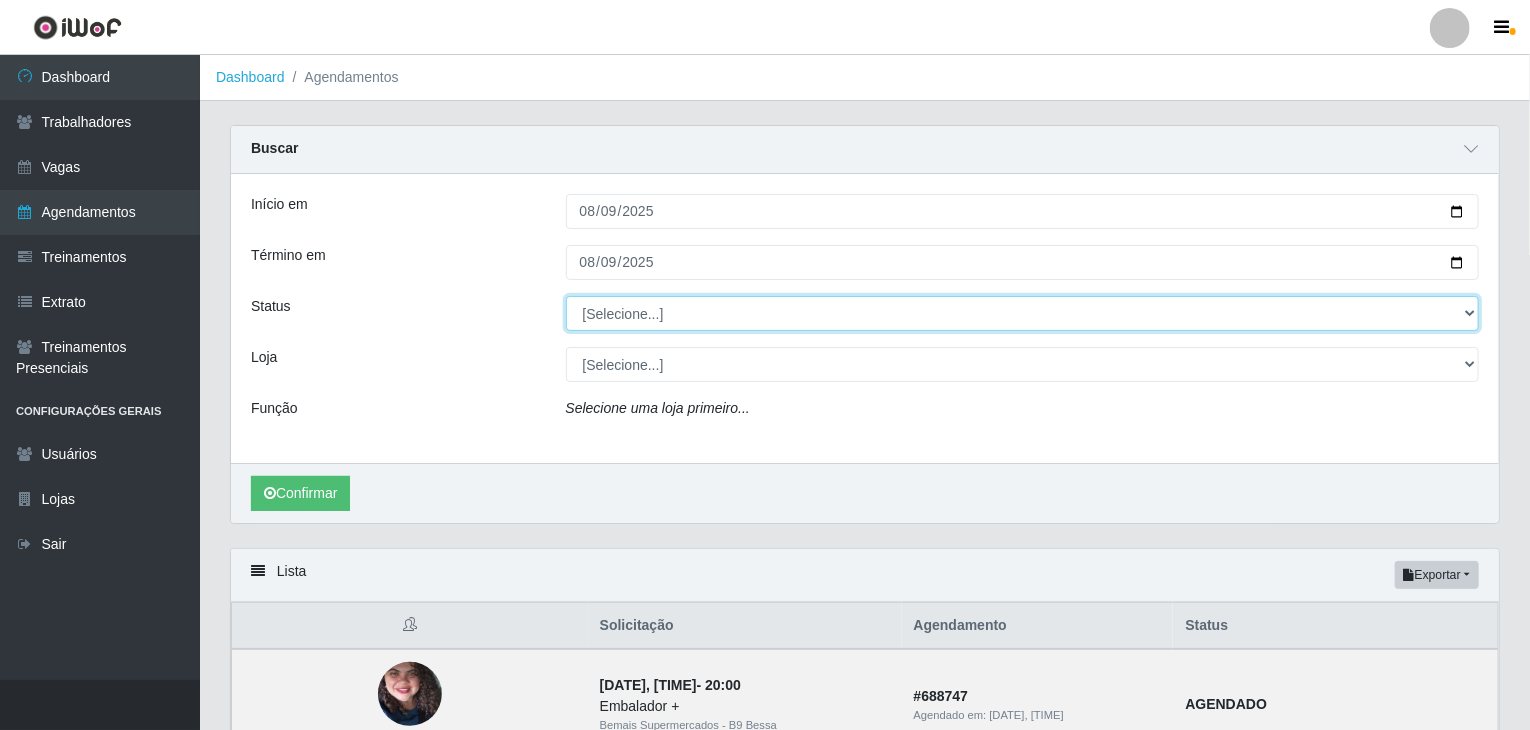 select on "AGENDADO" 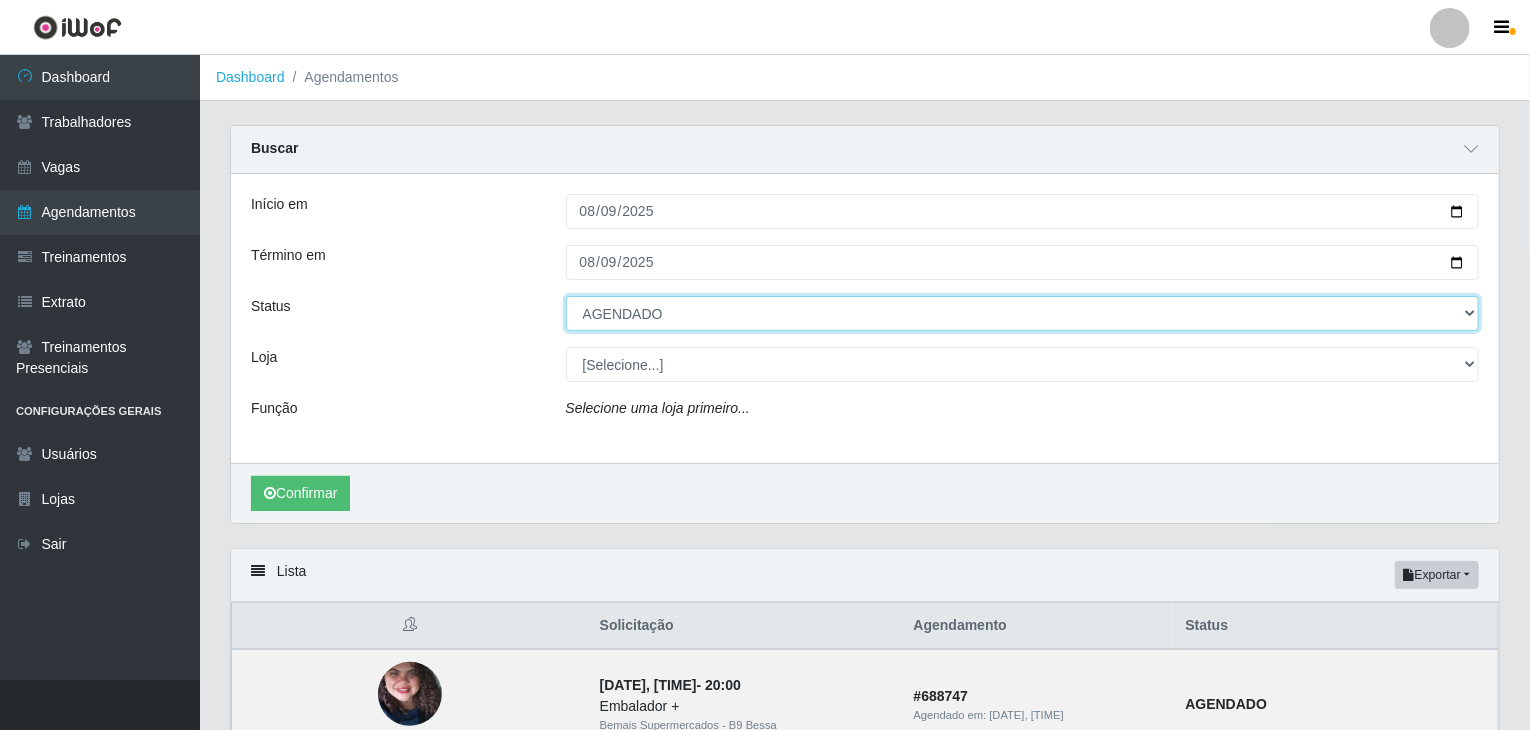 click on "[Selecione...] AGENDADO AGUARDANDO LIBERAR EM ANDAMENTO EM REVISÃO FINALIZADO CANCELADO FALTA" at bounding box center (1023, 313) 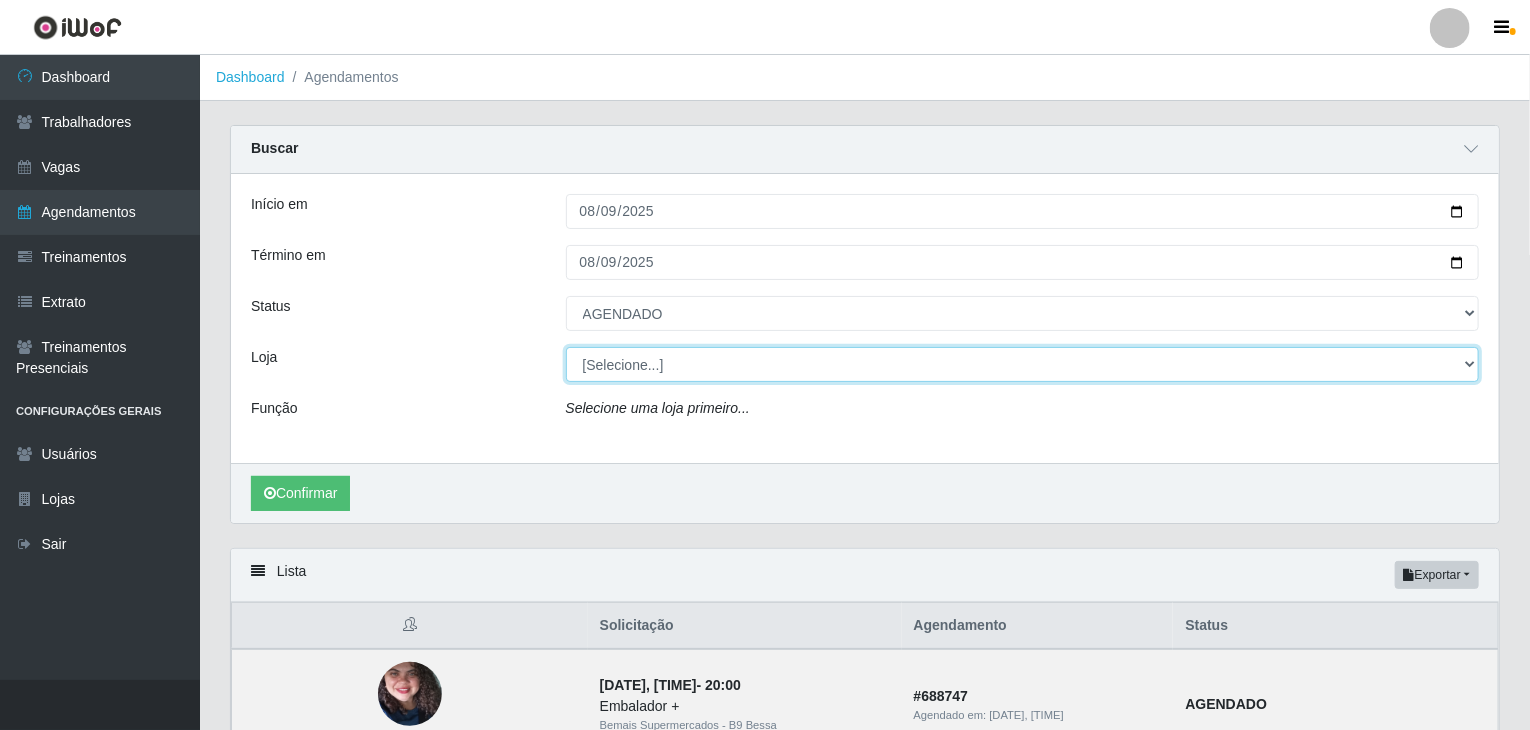 click on "[Selecione...] Bemais Supermercados - B9 Bessa" at bounding box center [1023, 364] 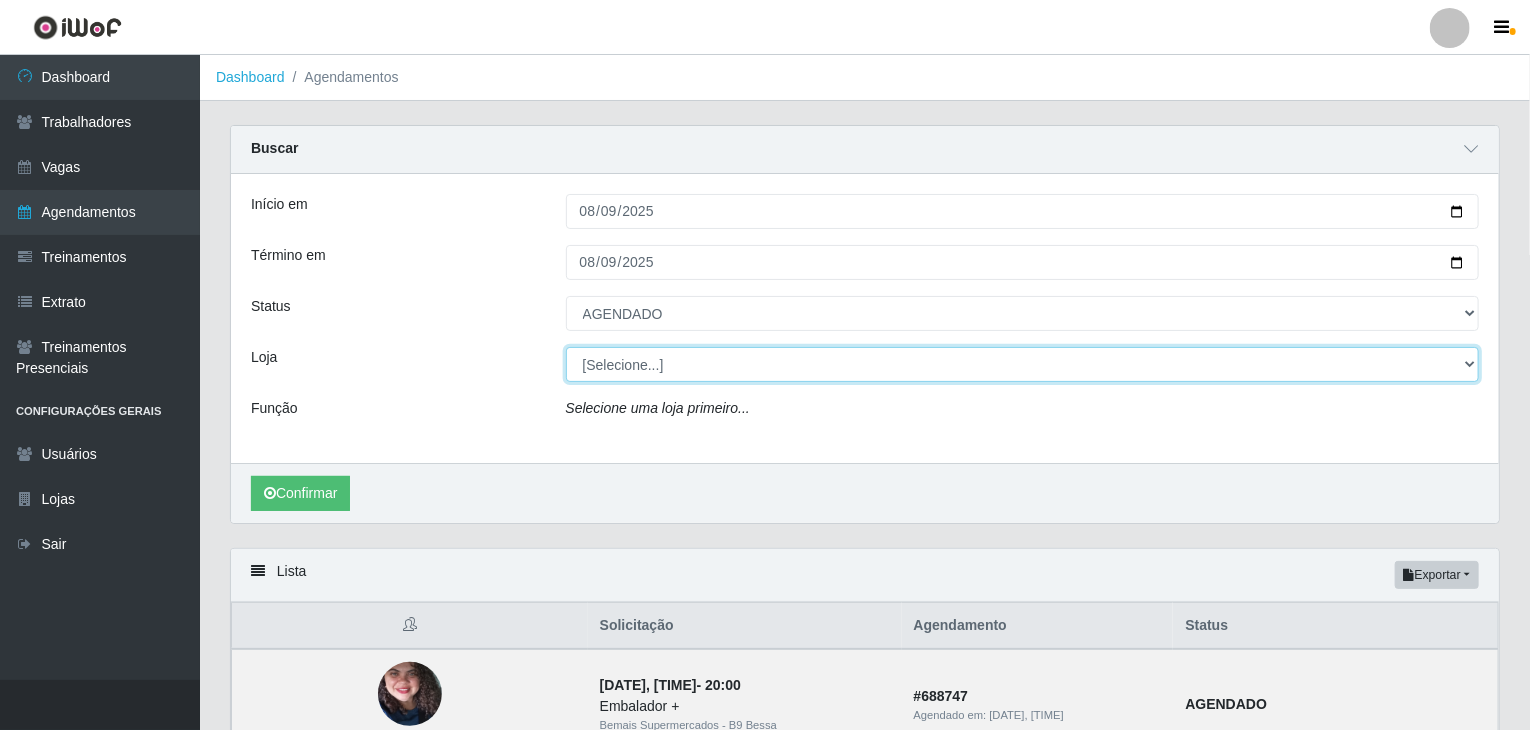 select on "410" 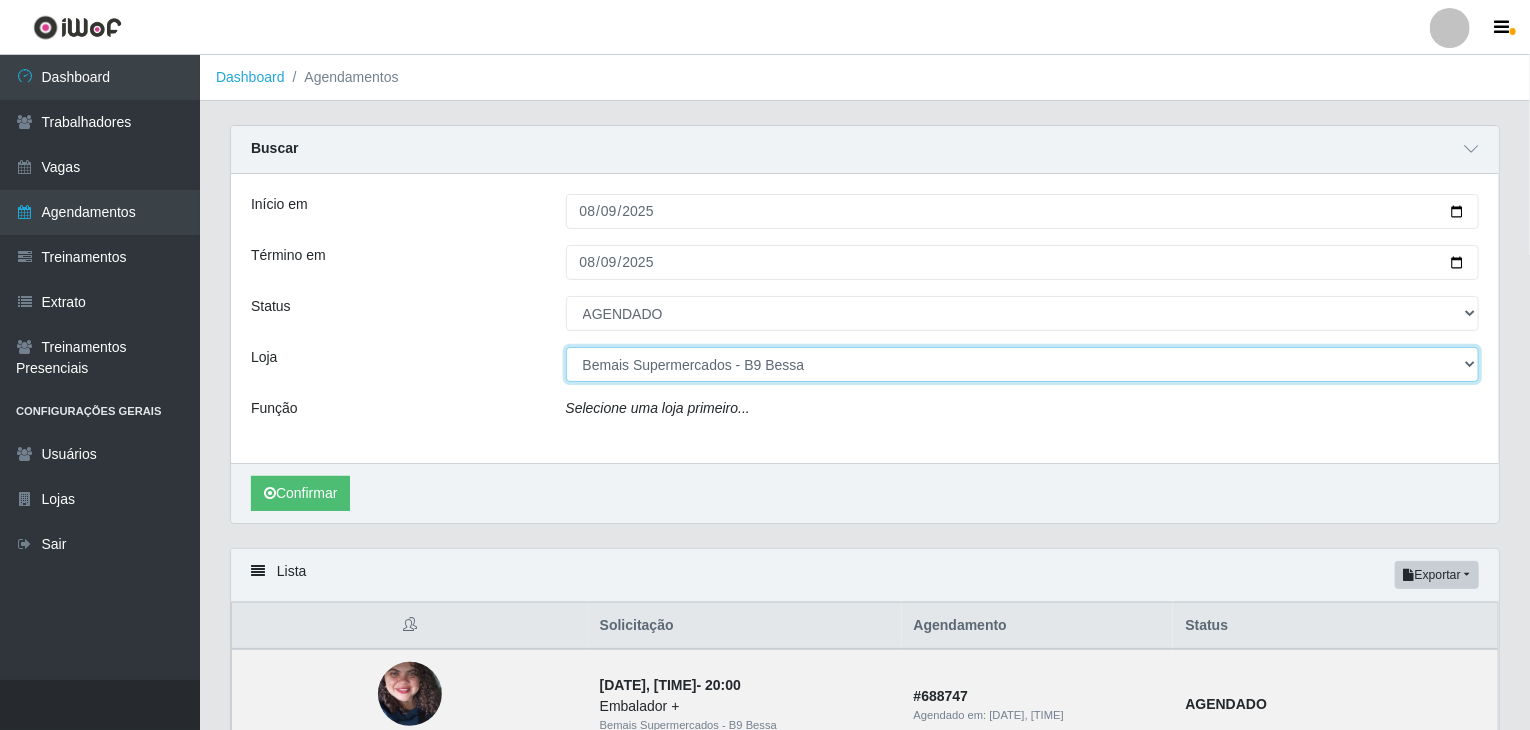 click on "[Selecione...] Bemais Supermercados - B9 Bessa" at bounding box center [1023, 364] 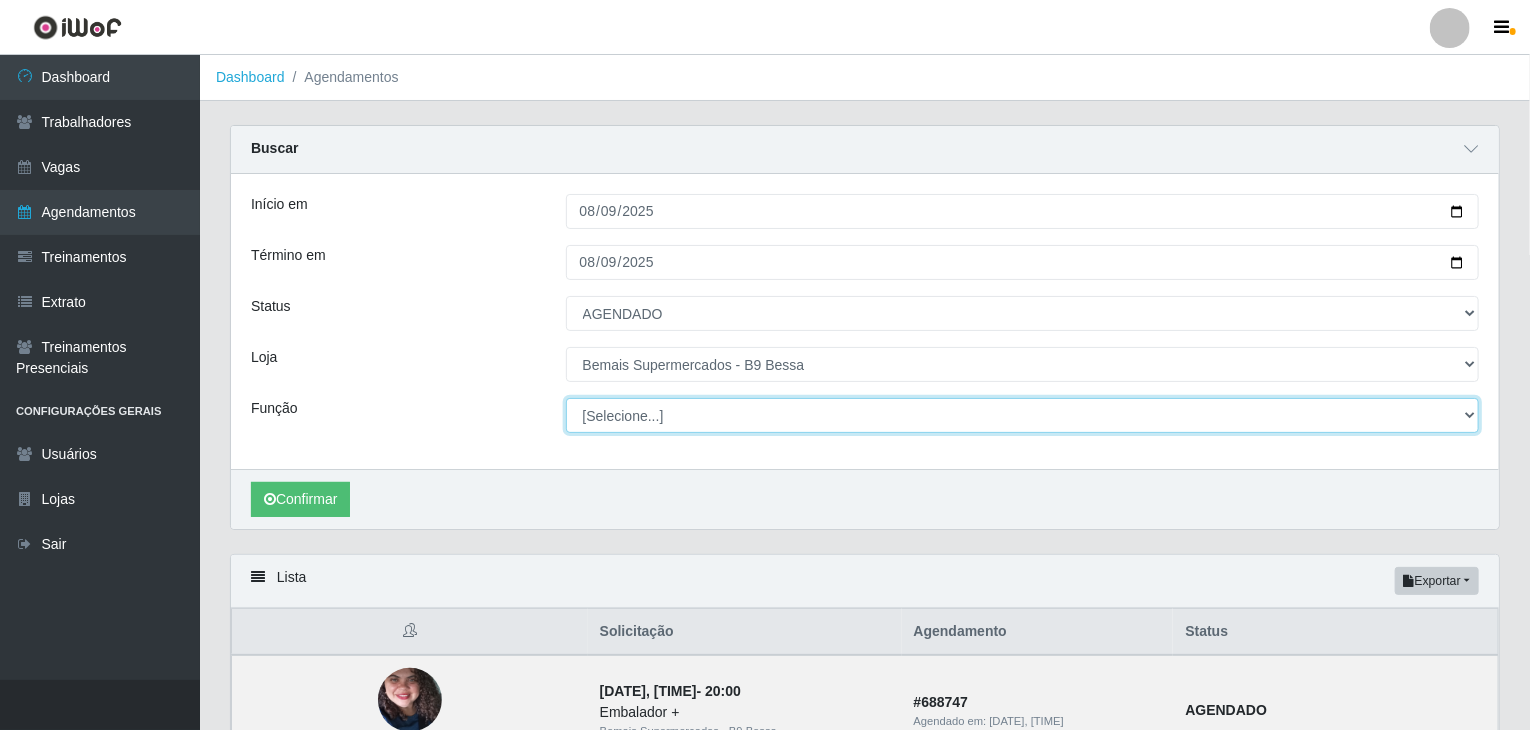 click on "[Selecione...] ASG ASG + ASG ++ Auxiliar de Estoque Auxiliar de Estoque + Auxiliar de Estoque ++ Auxiliar de Sushiman Auxiliar de Sushiman+ Auxiliar de Sushiman++ Balconista de Açougue  Balconista de Açougue + Balconista de Açougue ++ Balconista de Frios Balconista de Frios + Balconista de Frios ++ Balconista de Padaria  Balconista de Padaria + Balconista de Padaria ++ Embalador Embalador + Embalador ++ Operador de Caixa Operador de Caixa + Operador de Caixa ++ Repositor  Repositor + Repositor ++ Repositor de Hortifruti Repositor de Hortifruti + Repositor de Hortifruti ++" at bounding box center (1023, 415) 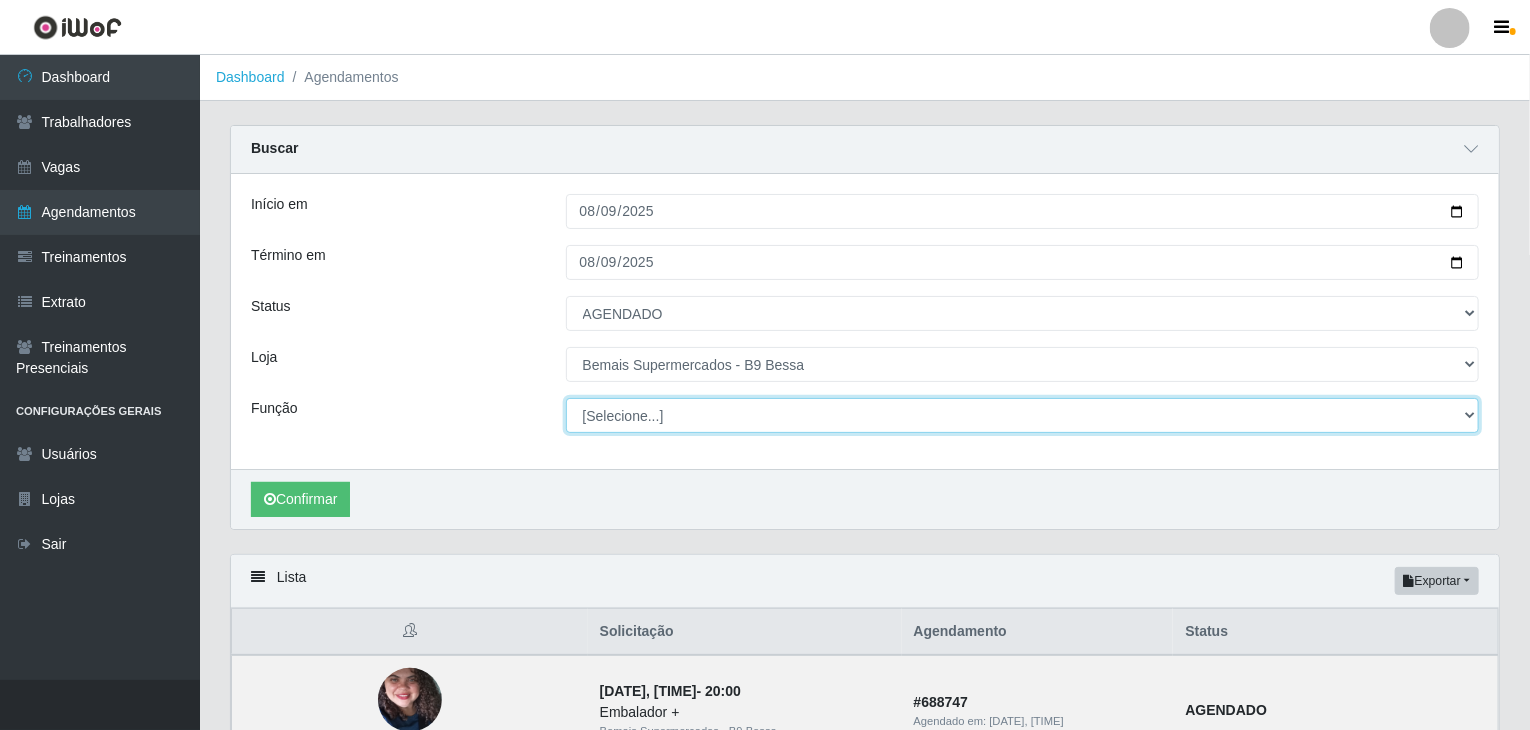 select on "124" 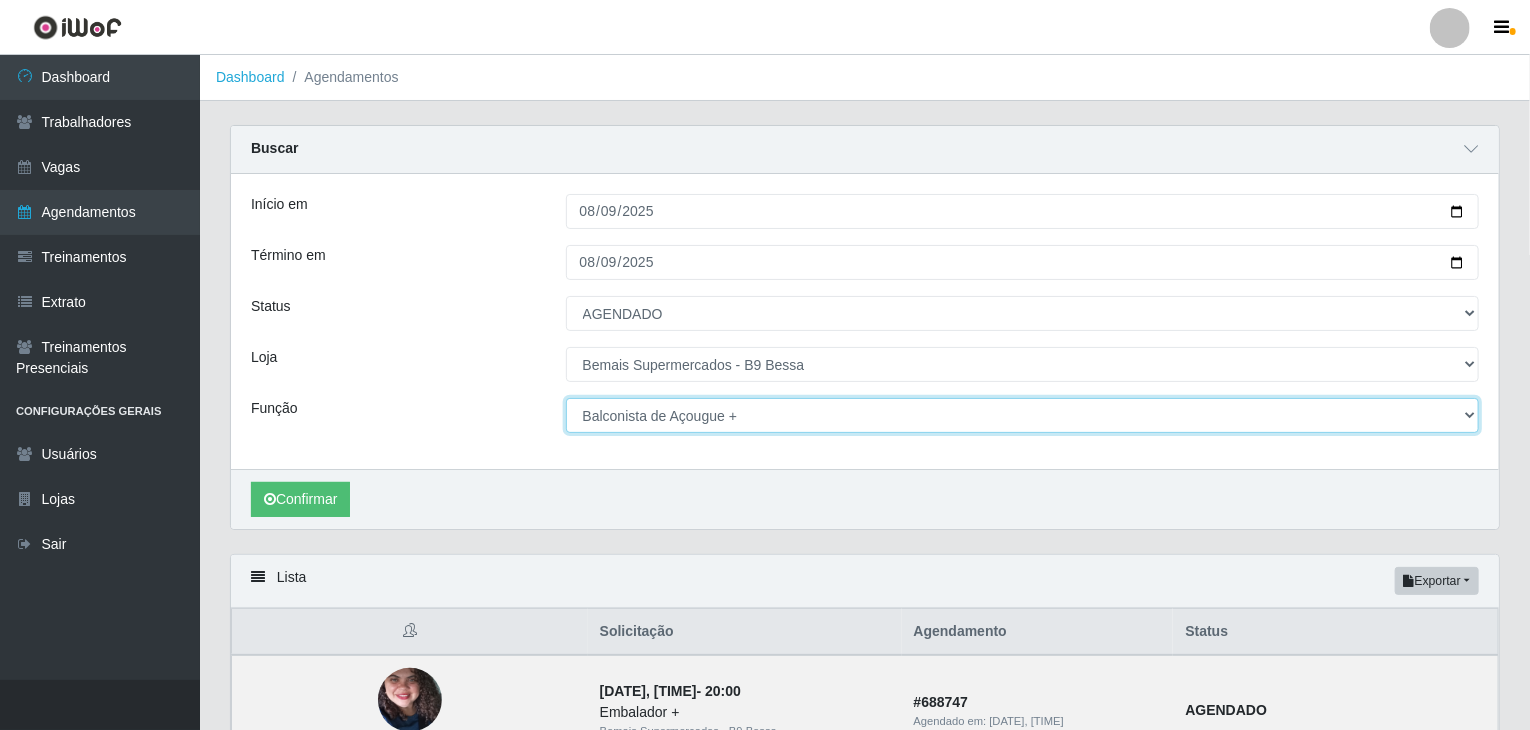 click on "[Selecione...] ASG ASG + ASG ++ Auxiliar de Estoque Auxiliar de Estoque + Auxiliar de Estoque ++ Auxiliar de Sushiman Auxiliar de Sushiman+ Auxiliar de Sushiman++ Balconista de Açougue  Balconista de Açougue + Balconista de Açougue ++ Balconista de Frios Balconista de Frios + Balconista de Frios ++ Balconista de Padaria  Balconista de Padaria + Balconista de Padaria ++ Embalador Embalador + Embalador ++ Operador de Caixa Operador de Caixa + Operador de Caixa ++ Repositor  Repositor + Repositor ++ Repositor de Hortifruti Repositor de Hortifruti + Repositor de Hortifruti ++" at bounding box center (1023, 415) 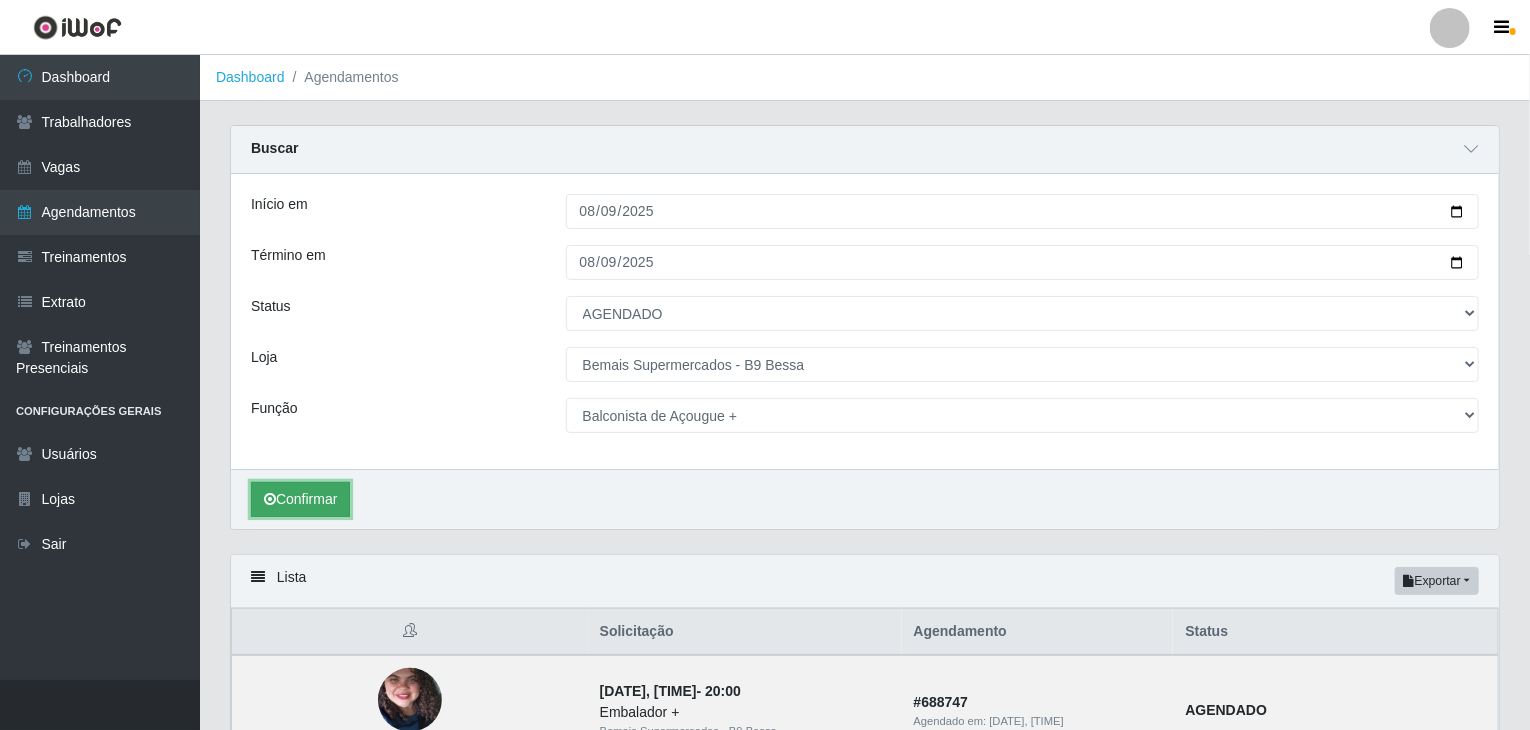 click on "Confirmar" at bounding box center (300, 499) 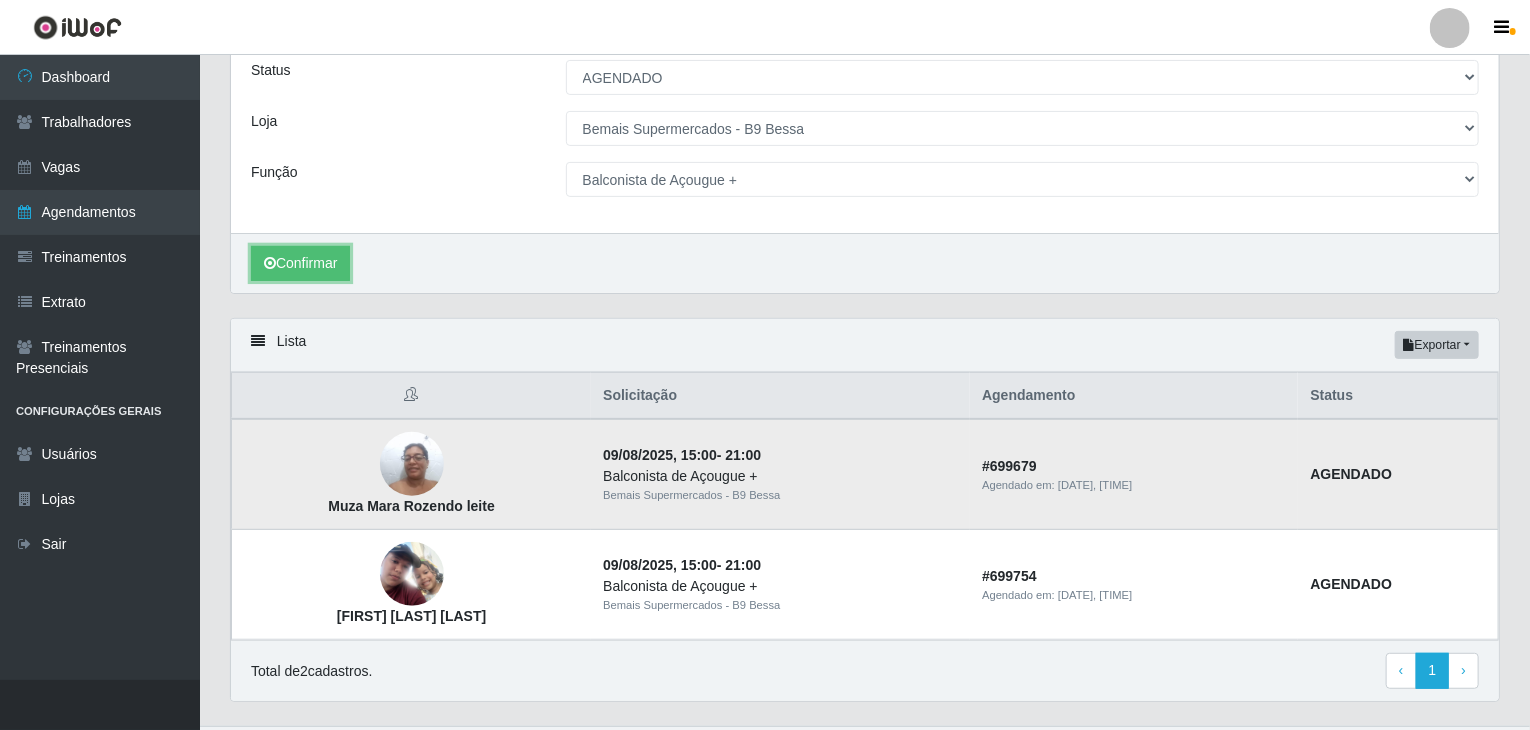 scroll, scrollTop: 245, scrollLeft: 0, axis: vertical 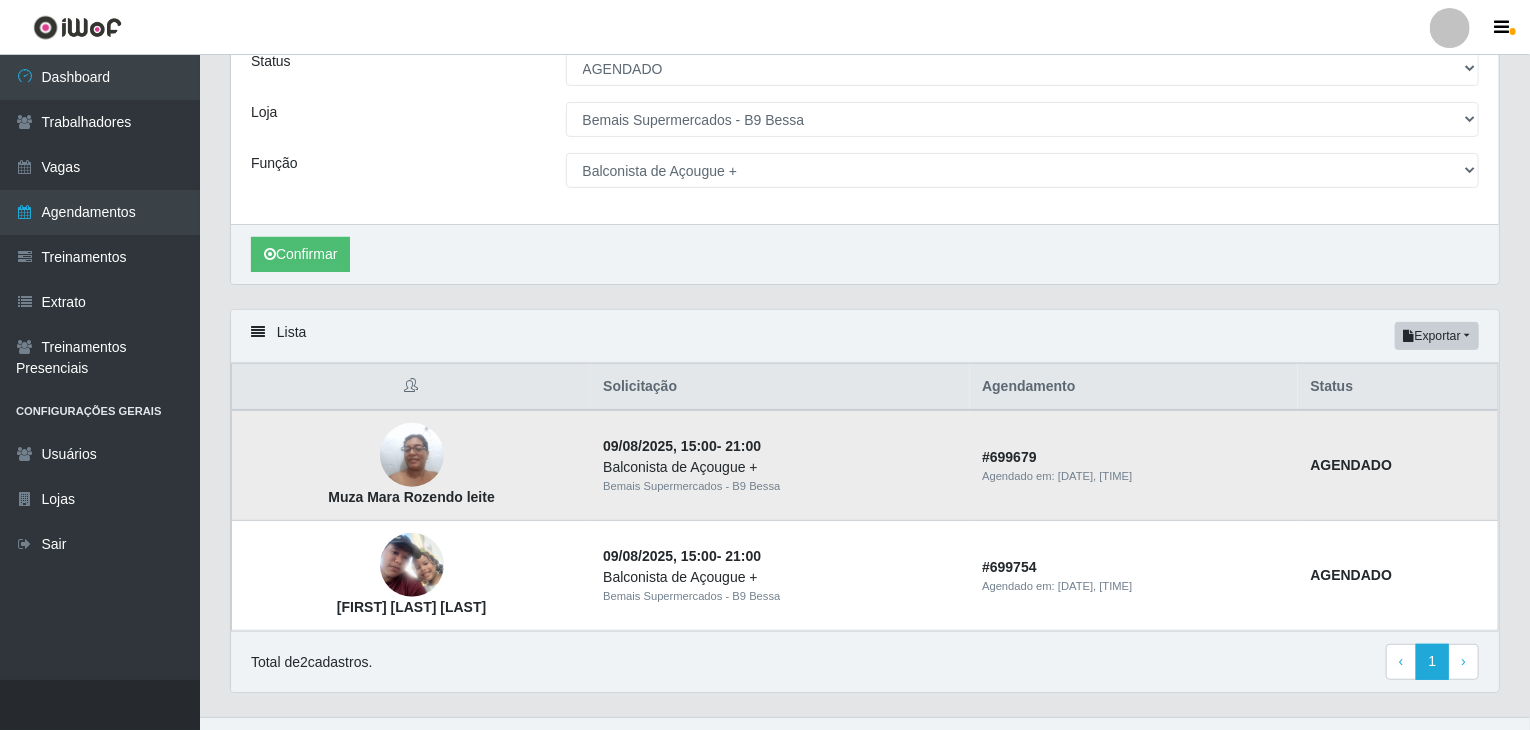 click at bounding box center (412, 455) 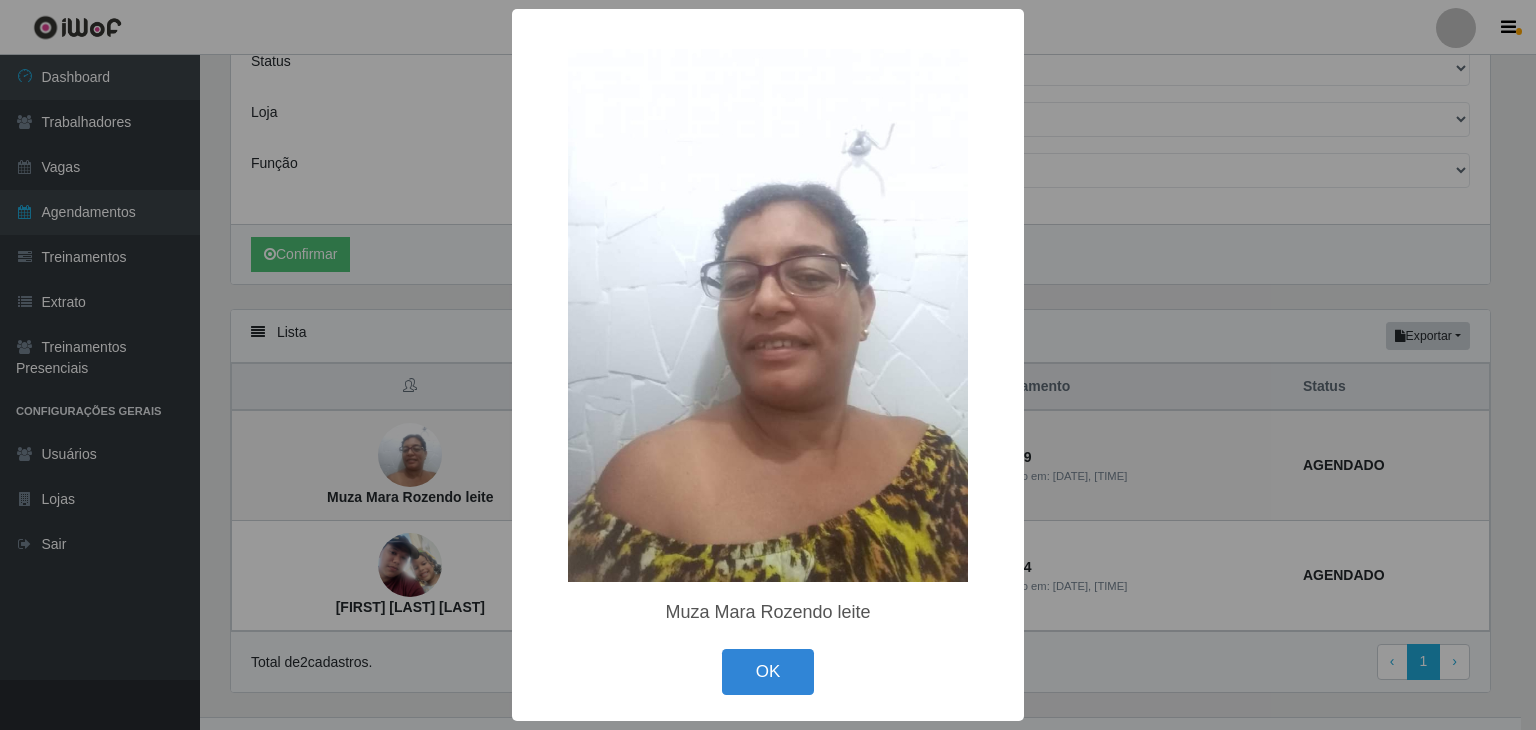 click on "× [LAST] [LAST] [LAST] OK Cancel" at bounding box center [768, 365] 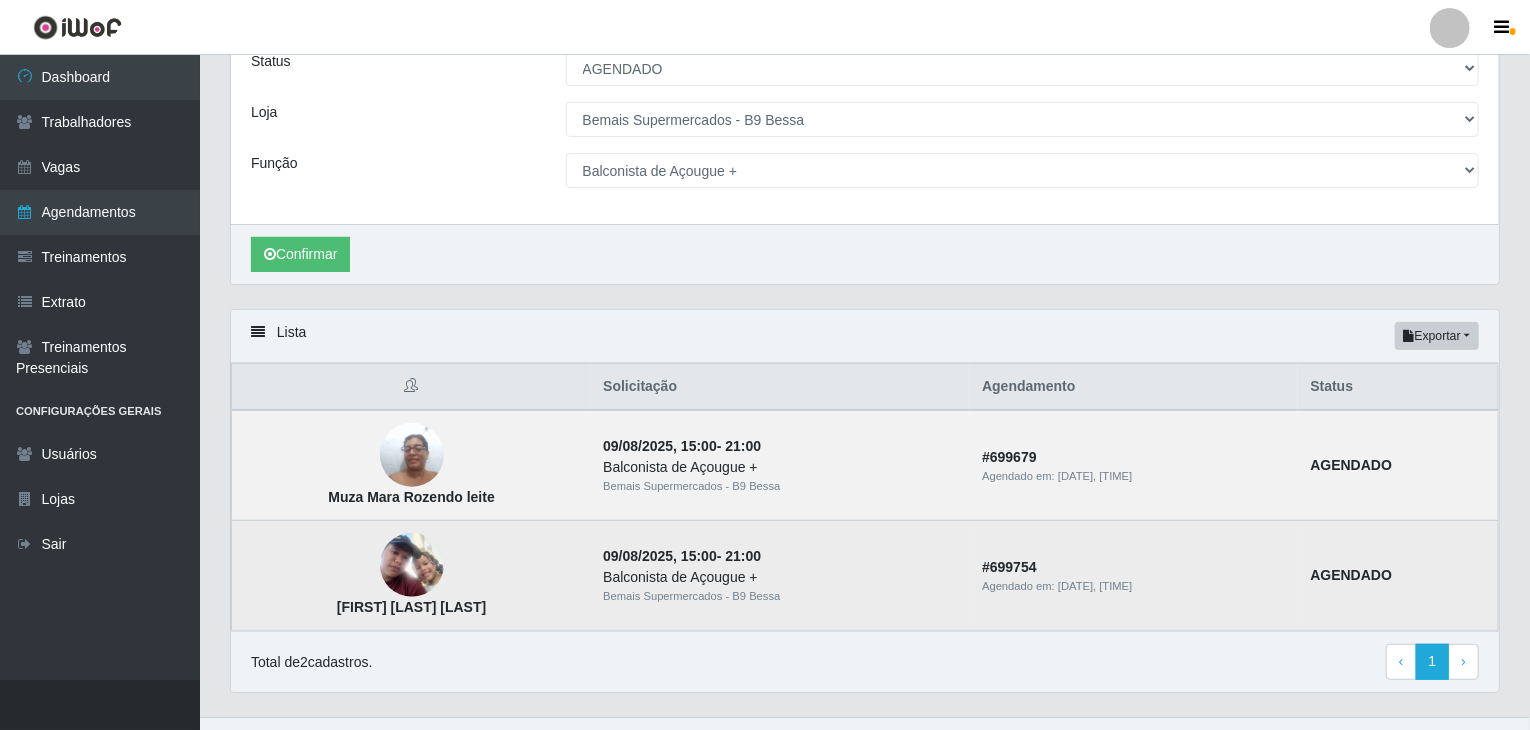 click at bounding box center [412, 565] 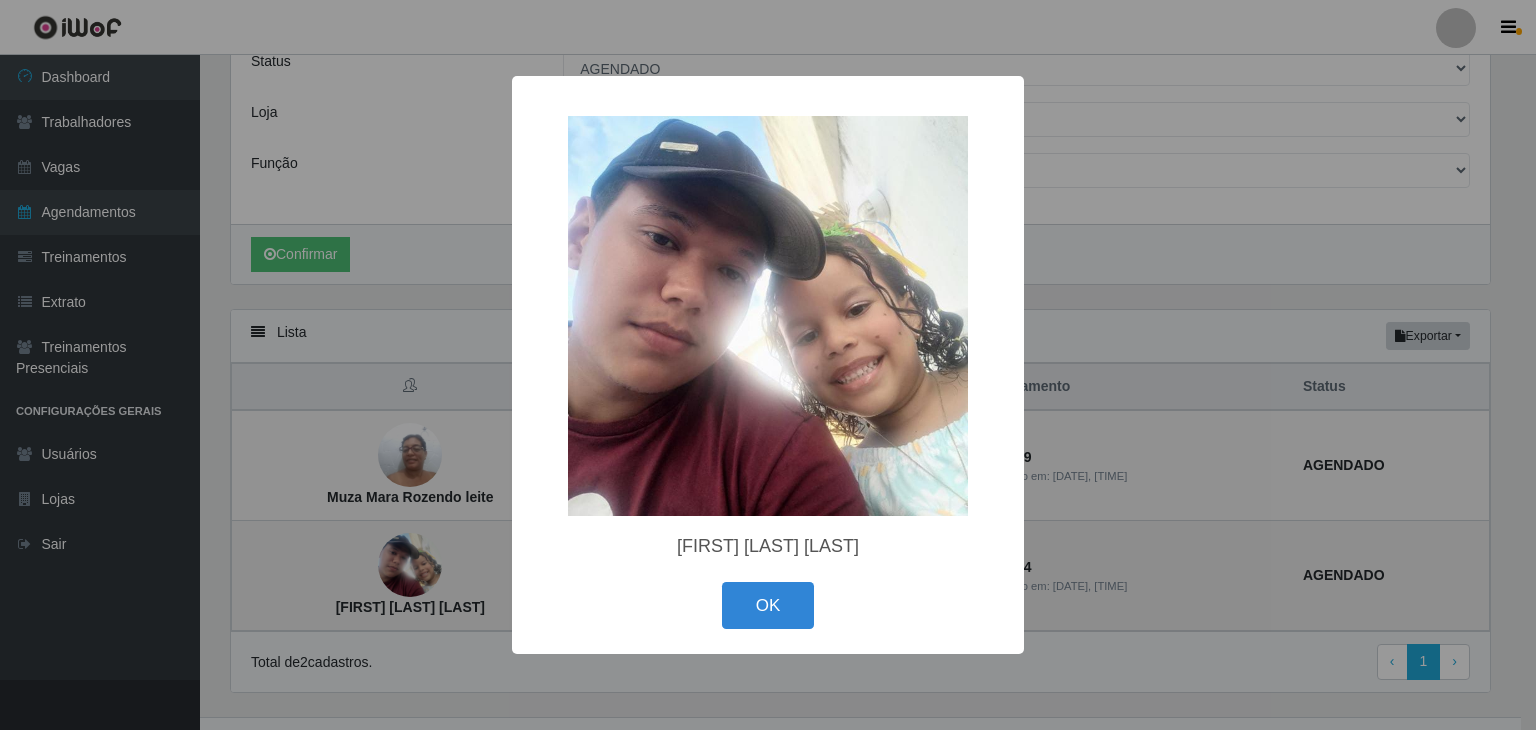 click on "× [FIRST] [LAST] [LAST] OK Cancel" at bounding box center (768, 365) 